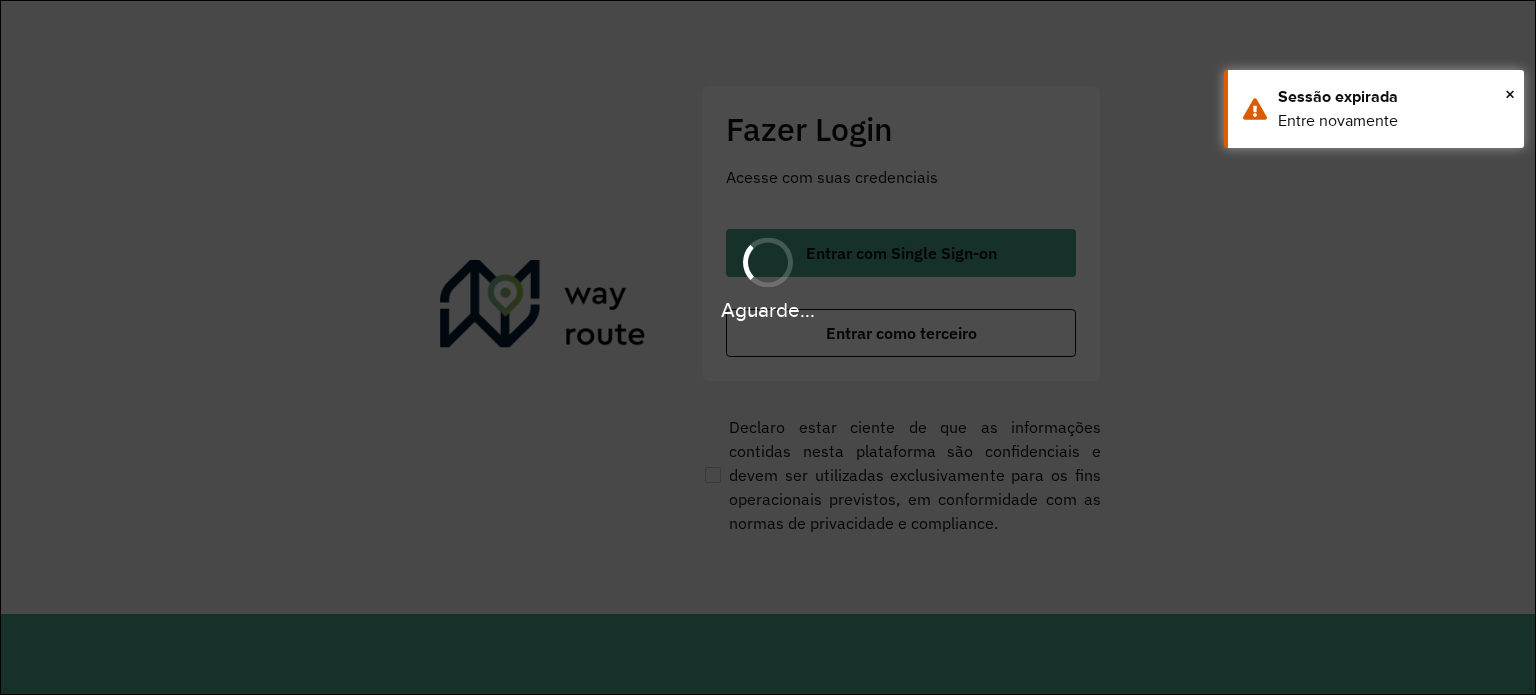 scroll, scrollTop: 0, scrollLeft: 0, axis: both 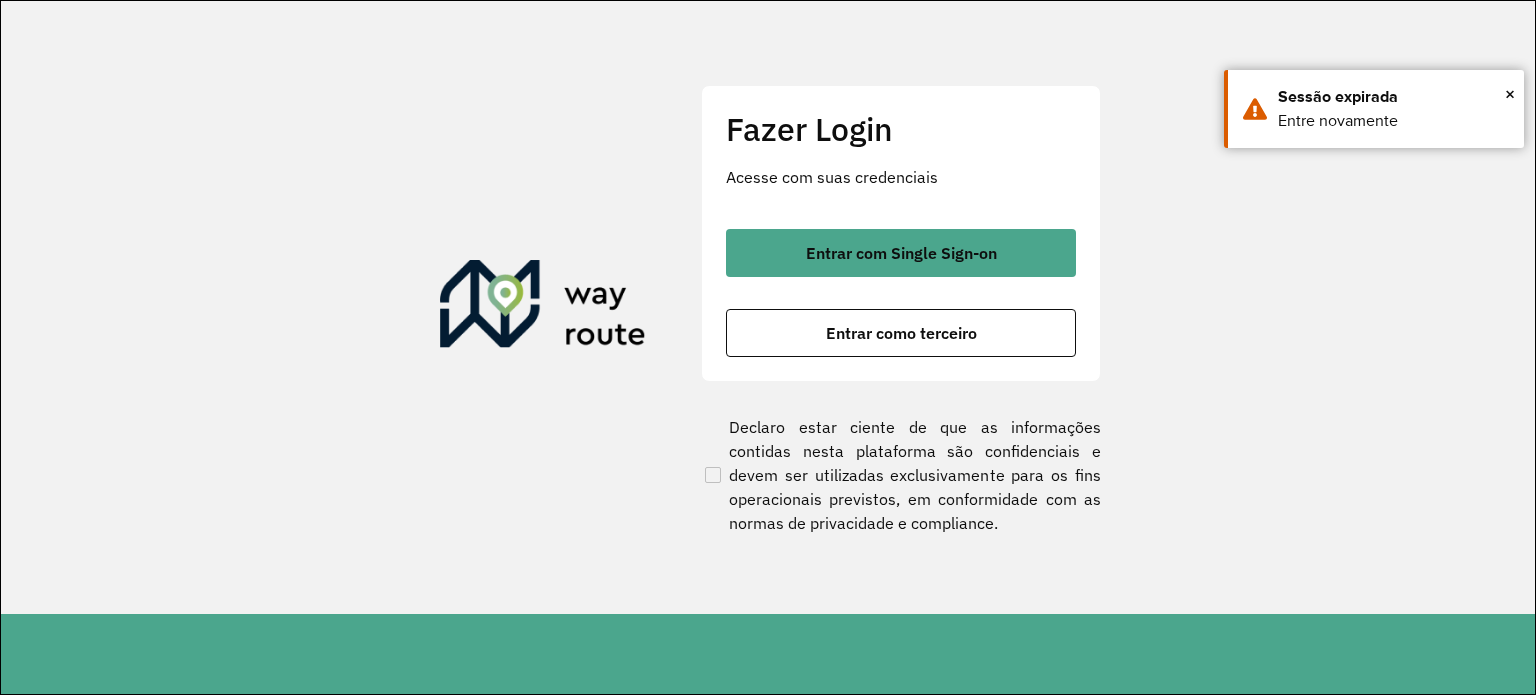 click on "Entrar como terceiro" at bounding box center [901, 333] 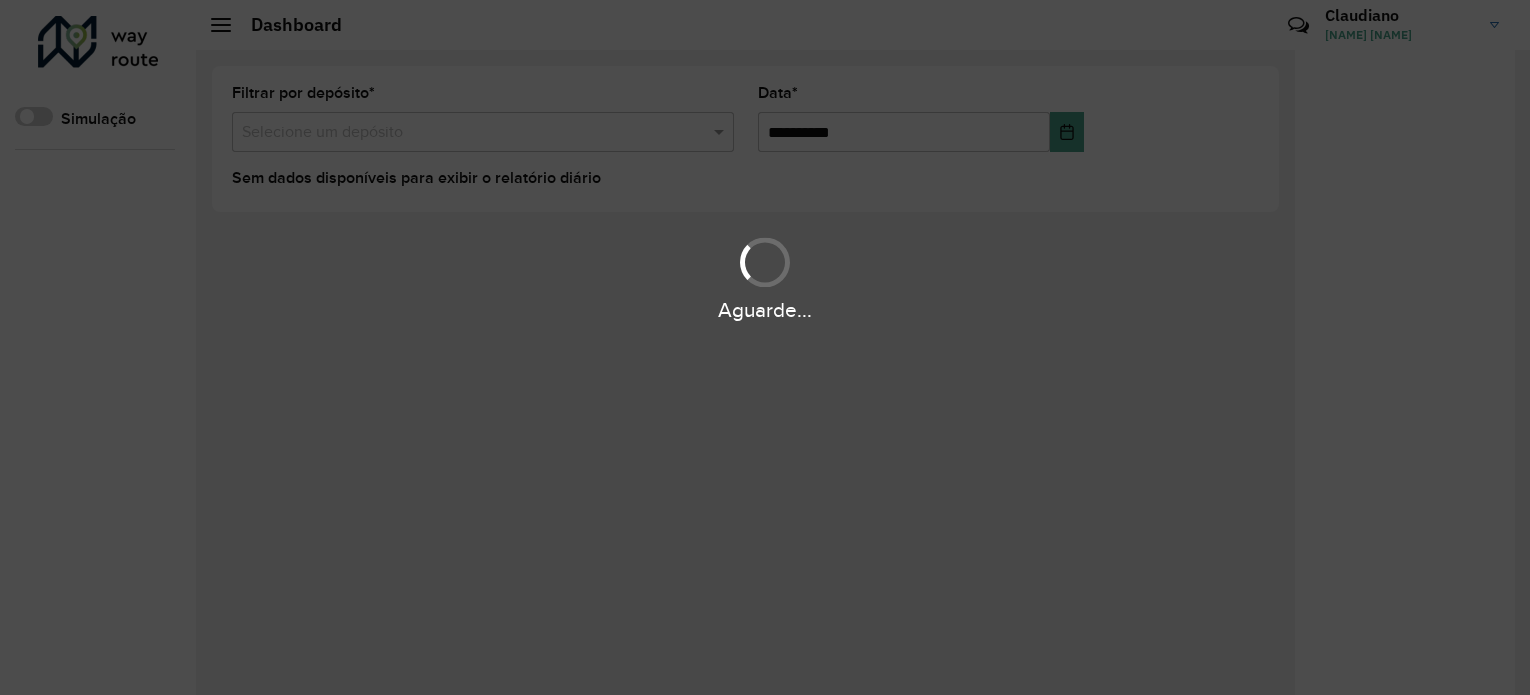 scroll, scrollTop: 0, scrollLeft: 0, axis: both 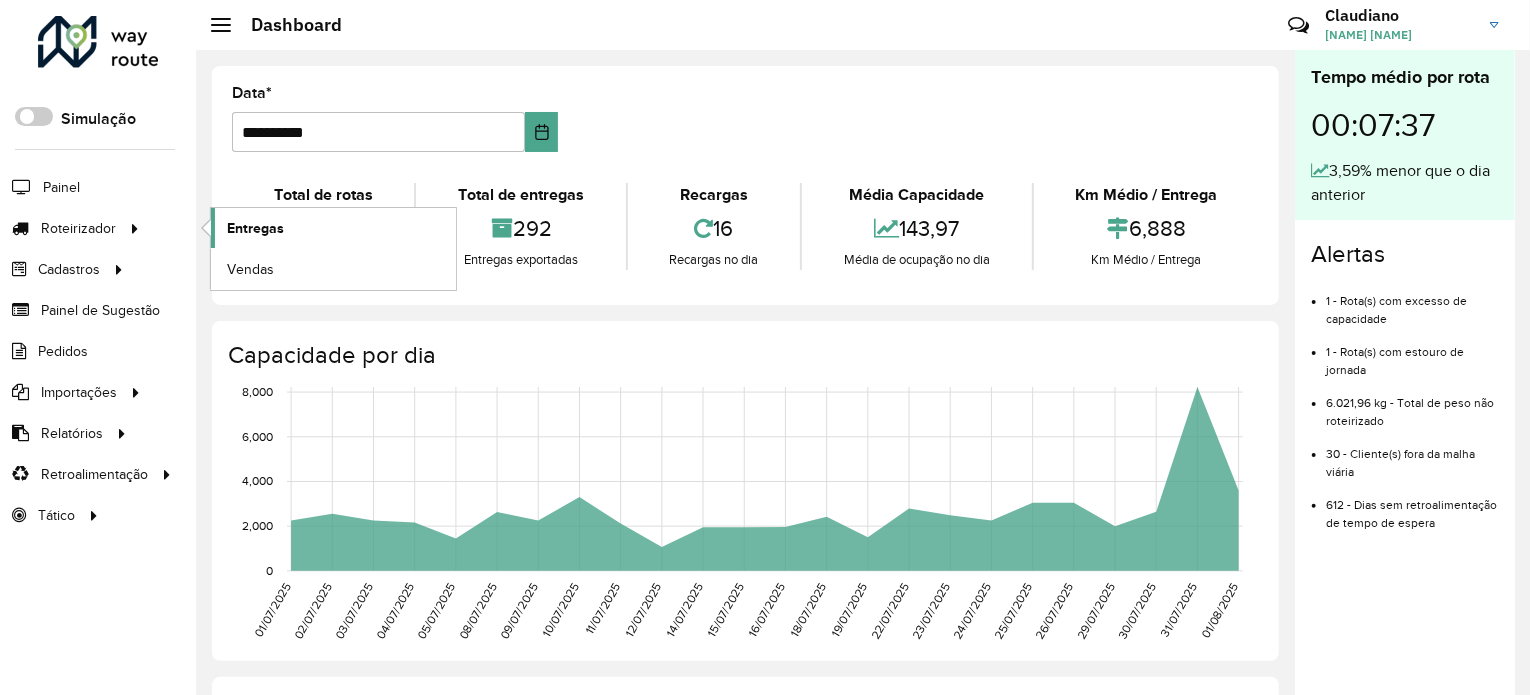 click on "Entregas" 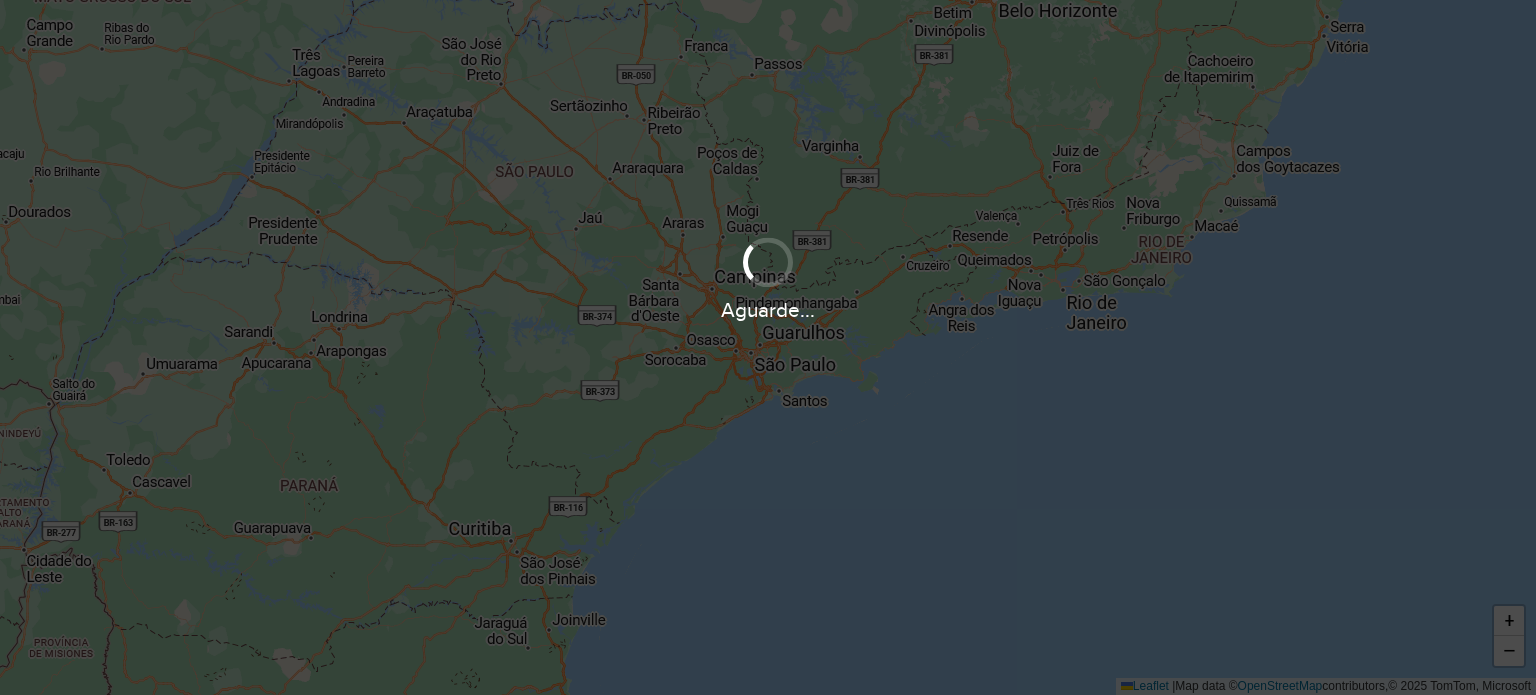 scroll, scrollTop: 0, scrollLeft: 0, axis: both 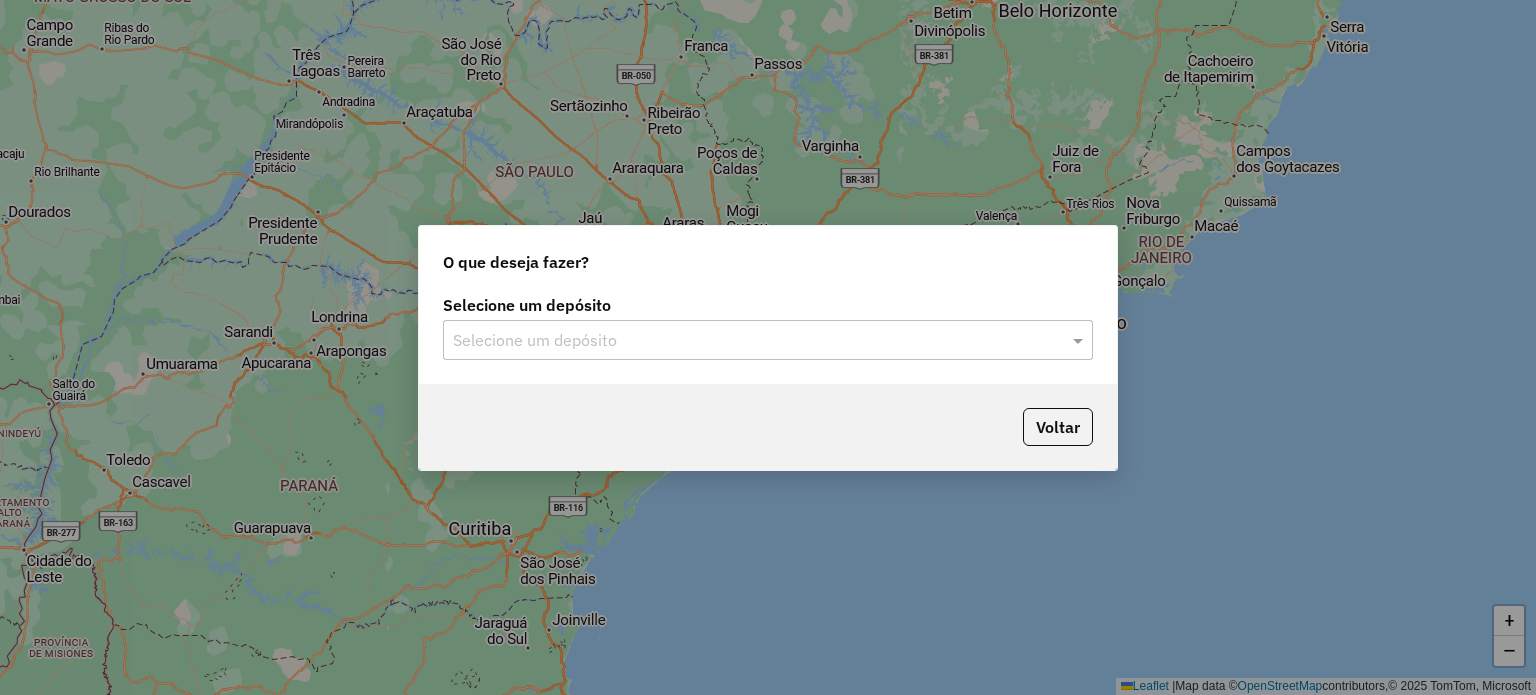 click on "Selecione um depósito" 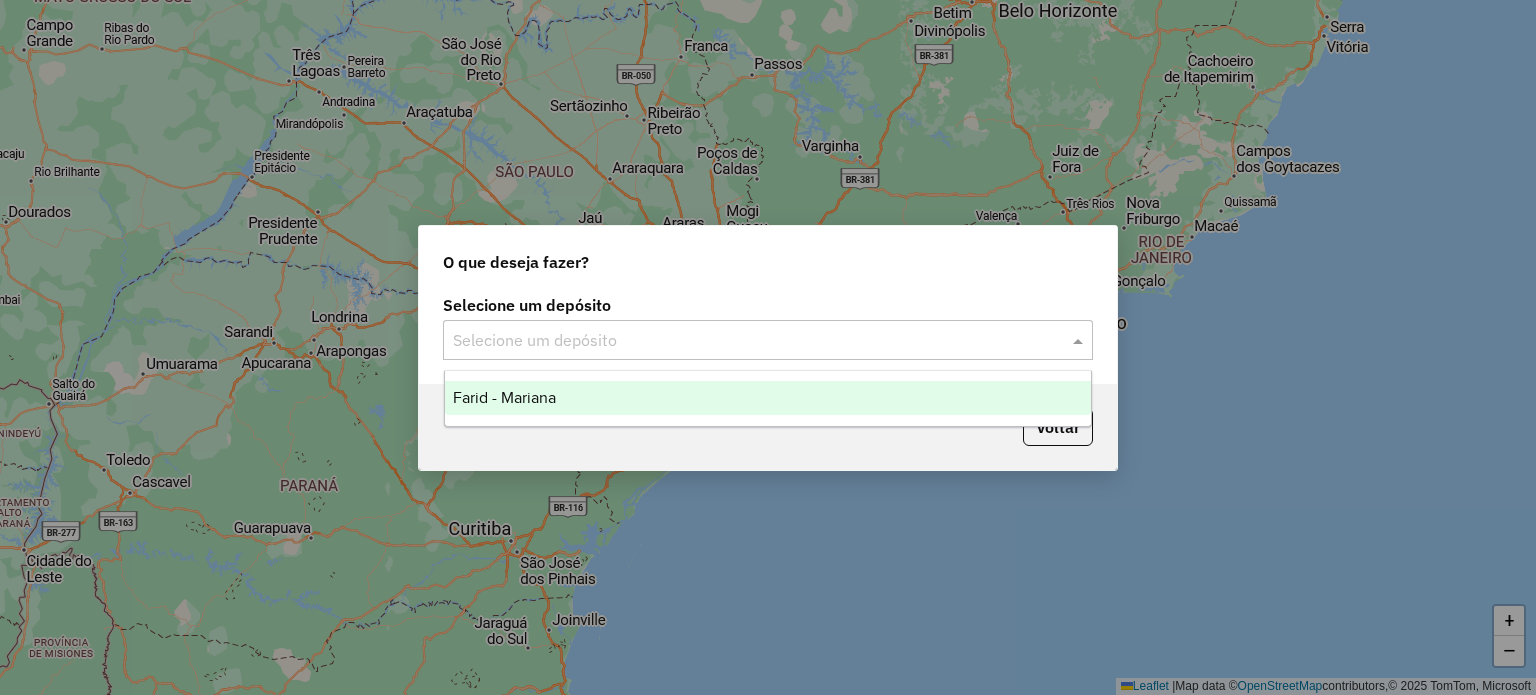 click on "Farid - Mariana" at bounding box center (768, 398) 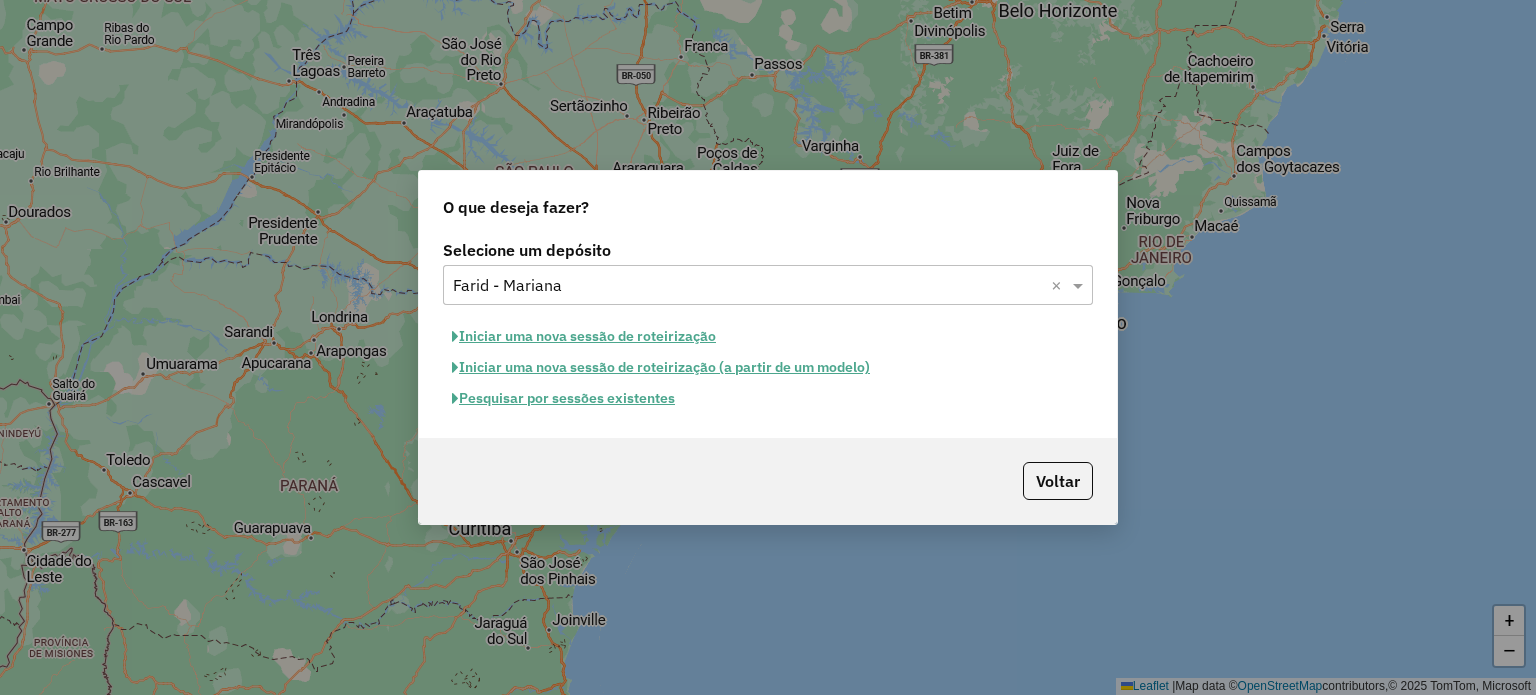 click on "Pesquisar por sessões existentes" 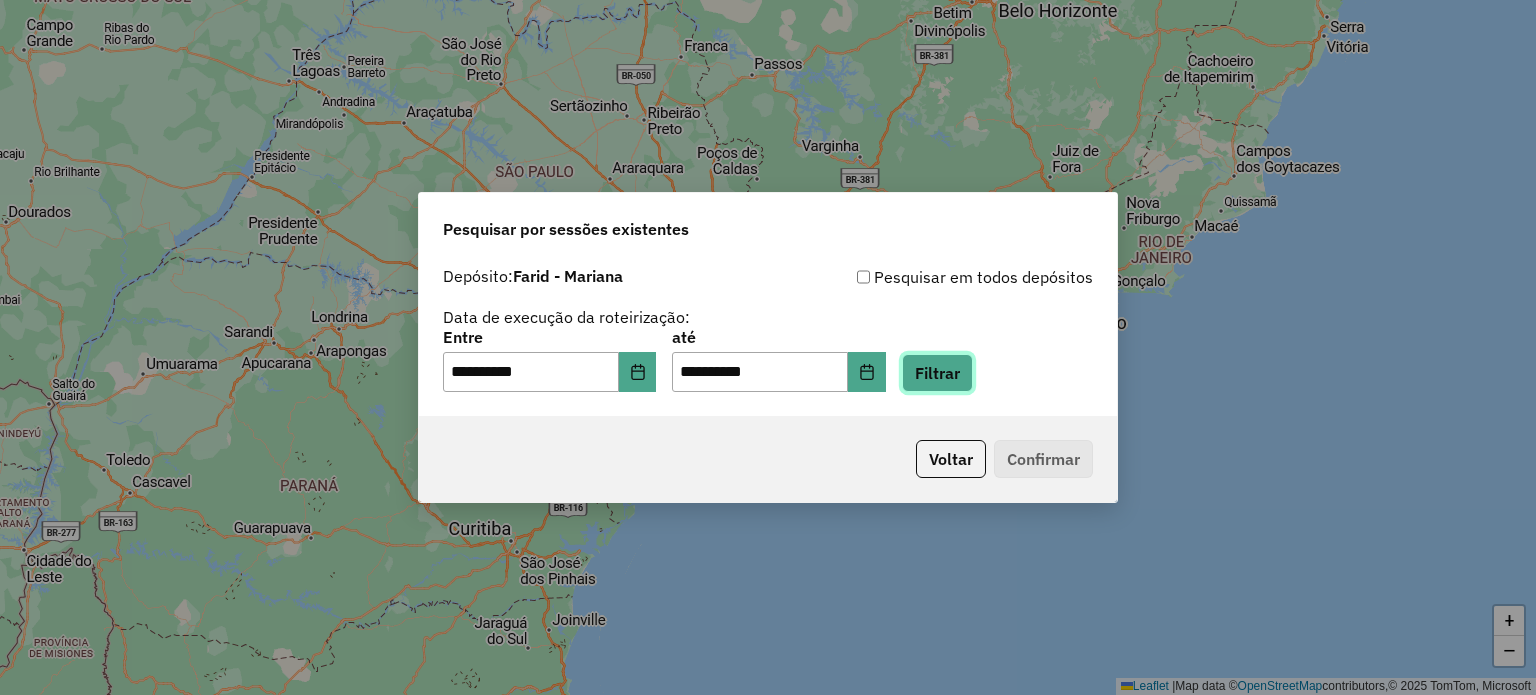 click on "Filtrar" 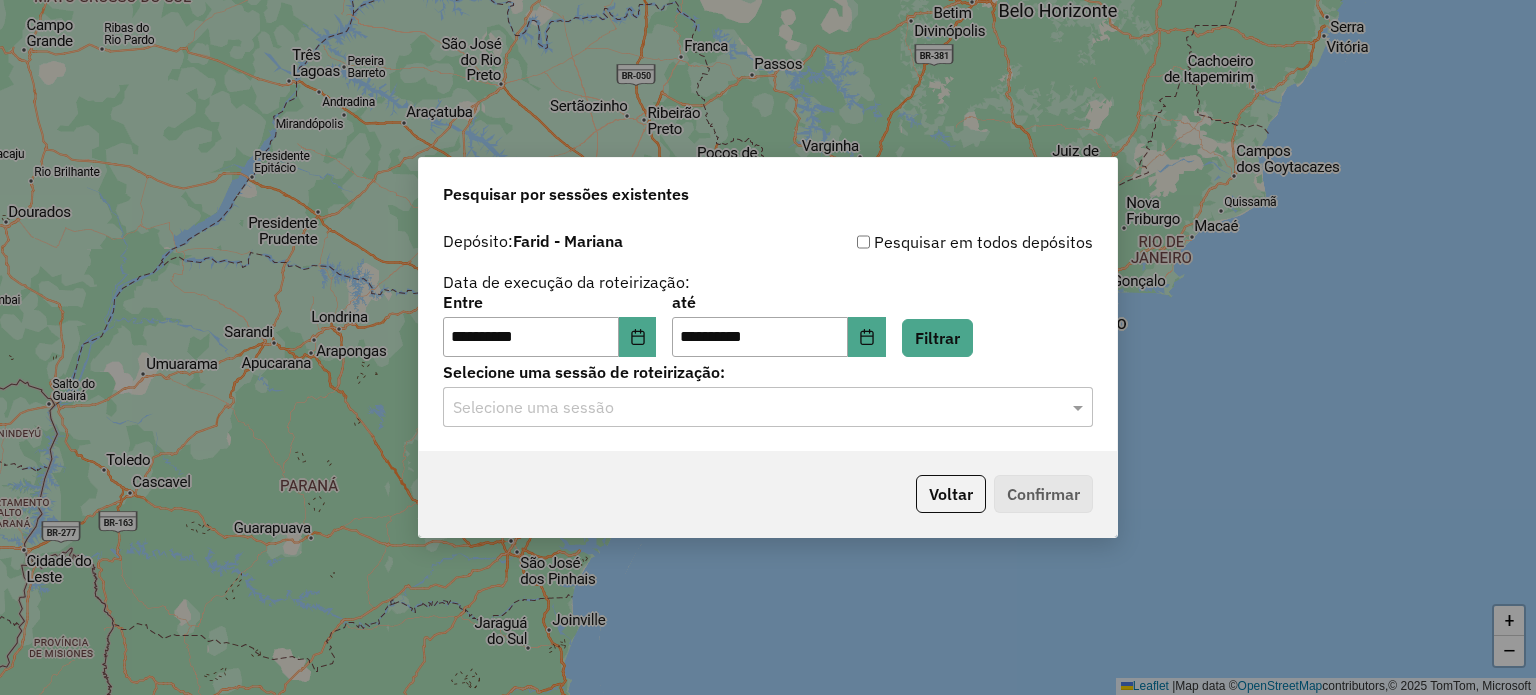 click on "Selecione uma sessão" 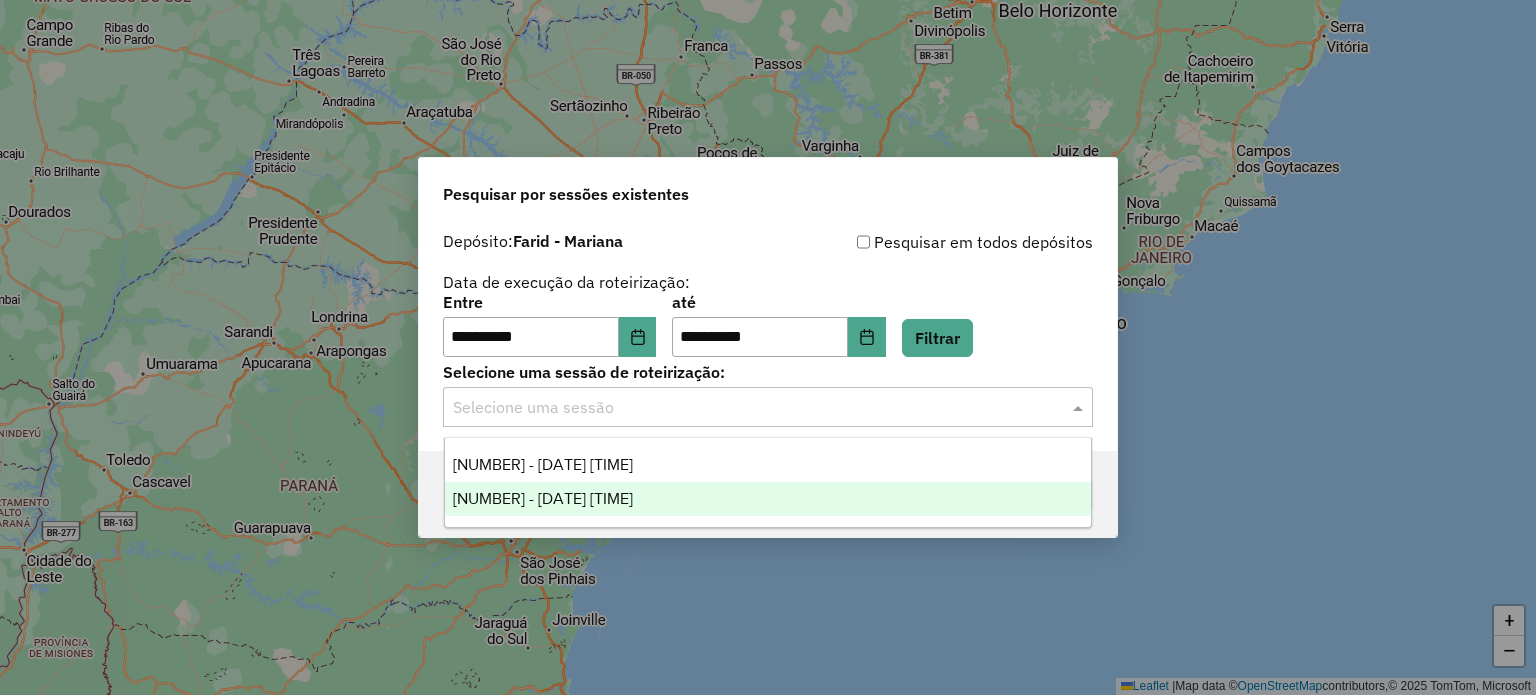 click on "973432 - 01/08/2025 18:25" at bounding box center [768, 499] 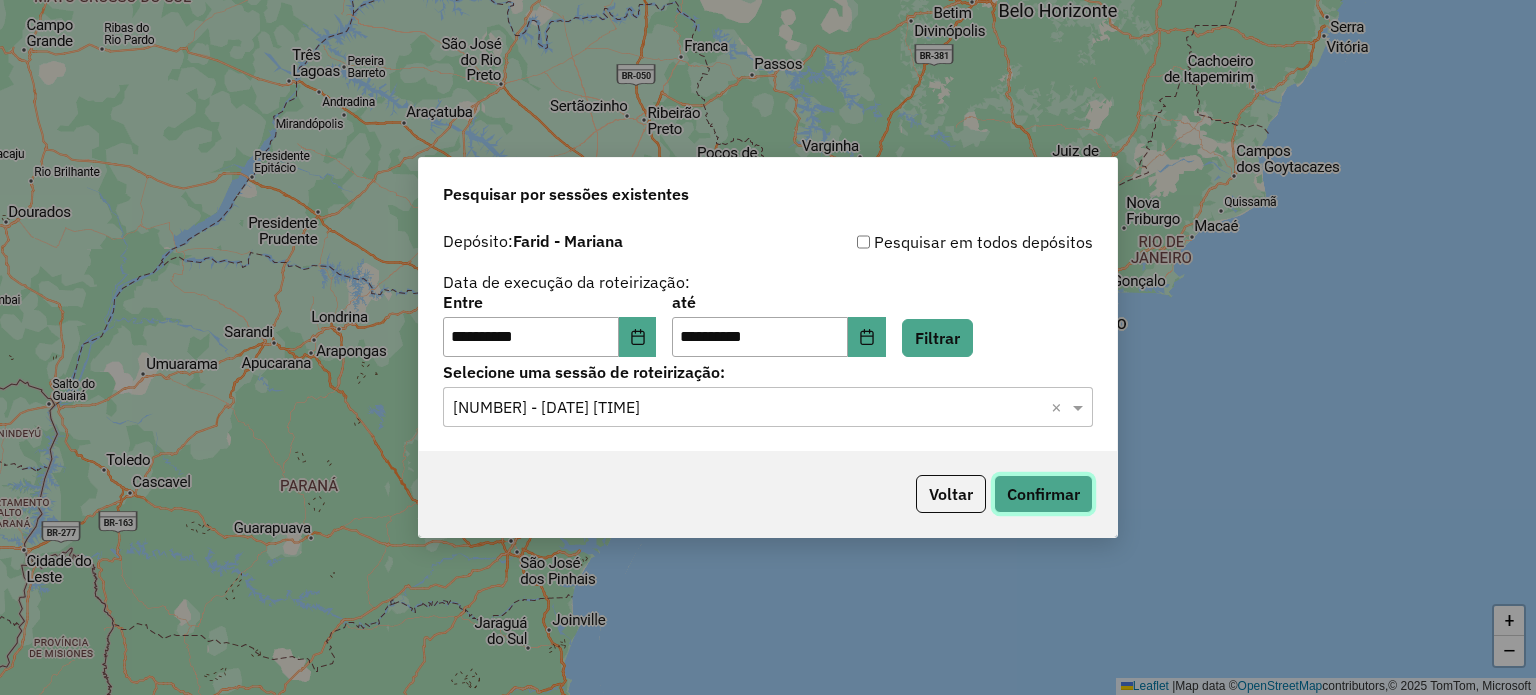 click on "Confirmar" 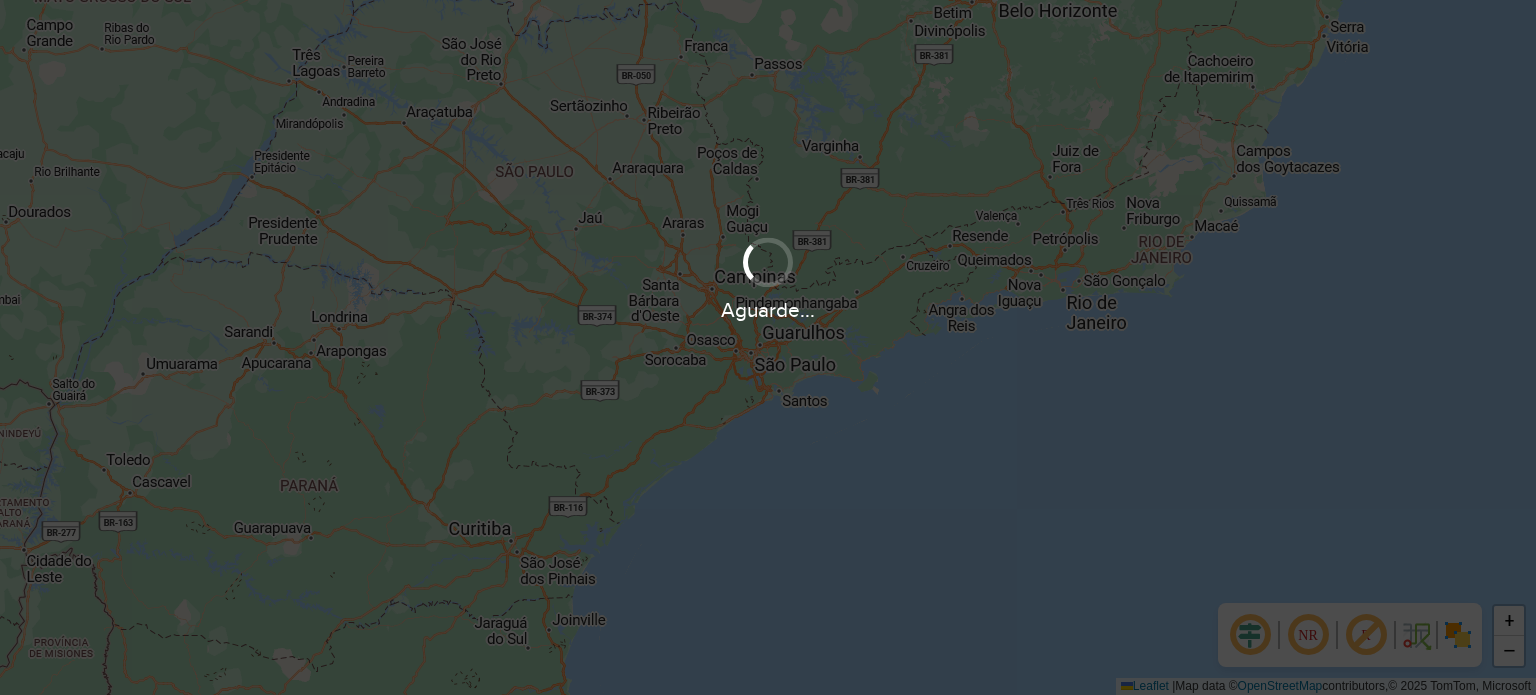 scroll, scrollTop: 0, scrollLeft: 0, axis: both 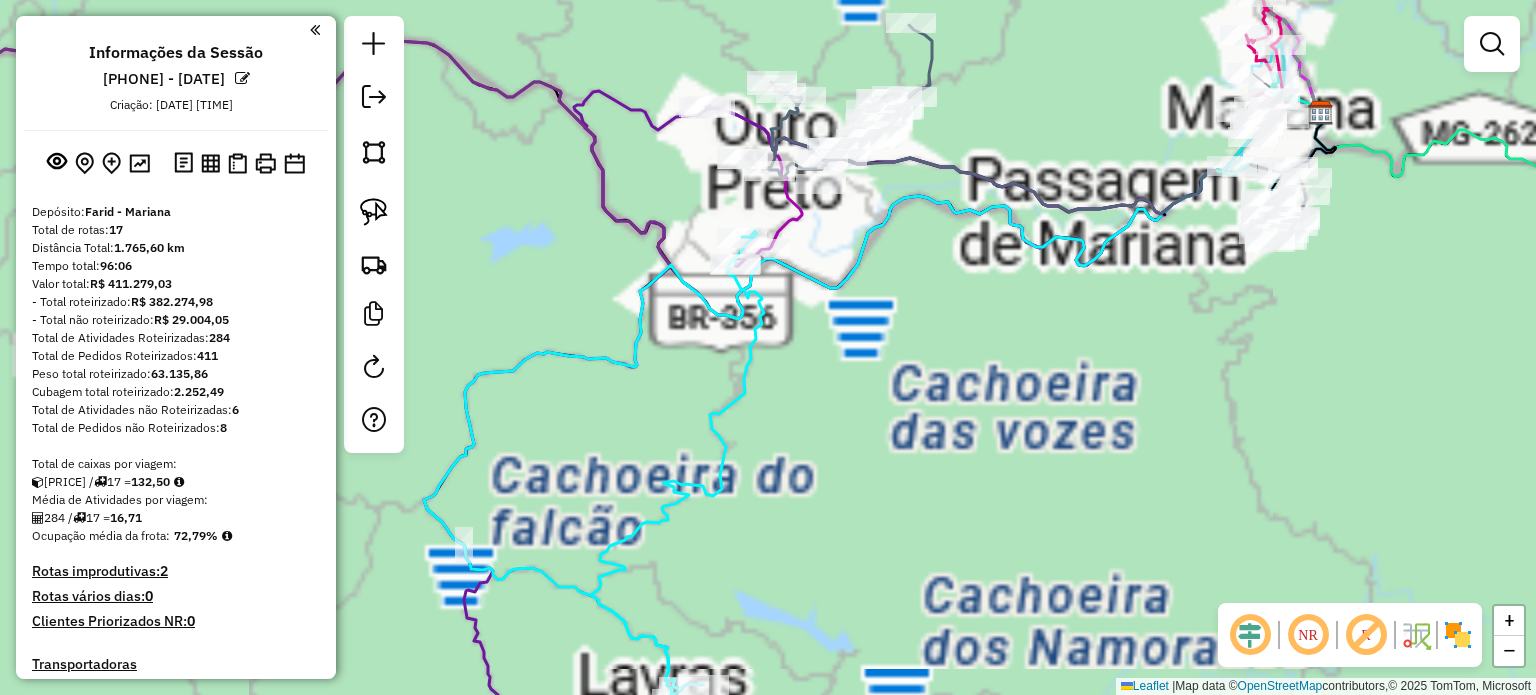 drag, startPoint x: 966, startPoint y: 308, endPoint x: 924, endPoint y: 523, distance: 219.06392 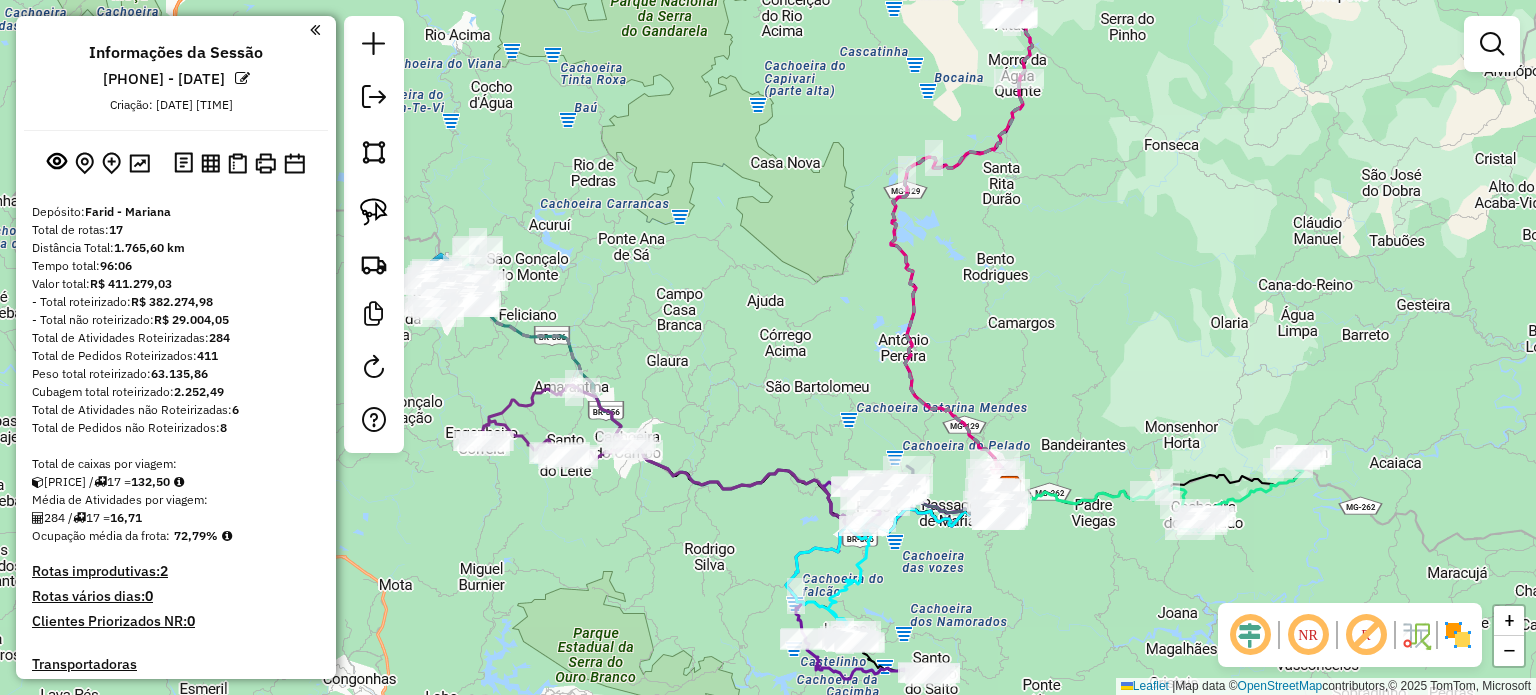 click on "Janela de atendimento Grade de atendimento Capacidade Transportadoras Veículos Cliente Pedidos  Rotas Selecione os dias de semana para filtrar as janelas de atendimento  Seg   Ter   Qua   Qui   Sex   Sáb   Dom  Informe o período da janela de atendimento: De: Até:  Filtrar exatamente a janela do cliente  Considerar janela de atendimento padrão  Selecione os dias de semana para filtrar as grades de atendimento  Seg   Ter   Qua   Qui   Sex   Sáb   Dom   Considerar clientes sem dia de atendimento cadastrado  Clientes fora do dia de atendimento selecionado Filtrar as atividades entre os valores definidos abaixo:  Peso mínimo:   Peso máximo:   Cubagem mínima:   Cubagem máxima:   De:   Até:  Filtrar as atividades entre o tempo de atendimento definido abaixo:  De:   Até:   Considerar capacidade total dos clientes não roteirizados Transportadora: Selecione um ou mais itens Tipo de veículo: Selecione um ou mais itens Veículo: Selecione um ou mais itens Motorista: Selecione um ou mais itens Nome: Rótulo:" 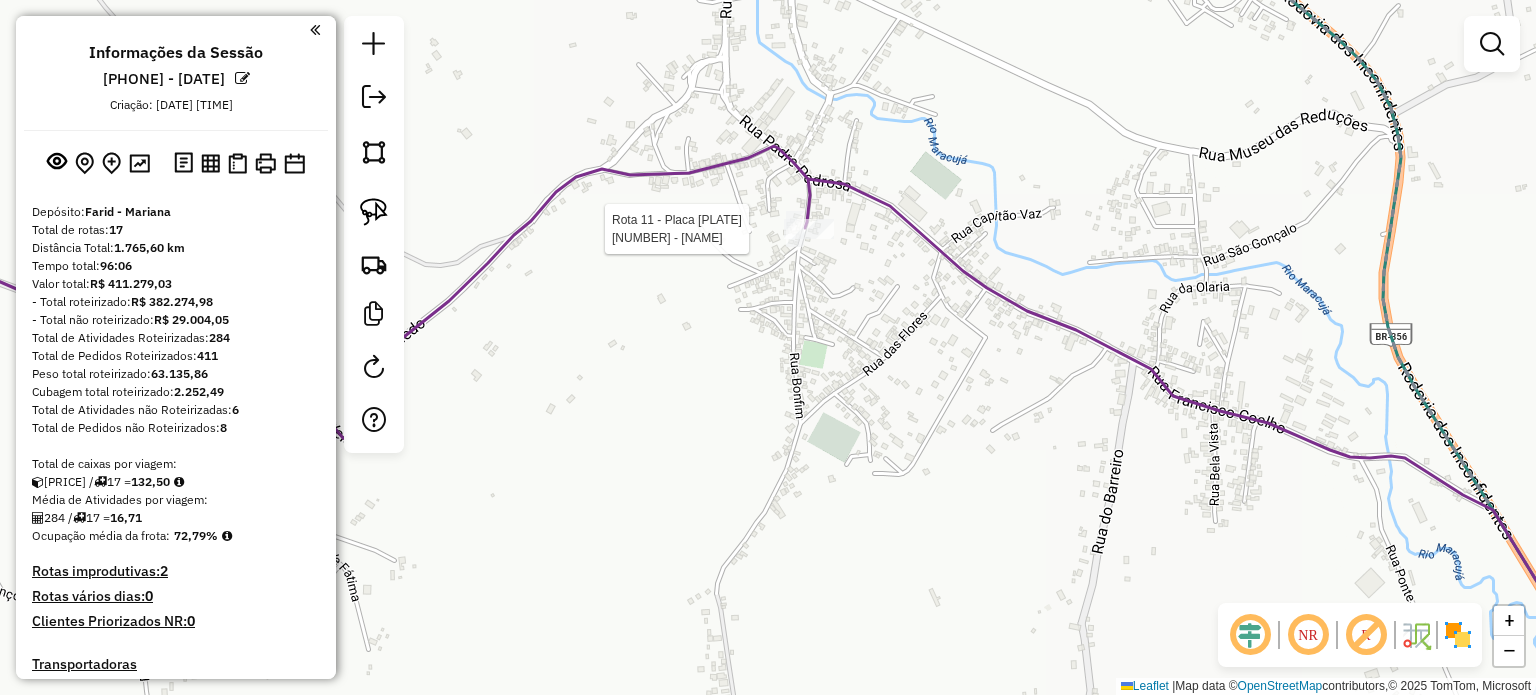 select on "**********" 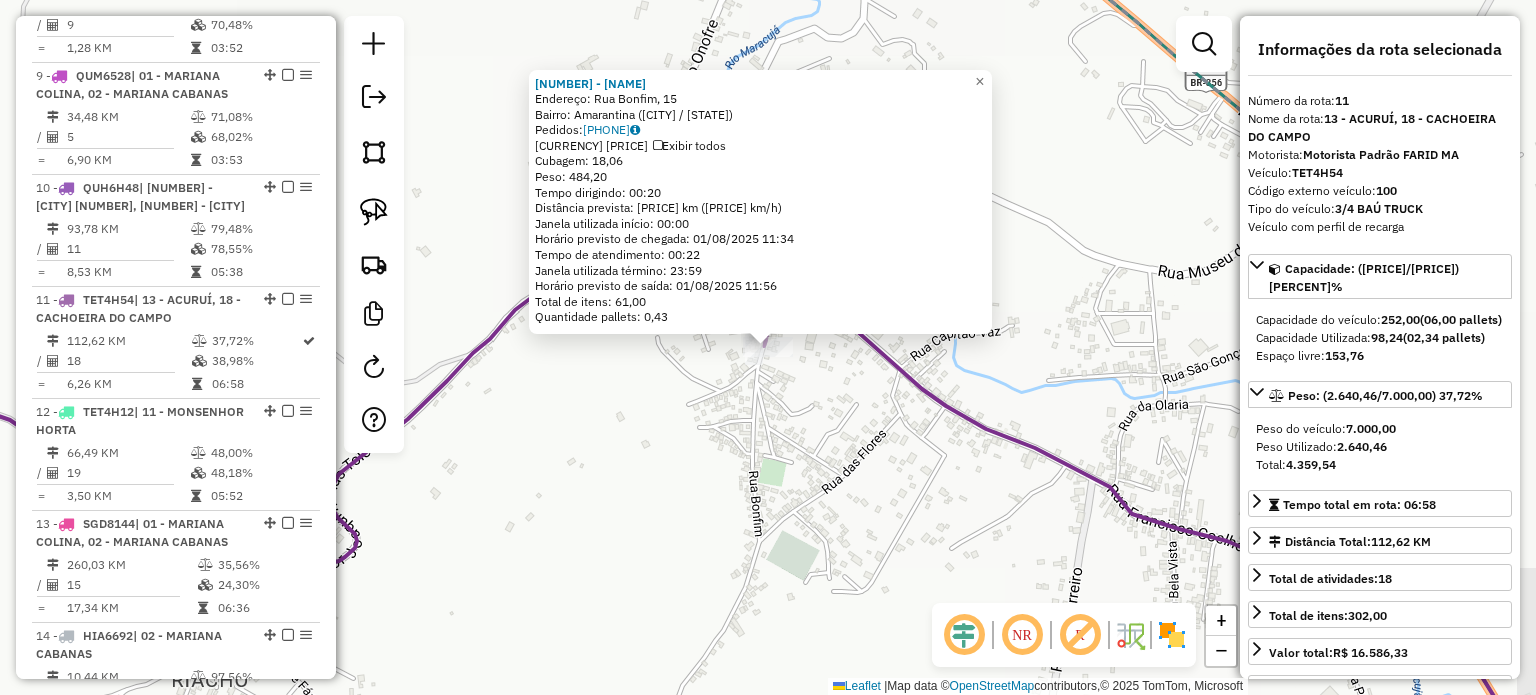 scroll, scrollTop: 1916, scrollLeft: 0, axis: vertical 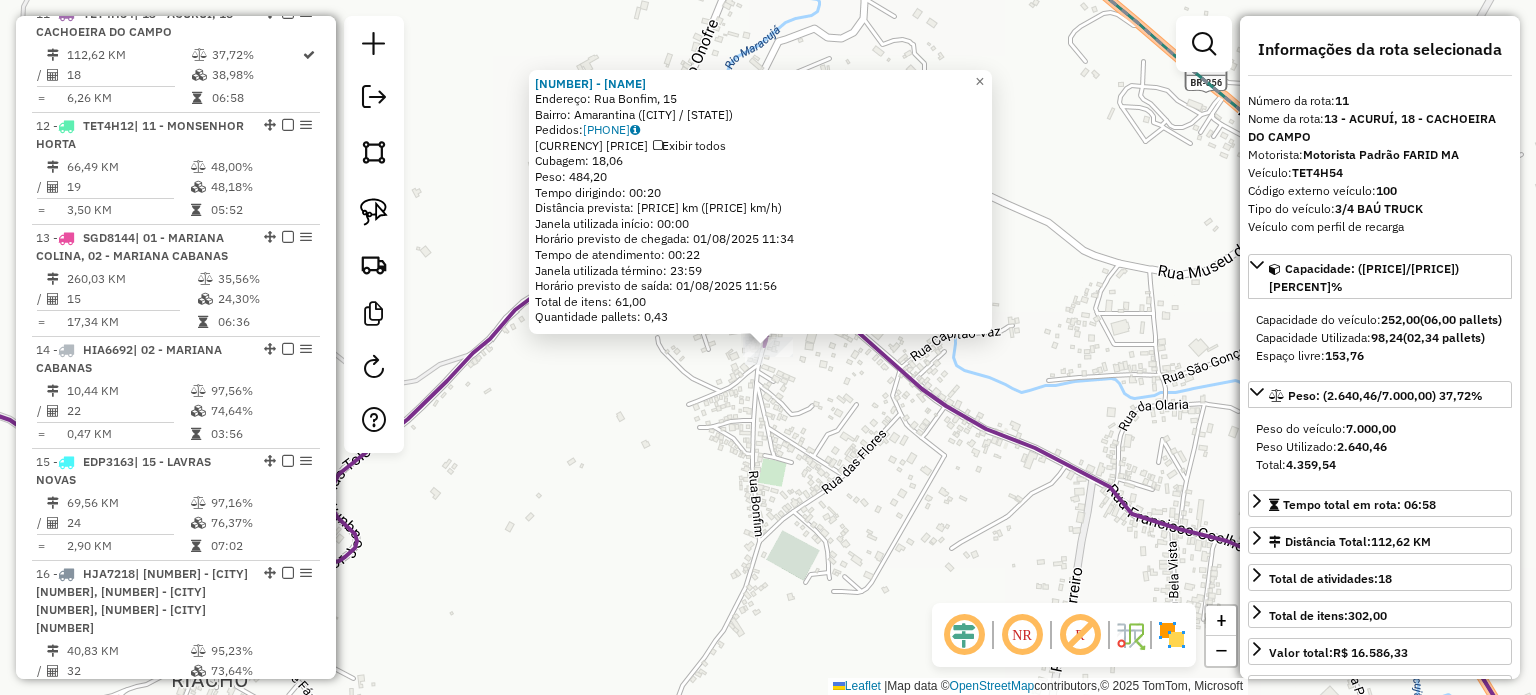 click on "[NAME]  Endereço: [CITY], [NUMBER]   Bairro: [CITY] ([CITY] / [STATE])   Pedidos:  [PHONE]   Valor total: [CURRENCY] [PRICE]   Exibir todos   Cubagem: [NUMBER]  Peso: [NUMBER]  Tempo dirigindo: [TIME]   Distância prevista: [NUMBER] km ([NUMBER] km/h)   Janela utilizada início: [TIME]   Horário previsto de chegada: [DATE] [TIME]   Tempo de atendimento: [TIME]   Janela utilizada término: [TIME]   Horário previsto de saída: [DATE] [TIME]   Total de itens: [NUMBER]   Quantidade pallets: [NUMBER]  × Janela de atendimento Grade de atendimento Capacidade Transportadoras Veículos Cliente Pedidos  Rotas Selecione os dias de semana para filtrar as janelas de atendimento  Seg   Ter   Qua   Qui   Sex   Sáb   Dom  Informe o período da janela de atendimento: De: Até:  Filtrar exatamente a janela do cliente  Considerar janela de atendimento padrão  Selecione os dias de semana para filtrar as grades de atendimento  Seg   Ter   Qua   Qui   Sex   Sáb   Dom   Considerar clientes sem dia de atendimento cadastrado" 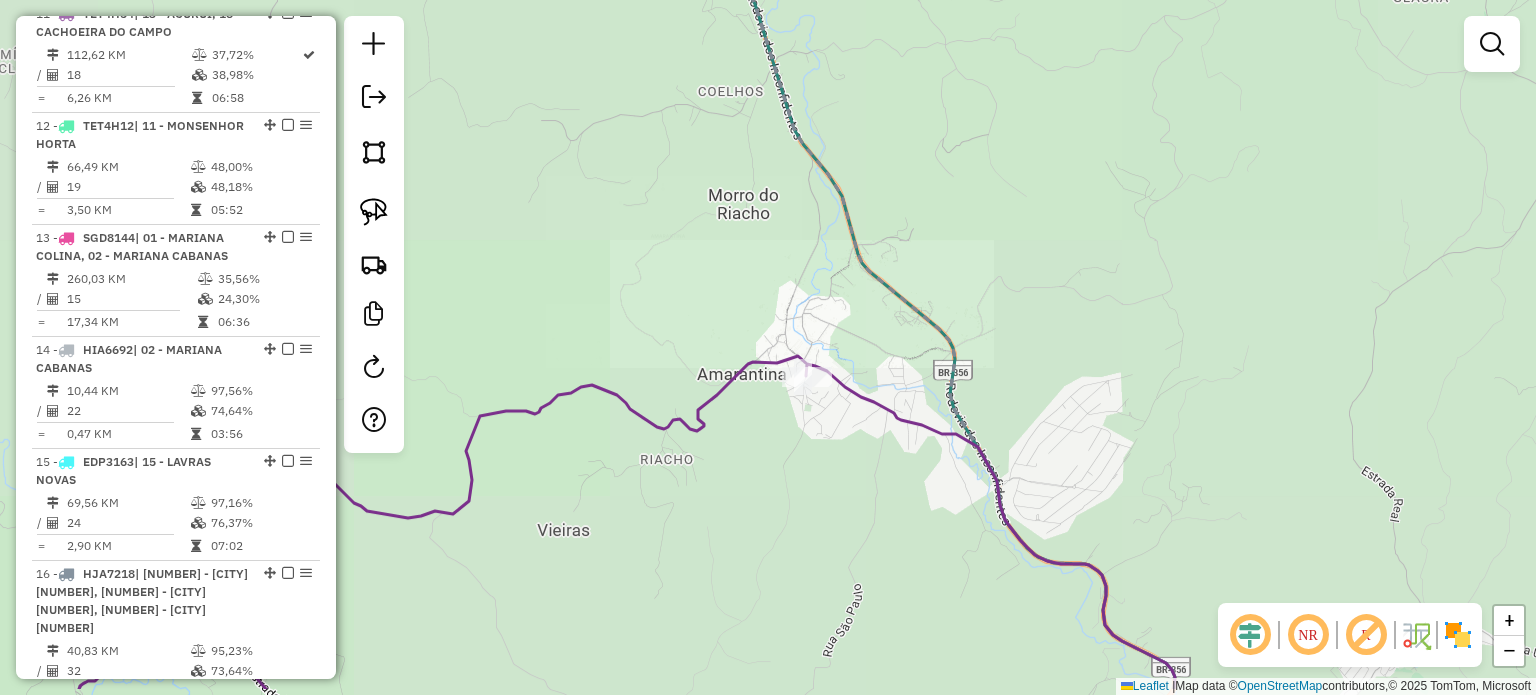 drag, startPoint x: 878, startPoint y: 569, endPoint x: 772, endPoint y: 301, distance: 288.20132 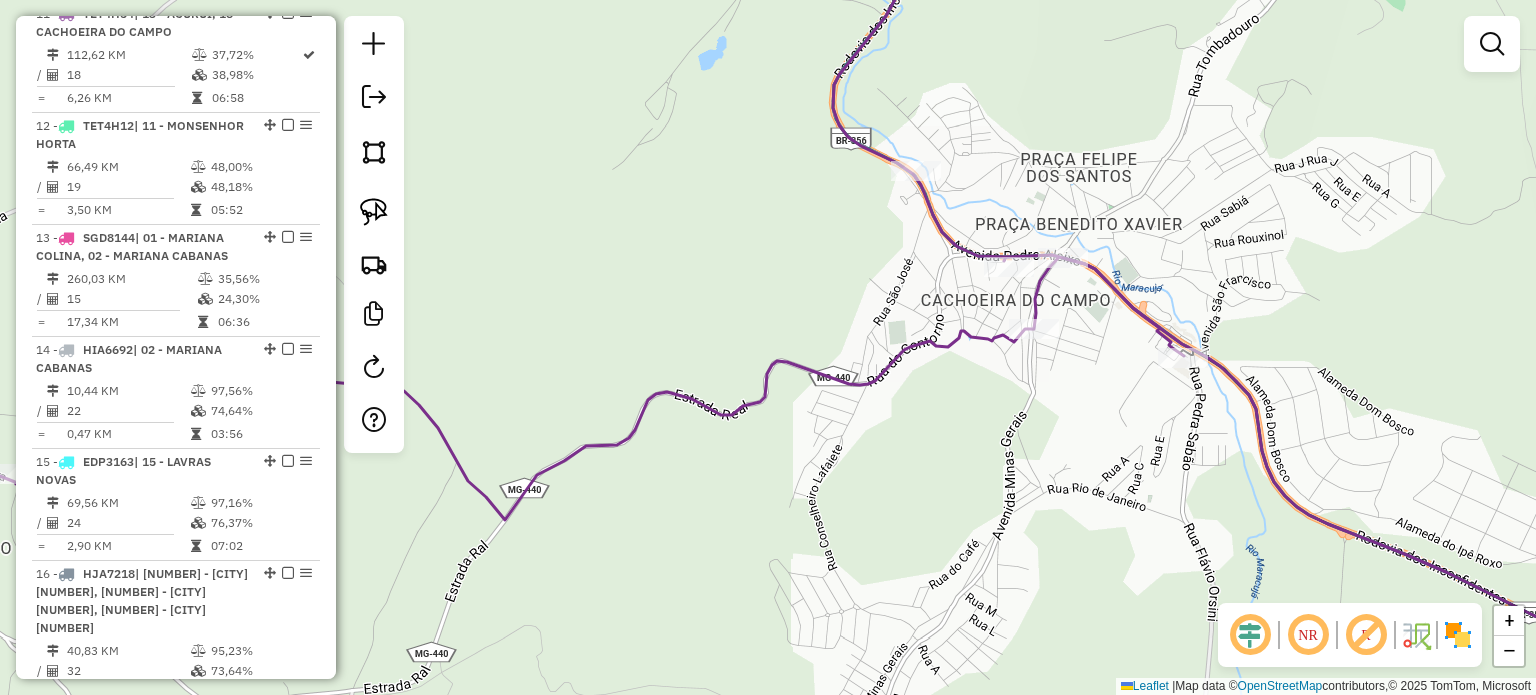 click 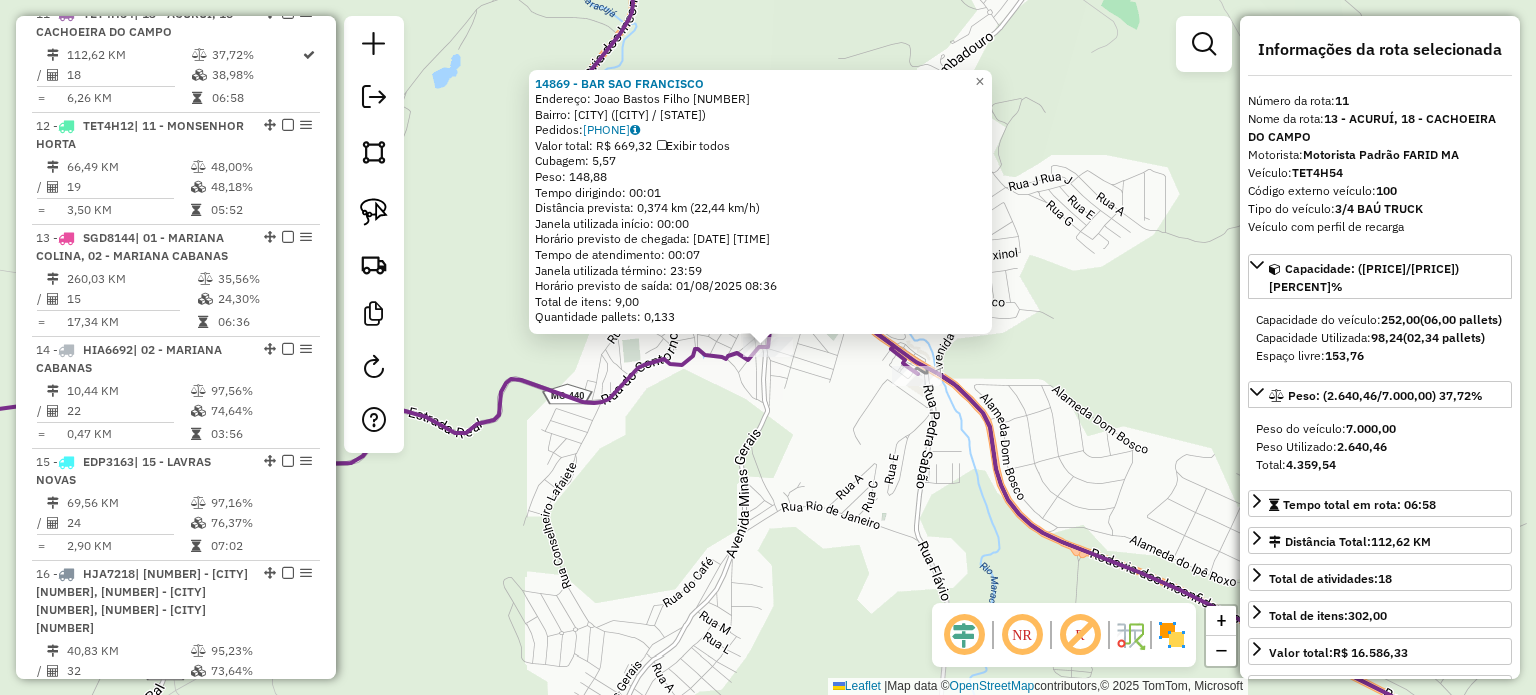 click on "14869 - BAR SAO FRANCISCO  Endereço:  Joao Bastos Filho [NUMBER]   Bairro: CENTRO ([CITY] / [STATE])   Pedidos:  [PHONE]   Valor total: R$ 669,32   Exibir todos   Cubagem: 5,57  Peso: 148,88  Tempo dirigindo: 00:01   Distância prevista: 0,374 km (22,44 km/h)   Janela utilizada início: 00:00   Horário previsto de chegada: [DATE] [TIME]   Tempo de atendimento: 00:07   Janela utilizada término: 23:59   Horário previsto de saída: [DATE] [TIME]   Total de itens: 9,00   Quantidade pallets: 0,133  × Janela de atendimento Grade de atendimento Capacidade Transportadoras Veículos Cliente Pedidos  Rotas Selecione os dias de semana para filtrar as janelas de atendimento  Seg   Ter   Qua   Qui   Sex   Sáb   Dom  Informe o período da janela de atendimento: De: Até:  Filtrar exatamente a janela do cliente  Considerar janela de atendimento padrão  Selecione os dias de semana para filtrar as grades de atendimento  Seg   Ter   Qua   Qui   Sex   Sáb   Dom   Clientes fora do dia de atendimento selecionado +" 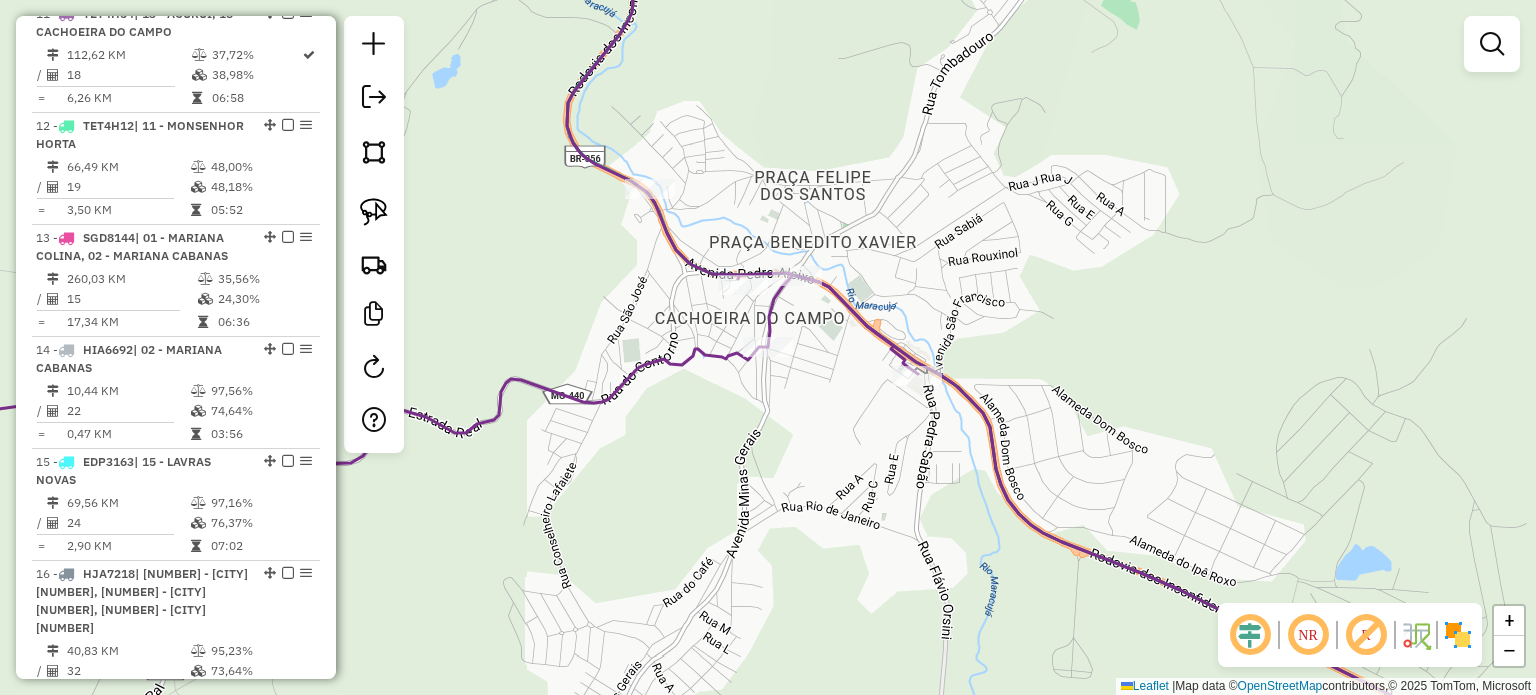 click 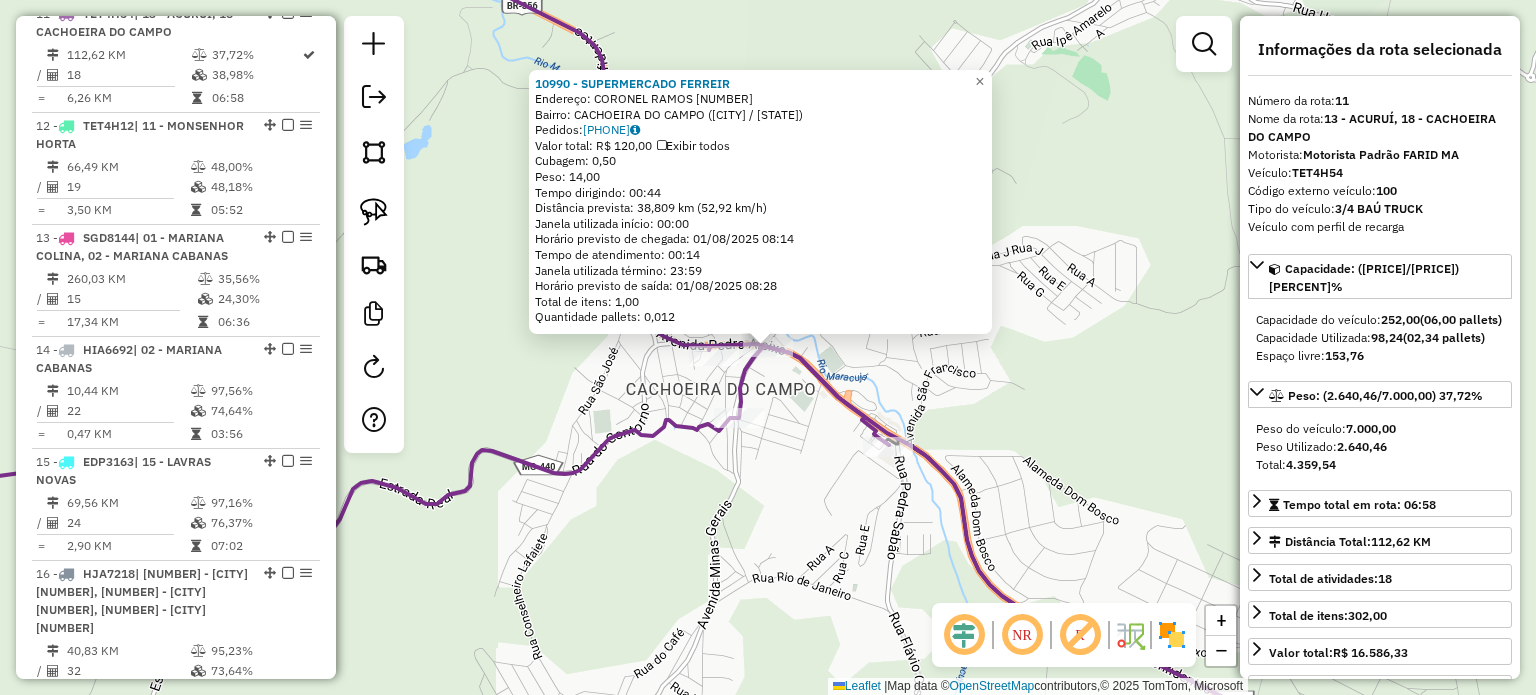 click on "10990 - SUPERMERCADO FERREIR  Endereço:  CORONEL RAMOS [NUMBER]   Bairro: CACHOEIRA DO CAMPO ([CITY] / [STATE])   Pedidos:  [PHONE]   Valor total: R$ 120,00   Exibir todos   Cubagem: 0,50  Peso: 14,00  Tempo dirigindo: 00:44   Distância prevista: 38,809 km (52,92 km/h)   Janela utilizada início: 00:00   Horário previsto de chegada: [DATE] [TIME]   Tempo de atendimento: 00:14   Janela utilizada término: 23:59   Horário previsto de saída: [DATE] [TIME]   Total de itens: 1,00   Quantidade pallets: 0,012  × Janela de atendimento Grade de atendimento Capacidade Transportadoras Veículos Cliente Pedidos  Rotas Selecione os dias de semana para filtrar as janelas de atendimento  Seg   Ter   Qua   Qui   Sex   Sáb   Dom  Informe o período da janela de atendimento: De: Até:  Filtrar exatamente a janela do cliente  Considerar janela de atendimento padrão  Selecione os dias de semana para filtrar as grades de atendimento  Seg   Ter   Qua   Qui   Sex   Sáb   Dom   Clientes fora do dia de atendimento selecionado" 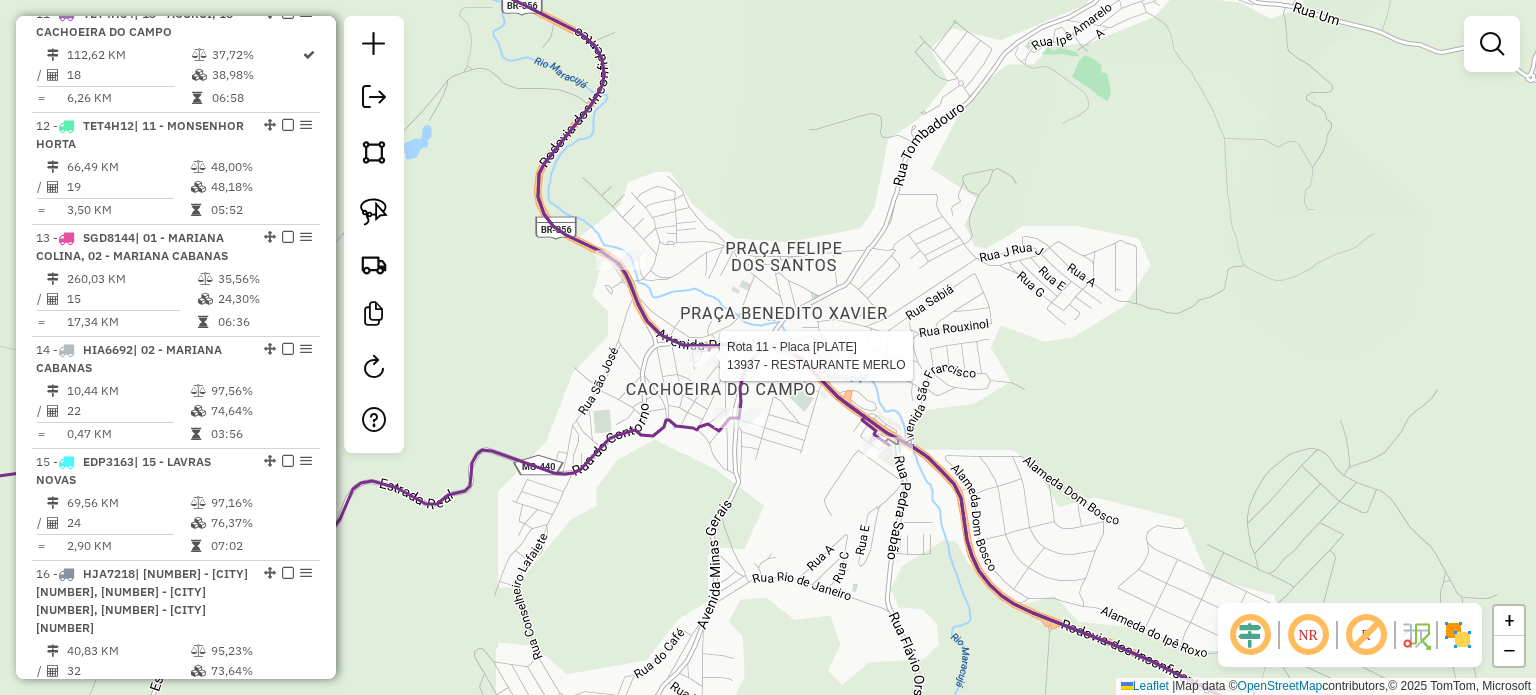 select on "**********" 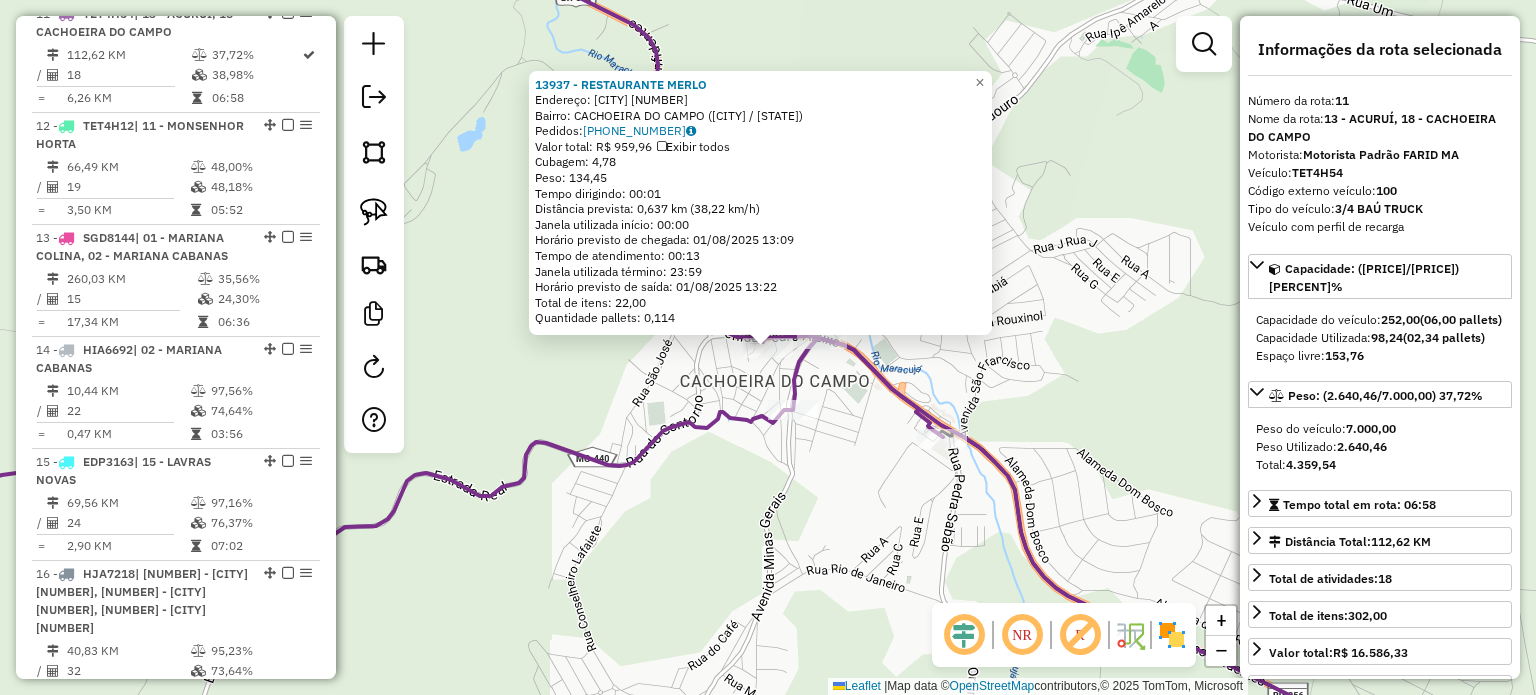 click on "13937 - RESTAURANTE MERLO  Endereço:  DOS INCONFIDENTES KM 76 S/N   Bairro: CACHOEIRA DO CAMPO ([CITY] / [STATE])   Pedidos:  [PHONE]   Valor total: R$ 959,96   Exibir todos   Cubagem: 4,78  Peso: 134,45  Tempo dirigindo: 00:01   Distância prevista: 0,637 km (38,22 km/h)   Janela utilizada início: 00:00   Horário previsto de chegada: [DATE] [TIME]   Tempo de atendimento: 00:13   Janela utilizada término: 23:59   Horário previsto de saída: [DATE] [TIME]   Total de itens: 22,00   Quantidade pallets: 0,114  × Janela de atendimento Grade de atendimento Capacidade Transportadoras Veículos Cliente Pedidos  Rotas Selecione os dias de semana para filtrar as janelas de atendimento  Seg   Ter   Qua   Qui   Sex   Sáb   Dom  Informe o período da janela de atendimento: De: Até:  Filtrar exatamente a janela do cliente  Considerar janela de atendimento padrão  Selecione os dias de semana para filtrar as grades de atendimento  Seg   Ter   Qua   Qui   Sex   Sáb   Dom   Peso mínimo:   Peso máximo:   De:" 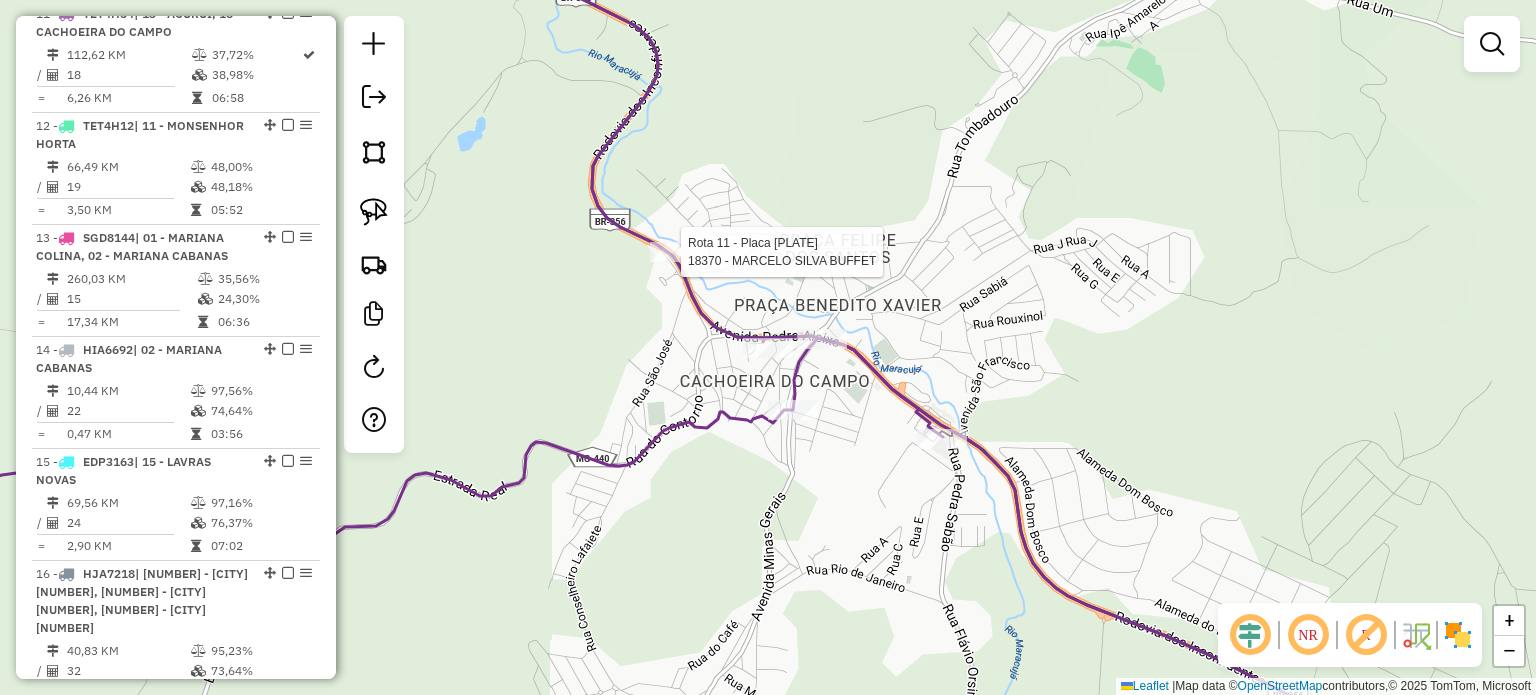 click 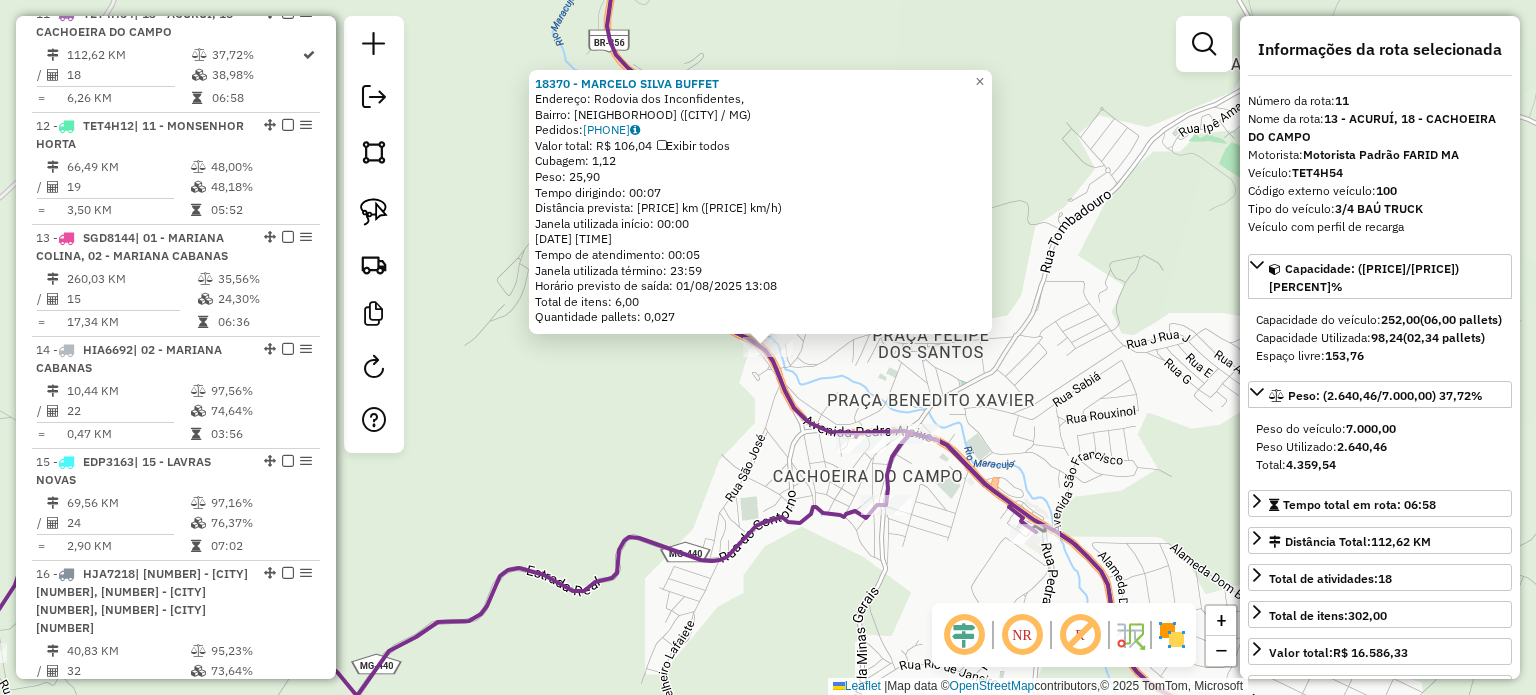 click on "[NUMBER] - [NAME] [NAME] Endereço: [ADDRESS],    Bairro: [BAIRRO] ([CITY] / [STATE])   Pedidos:  [PHONE]   Valor total: R$ 106,04   Exibir todos   Cubagem: 1,12  Peso: 25,90  Tempo dirigindo: 00:07   Distância prevista: 6,043 km (51,80 km/h)   Janela utilizada início: 00:00   Horário previsto de chegada: 01/08/2025 13:03   Tempo de atendimento: 00:05   Janela utilizada término: 23:59   Horário previsto de saída: 01/08/2025 13:08   Total de itens: 6,00   Quantidade pallets: 0,027  × Janela de atendimento Grade de atendimento Capacidade Transportadoras Veículos Cliente Pedidos  Rotas Selecione os dias de semana para filtrar as janelas de atendimento  Seg   Ter   Qua   Qui   Sex   Sáb   Dom  Informe o período da janela de atendimento: De: Até:  Filtrar exatamente a janela do cliente  Considerar janela de atendimento padrão  Selecione os dias de semana para filtrar as grades de atendimento  Seg   Ter   Qua   Qui   Sex   Sáb   Dom   Peso mínimo:   Peso máximo:   De:" 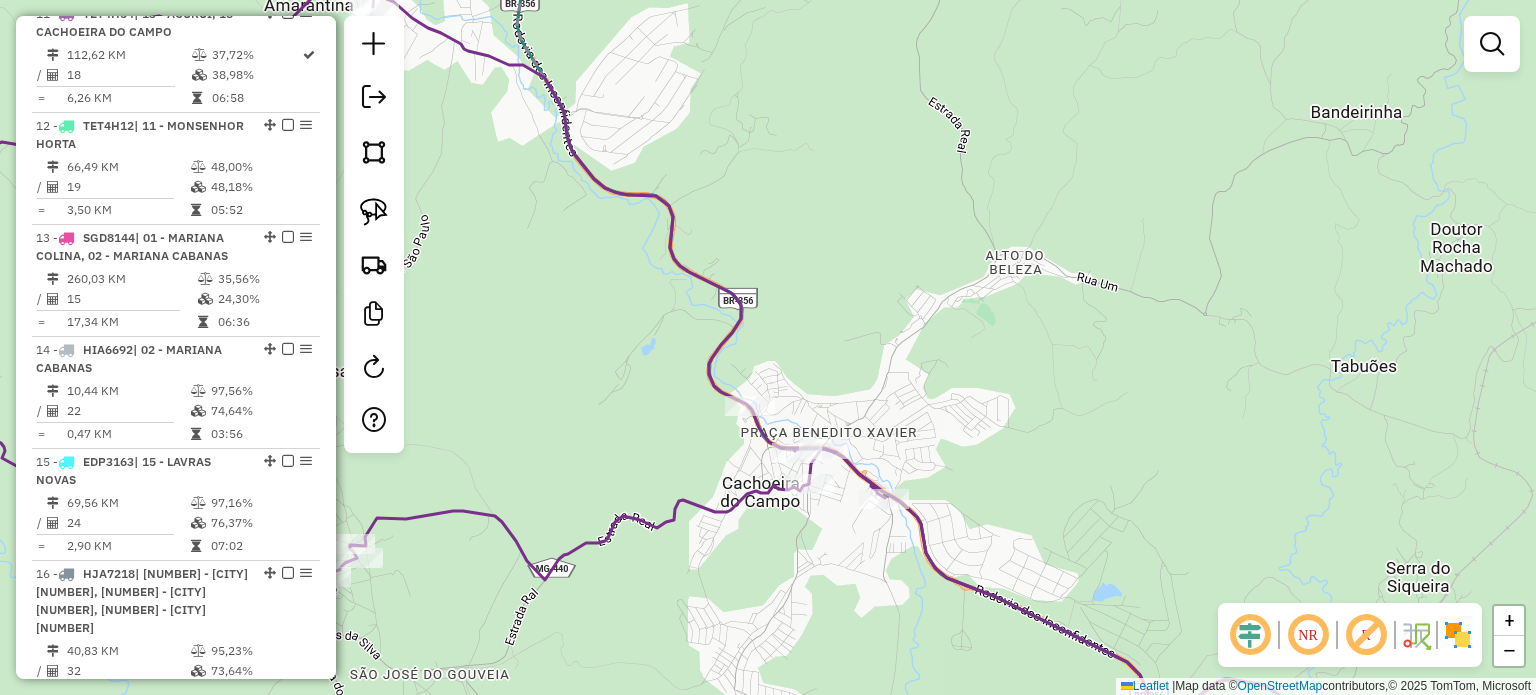 click 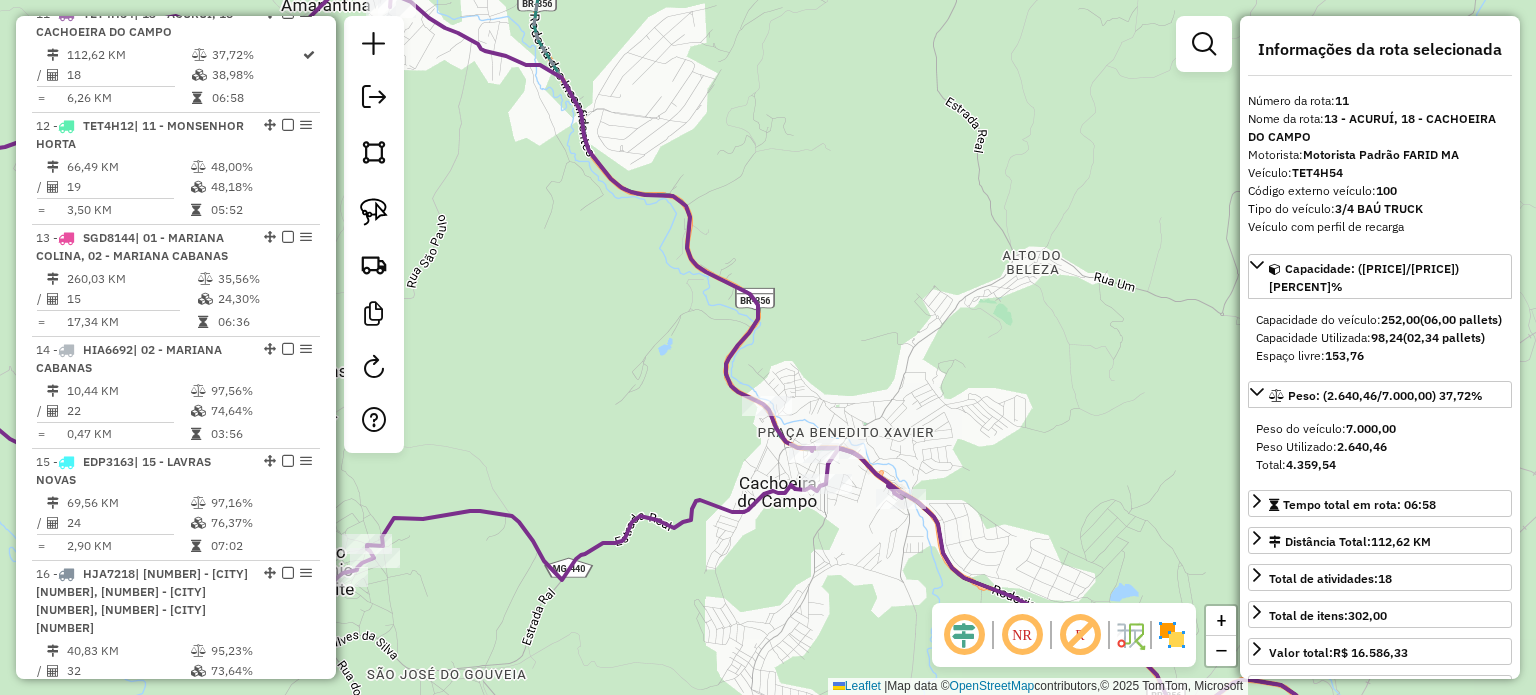 drag, startPoint x: 695, startPoint y: 563, endPoint x: 916, endPoint y: 513, distance: 226.58553 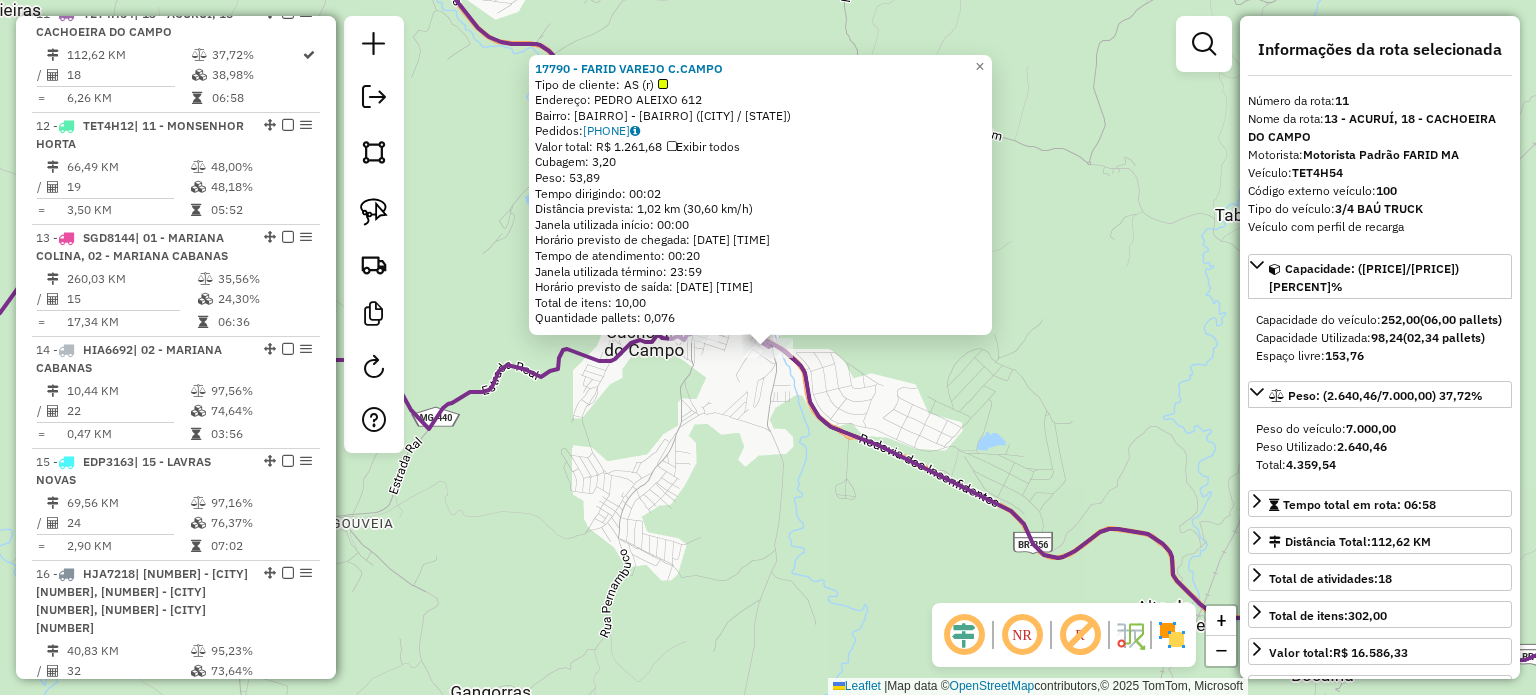 click on "17790 - FARID VAREJO C.CAMPO  Tipo de cliente:   AS (r)   Endereço:  PEDRO ALEIXO [NUMBER]   Bairro: CACHOEIRA DE CAMPO - JARDINS ([CITY] / [STATE])   Pedidos:  [PHONE]   Valor total: R$ 1.261,68   Exibir todos   Cubagem: 3,20  Peso: 53,89  Tempo dirigindo: 00:02   Distância prevista: 1,02 km (30,60 km/h)   Janela utilizada início: 00:00   Horário previsto de chegada: [DATE] [TIME]   Tempo de atendimento: 00:20   Janela utilizada término: 23:59   Horário previsto de saída: [DATE] [TIME]   Total de itens: 10,00   Quantidade pallets: 0,076  × Janela de atendimento Grade de atendimento Capacidade Transportadoras Veículos Cliente Pedidos  Rotas Selecione os dias de semana para filtrar as janelas de atendimento  Seg   Ter   Qua   Qui   Sex   Sáb   Dom  Informe o período da janela de atendimento: De: Até:  Filtrar exatamente a janela do cliente  Considerar janela de atendimento padrão  Selecione os dias de semana para filtrar as grades de atendimento  Seg   Ter   Qua   Qui   Sex   Sáb   Dom   De:  +" 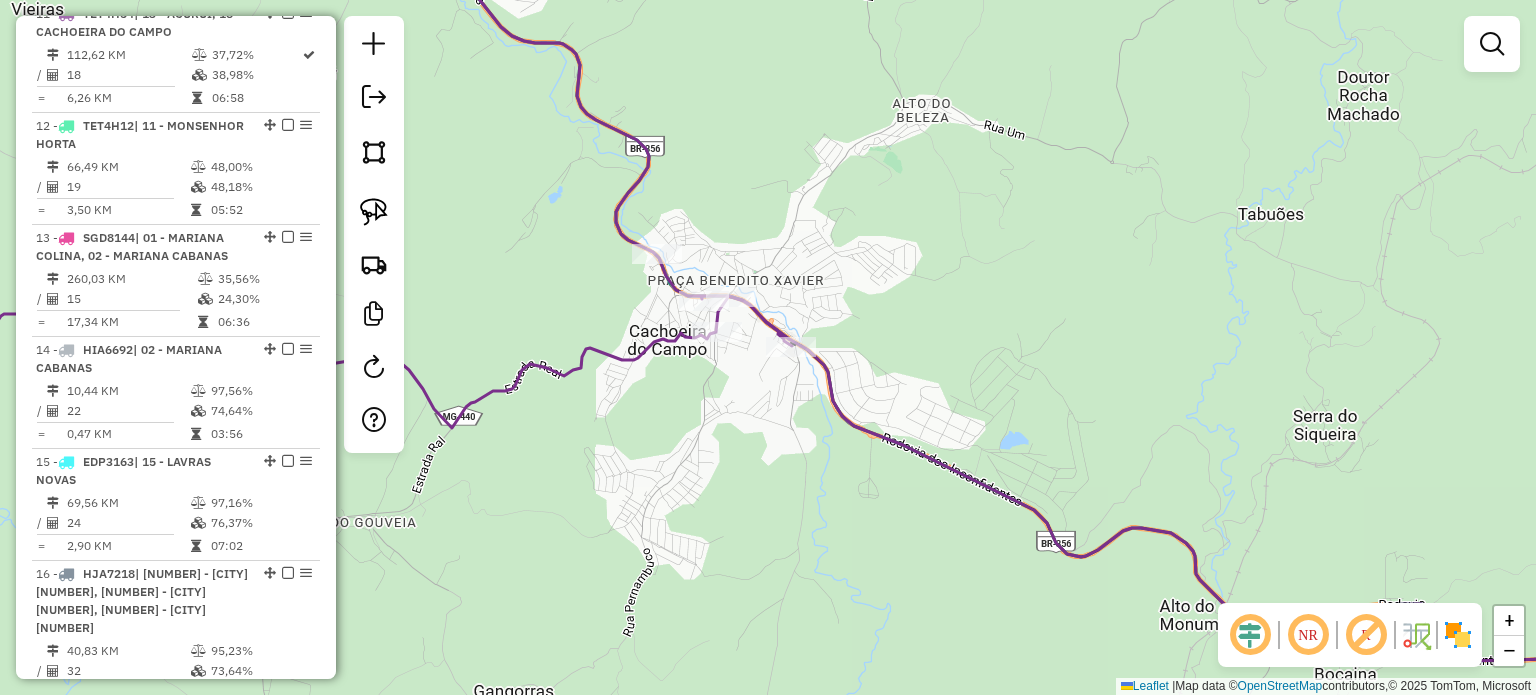 drag, startPoint x: 690, startPoint y: 491, endPoint x: 861, endPoint y: 487, distance: 171.04678 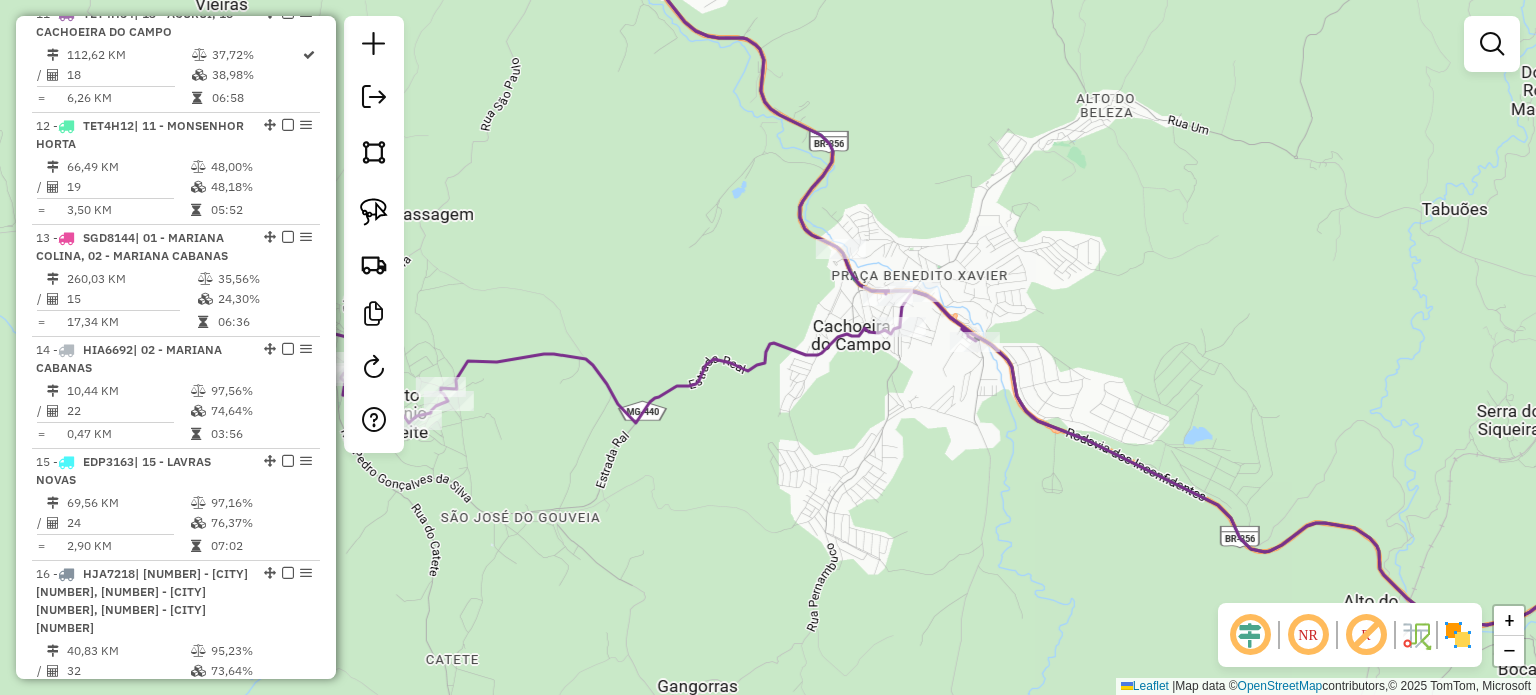 drag, startPoint x: 804, startPoint y: 465, endPoint x: 620, endPoint y: 395, distance: 196.86543 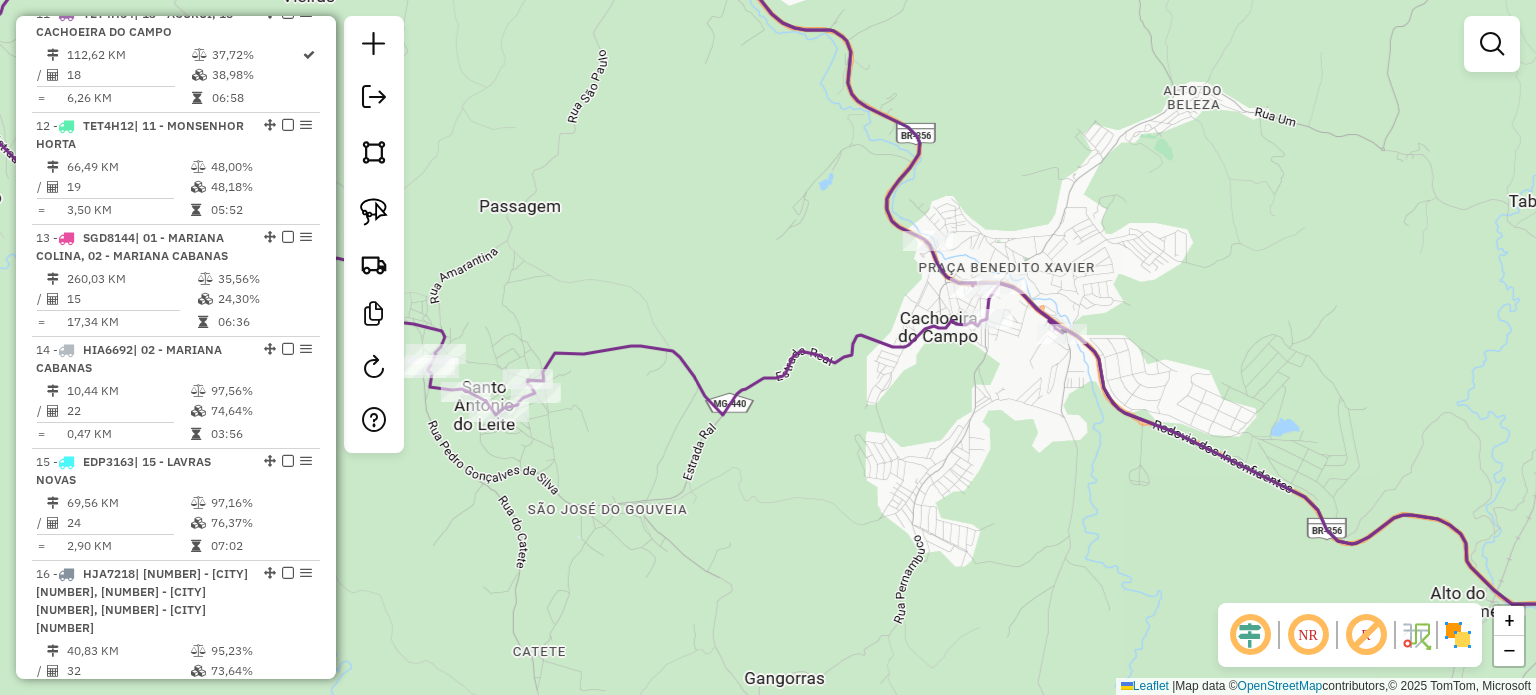 click on "Janela de atendimento Grade de atendimento Capacidade Transportadoras Veículos Cliente Pedidos  Rotas Selecione os dias de semana para filtrar as janelas de atendimento  Seg   Ter   Qua   Qui   Sex   Sáb   Dom  Informe o período da janela de atendimento: De: Até:  Filtrar exatamente a janela do cliente  Considerar janela de atendimento padrão  Selecione os dias de semana para filtrar as grades de atendimento  Seg   Ter   Qua   Qui   Sex   Sáb   Dom   Considerar clientes sem dia de atendimento cadastrado  Clientes fora do dia de atendimento selecionado Filtrar as atividades entre os valores definidos abaixo:  Peso mínimo:   Peso máximo:   Cubagem mínima:   Cubagem máxima:   De:   Até:  Filtrar as atividades entre o tempo de atendimento definido abaixo:  De:   Até:   Considerar capacidade total dos clientes não roteirizados Transportadora: Selecione um ou mais itens Tipo de veículo: Selecione um ou mais itens Veículo: Selecione um ou mais itens Motorista: Selecione um ou mais itens Nome: Rótulo:" 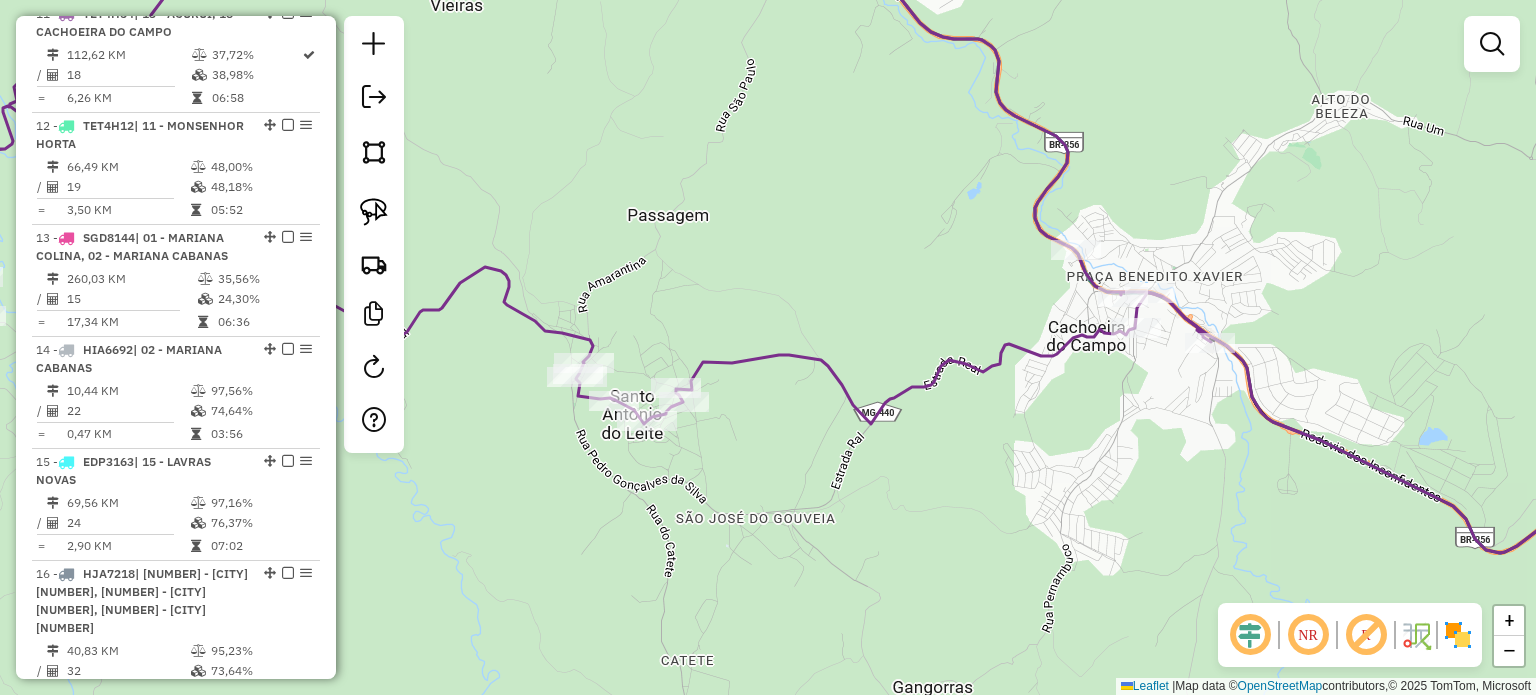 drag, startPoint x: 608, startPoint y: 331, endPoint x: 833, endPoint y: 339, distance: 225.14218 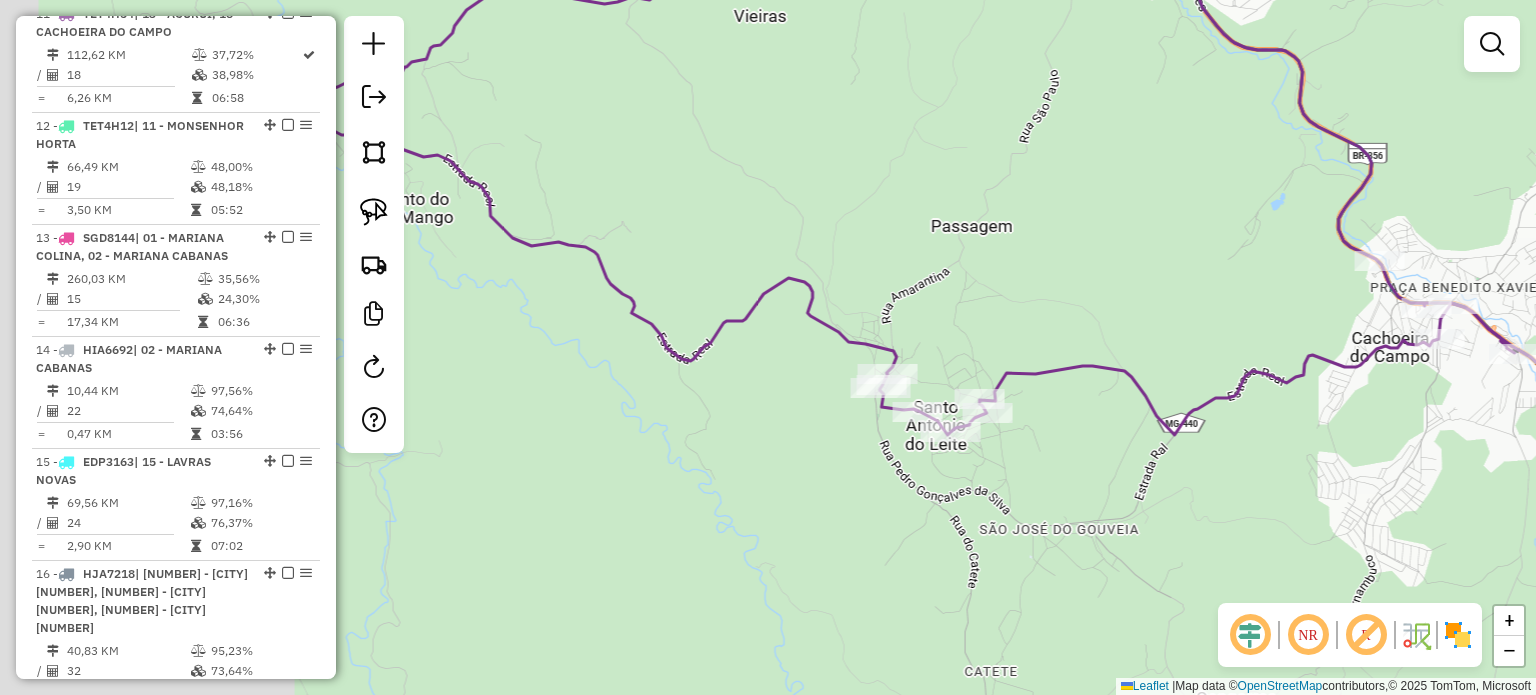 drag, startPoint x: 730, startPoint y: 358, endPoint x: 835, endPoint y: 368, distance: 105.47511 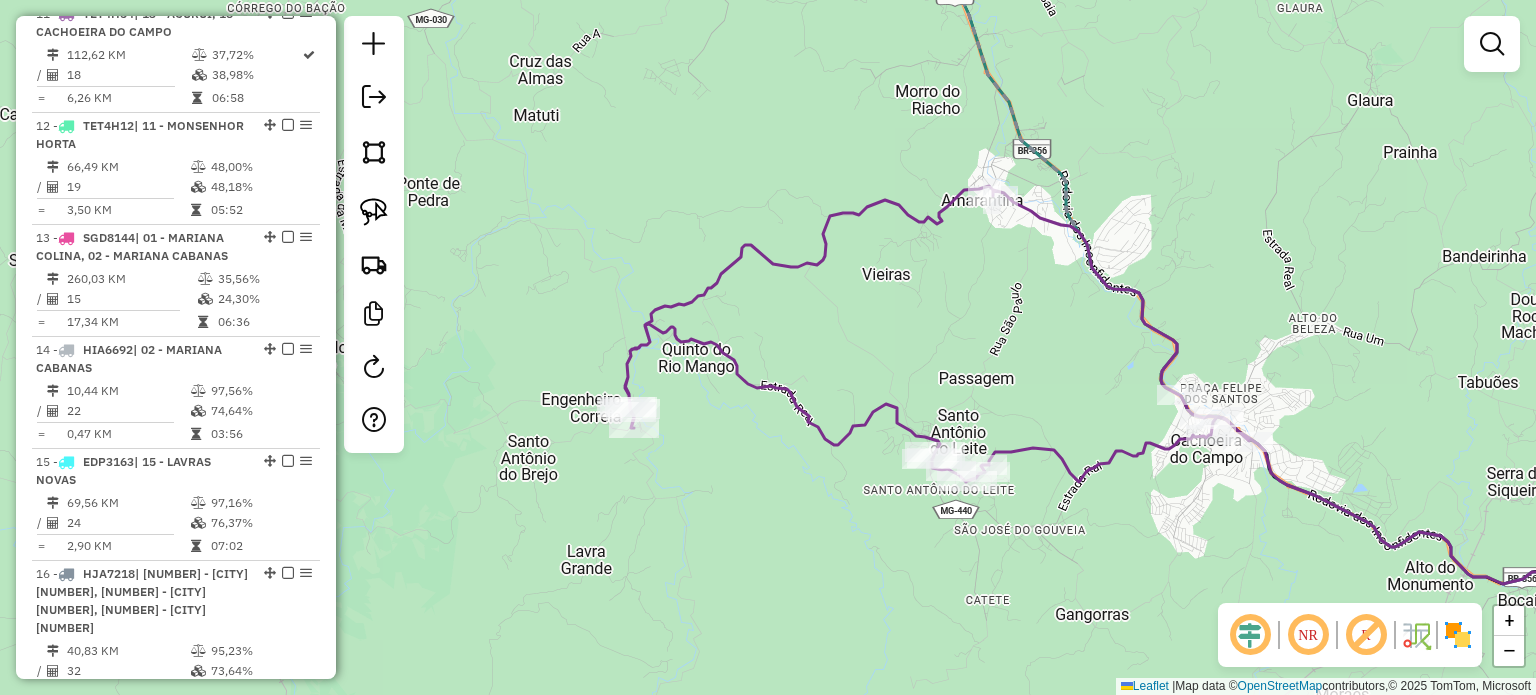 drag, startPoint x: 920, startPoint y: 284, endPoint x: 924, endPoint y: 389, distance: 105.076164 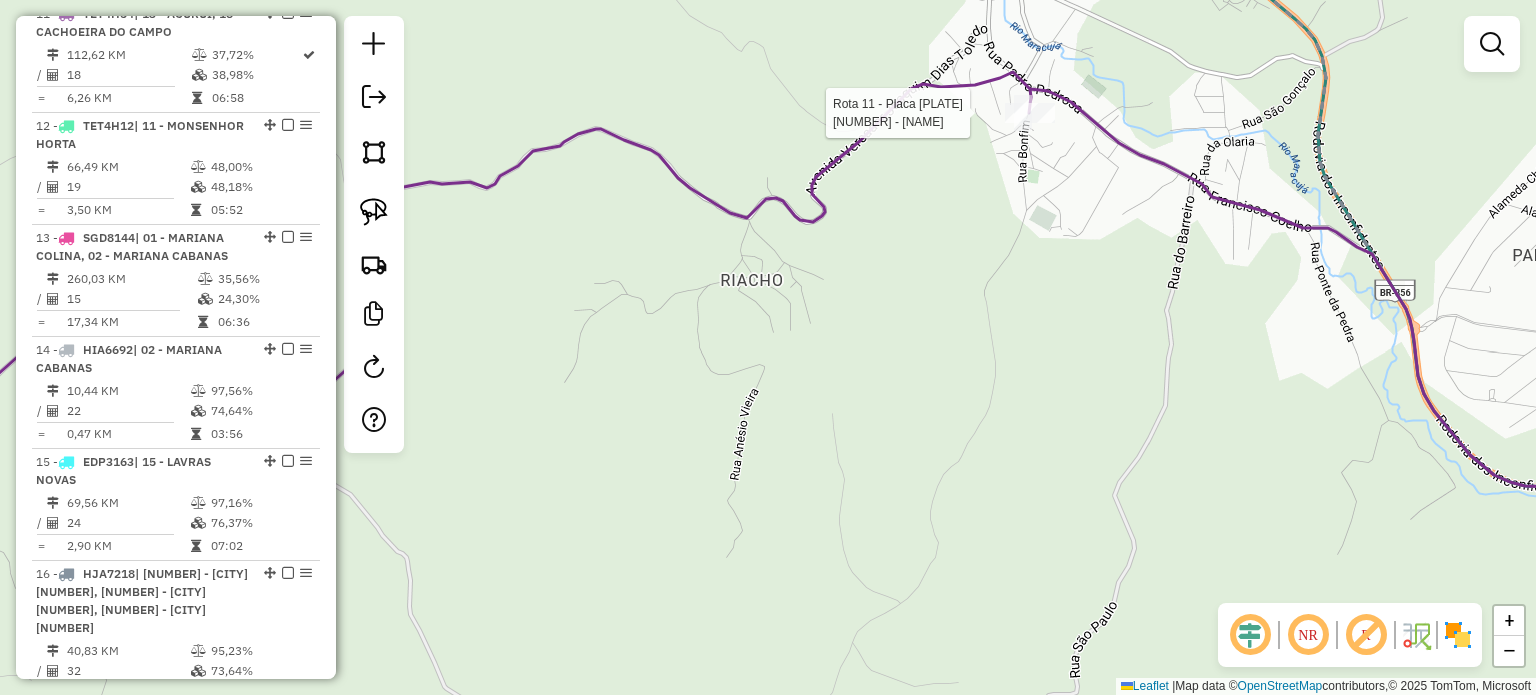 select on "**********" 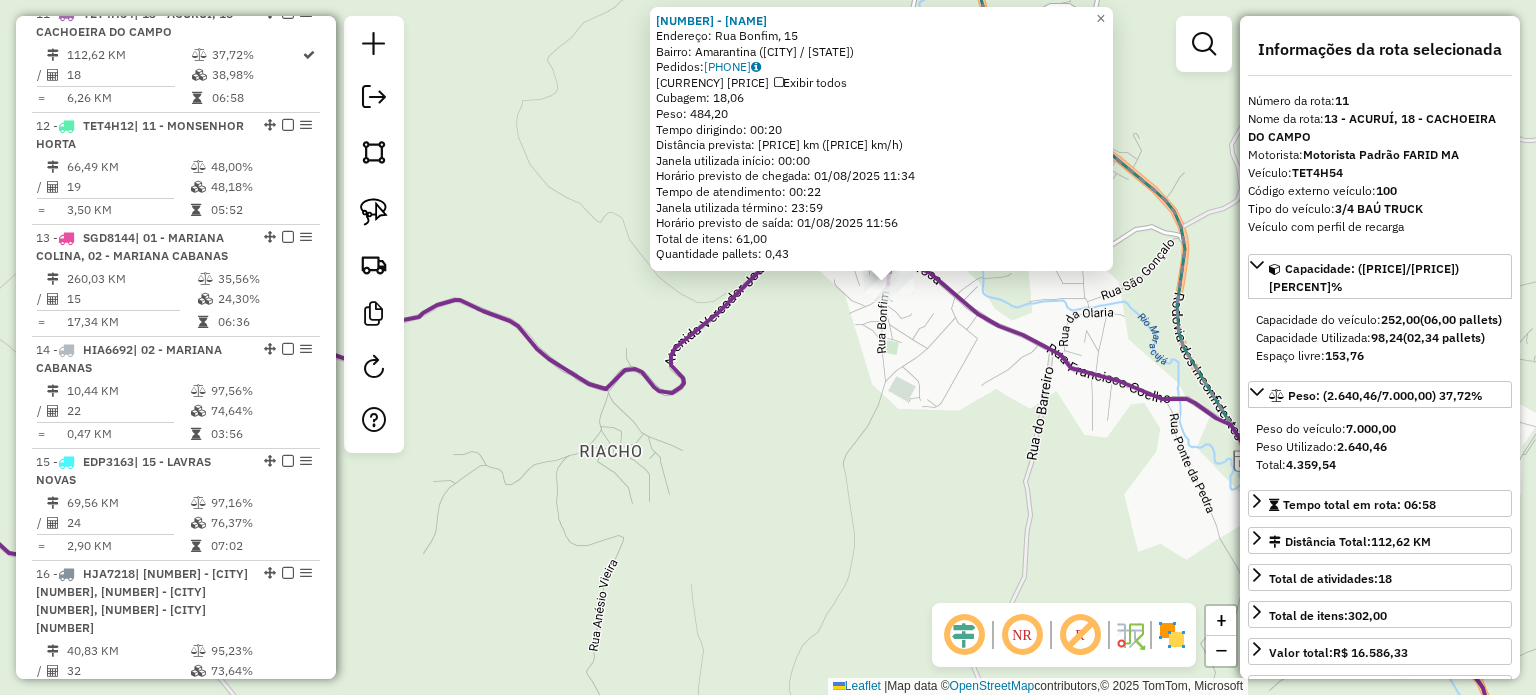 drag, startPoint x: 778, startPoint y: 461, endPoint x: 869, endPoint y: 407, distance: 105.81588 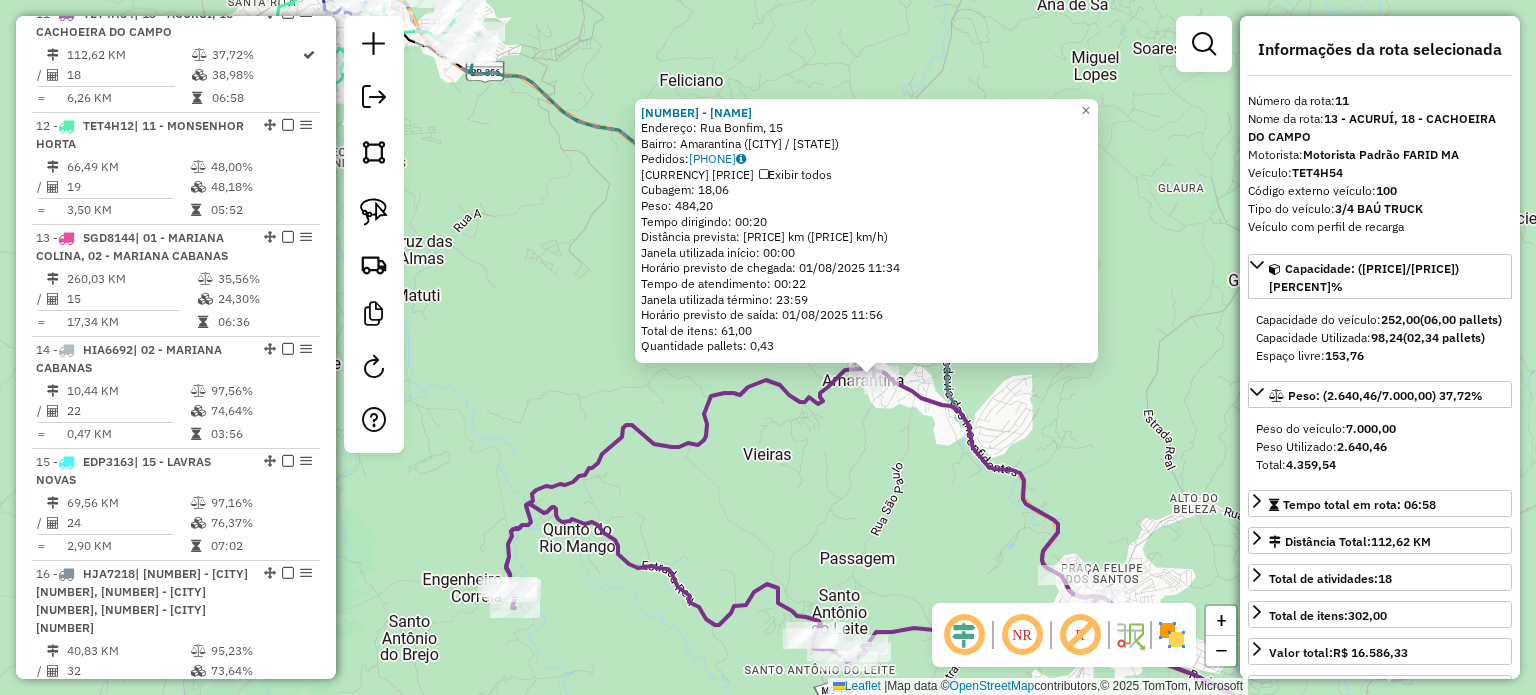 click on "[NAME]  Endereço: [CITY], [NUMBER]   Bairro: [CITY] ([CITY] / [STATE])   Pedidos:  [PHONE]   Valor total: [CURRENCY] [PRICE]   Exibir todos   Cubagem: [NUMBER]  Peso: [NUMBER]  Tempo dirigindo: [TIME]   Distância prevista: [NUMBER] km ([NUMBER] km/h)   Janela utilizada início: [TIME]   Horário previsto de chegada: [DATE] [TIME]   Tempo de atendimento: [TIME]   Janela utilizada término: [TIME]   Horário previsto de saída: [DATE] [TIME]   Total de itens: [NUMBER]   Quantidade pallets: [NUMBER]  × Janela de atendimento Grade de atendimento Capacidade Transportadoras Veículos Cliente Pedidos  Rotas Selecione os dias de semana para filtrar as janelas de atendimento  Seg   Ter   Qua   Qui   Sex   Sáb   Dom  Informe o período da janela de atendimento: De: Até:  Filtrar exatamente a janela do cliente  Considerar janela de atendimento padrão  Selecione os dias de semana para filtrar as grades de atendimento  Seg   Ter   Qua   Qui   Sex   Sáb   Dom   Considerar clientes sem dia de atendimento cadastrado" 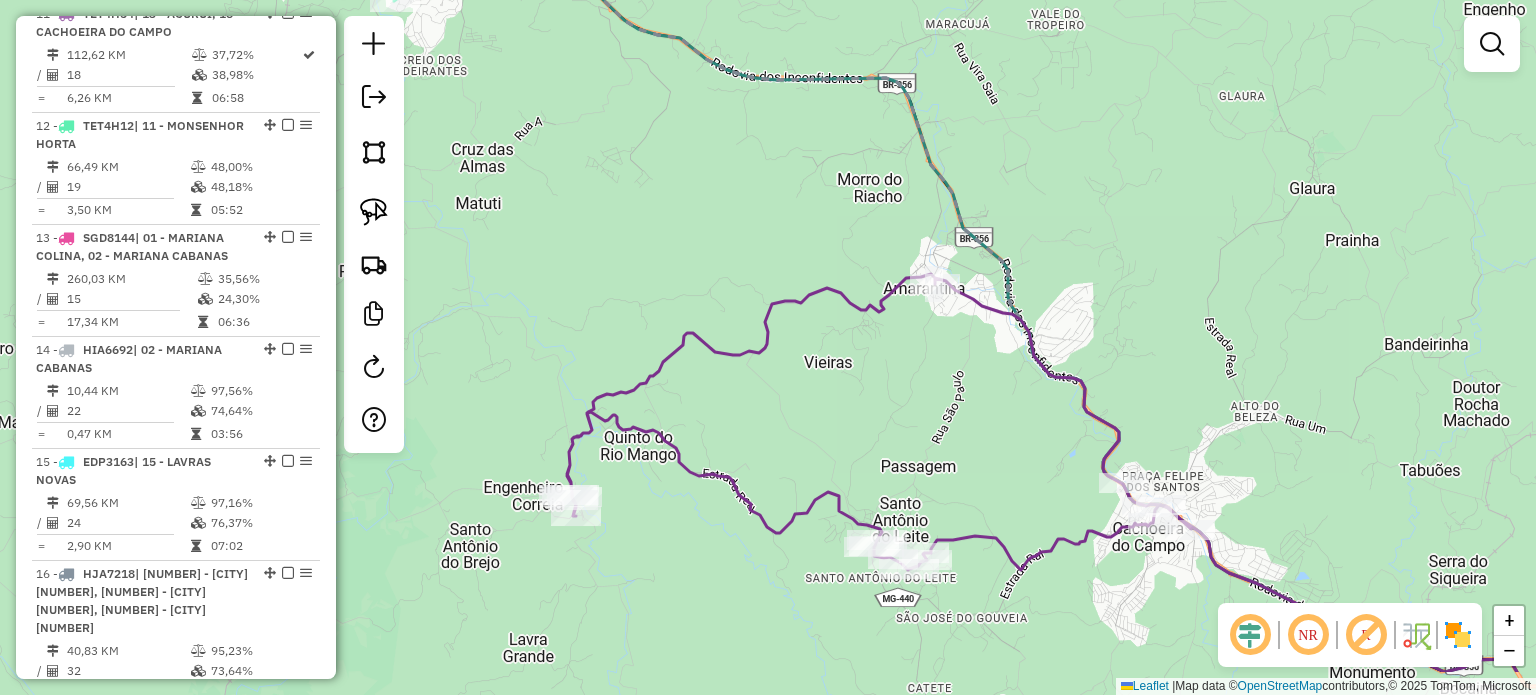 drag, startPoint x: 700, startPoint y: 539, endPoint x: 788, endPoint y: 380, distance: 181.72781 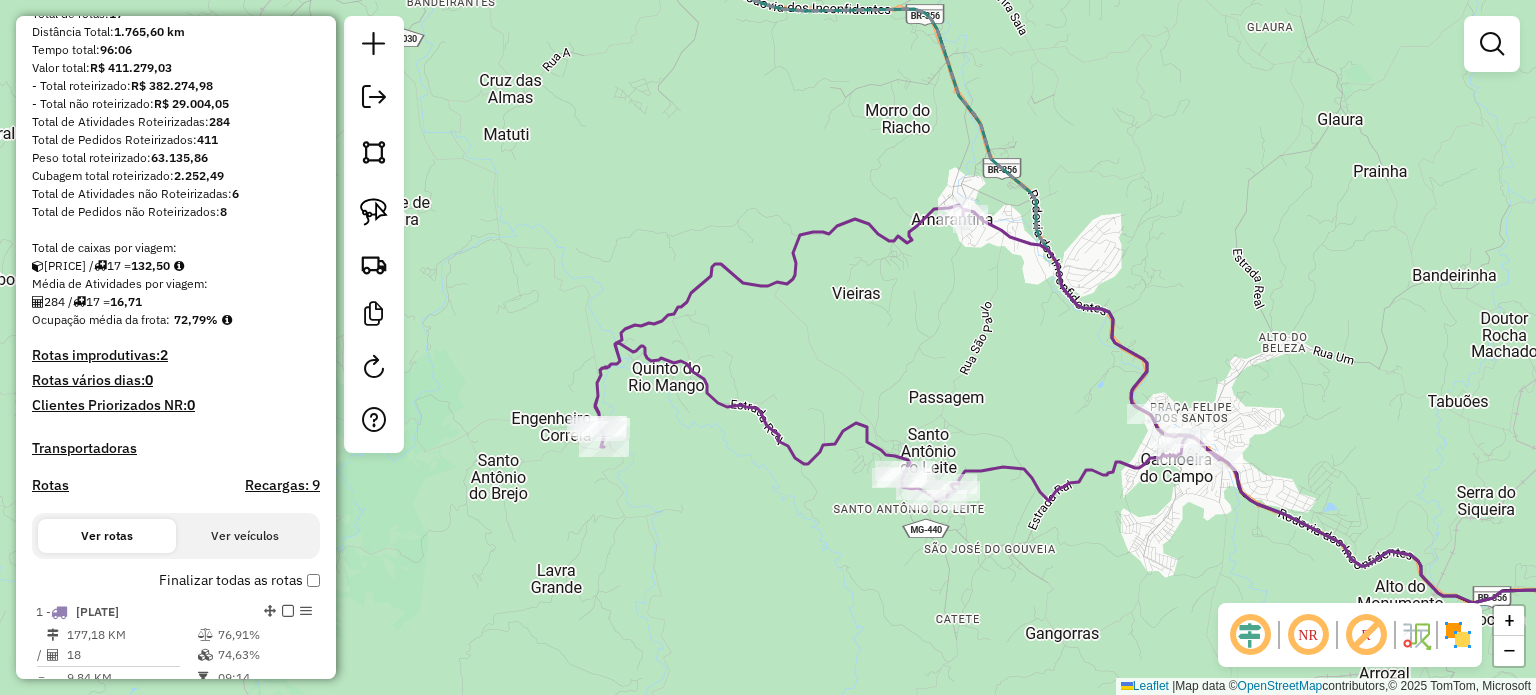 scroll, scrollTop: 0, scrollLeft: 0, axis: both 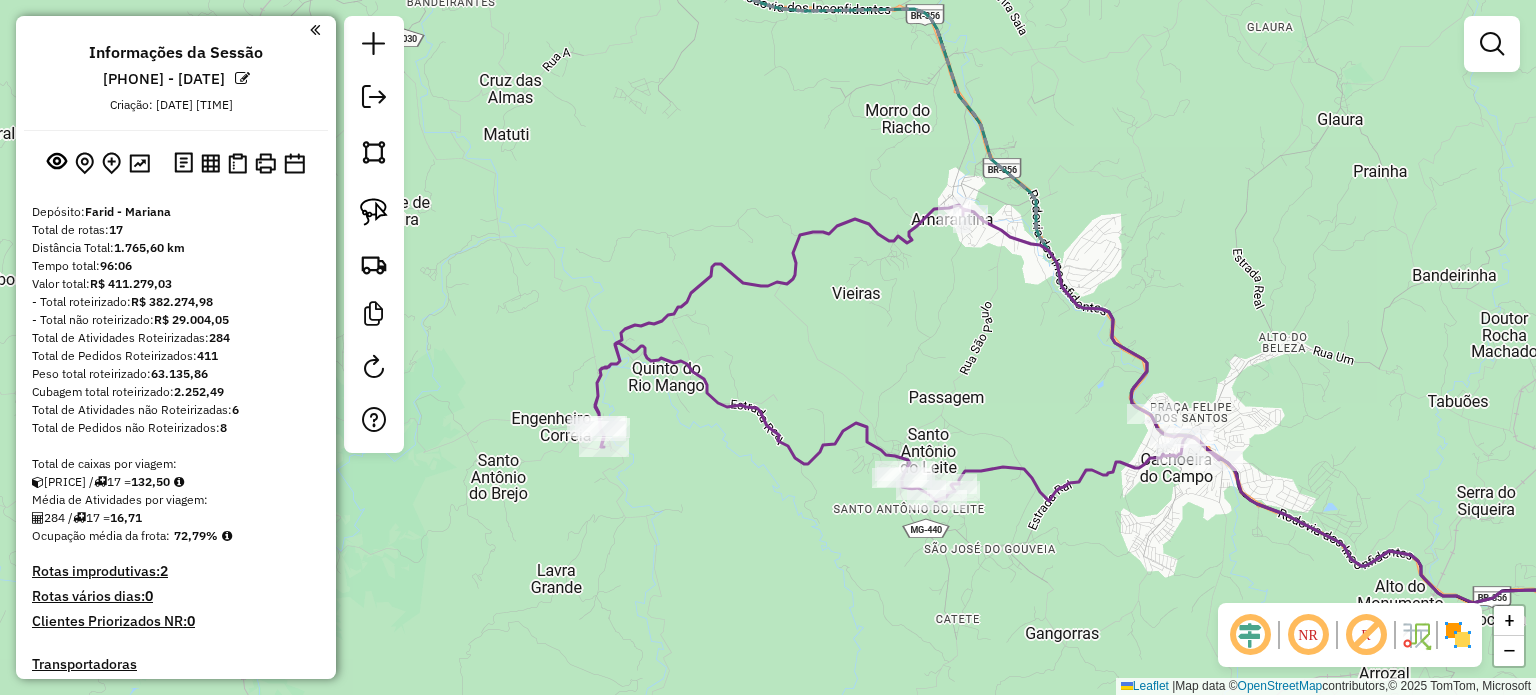 click on "Janela de atendimento Grade de atendimento Capacidade Transportadoras Veículos Cliente Pedidos  Rotas Selecione os dias de semana para filtrar as janelas de atendimento  Seg   Ter   Qua   Qui   Sex   Sáb   Dom  Informe o período da janela de atendimento: De: Até:  Filtrar exatamente a janela do cliente  Considerar janela de atendimento padrão  Selecione os dias de semana para filtrar as grades de atendimento  Seg   Ter   Qua   Qui   Sex   Sáb   Dom   Considerar clientes sem dia de atendimento cadastrado  Clientes fora do dia de atendimento selecionado Filtrar as atividades entre os valores definidos abaixo:  Peso mínimo:   Peso máximo:   Cubagem mínima:   Cubagem máxima:   De:   Até:  Filtrar as atividades entre o tempo de atendimento definido abaixo:  De:   Até:   Considerar capacidade total dos clientes não roteirizados Transportadora: Selecione um ou mais itens Tipo de veículo: Selecione um ou mais itens Veículo: Selecione um ou mais itens Motorista: Selecione um ou mais itens Nome: Rótulo:" 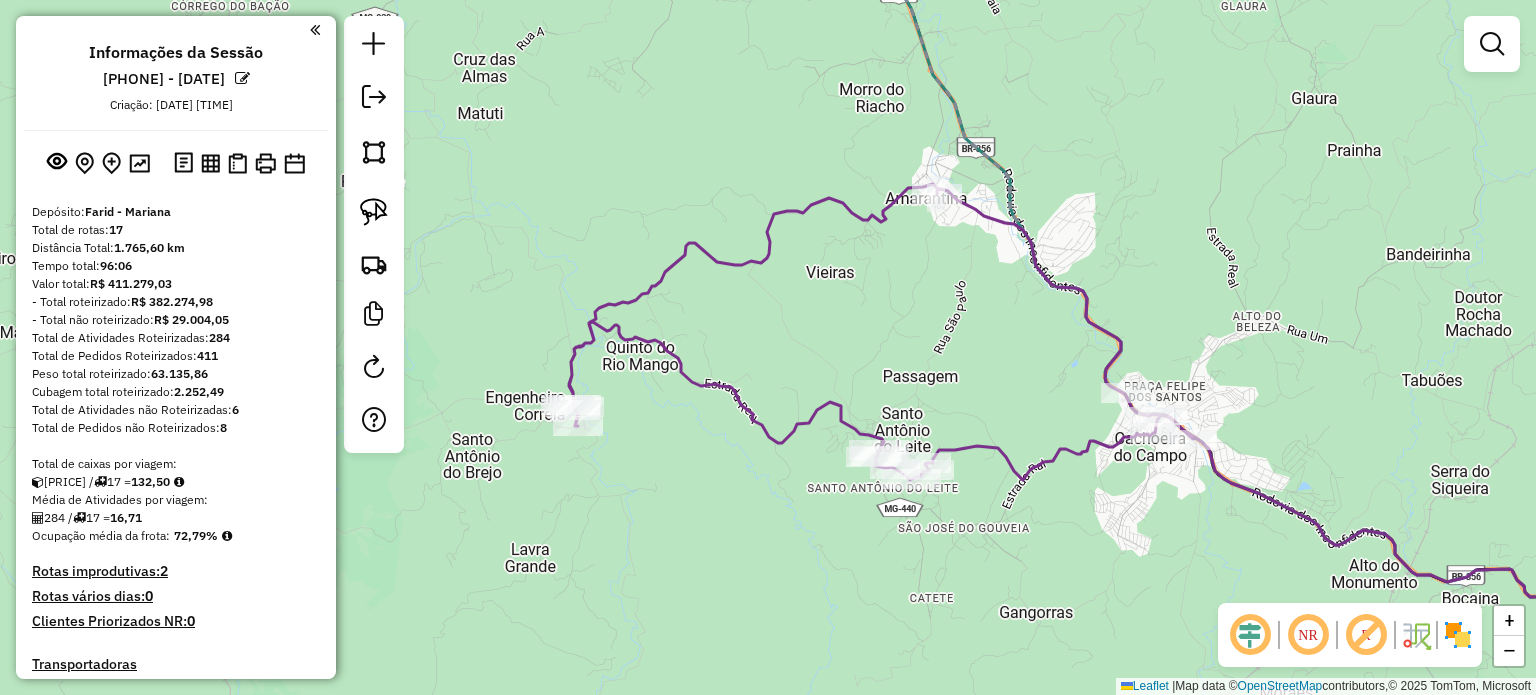 drag, startPoint x: 1150, startPoint y: 343, endPoint x: 889, endPoint y: 199, distance: 298.0889 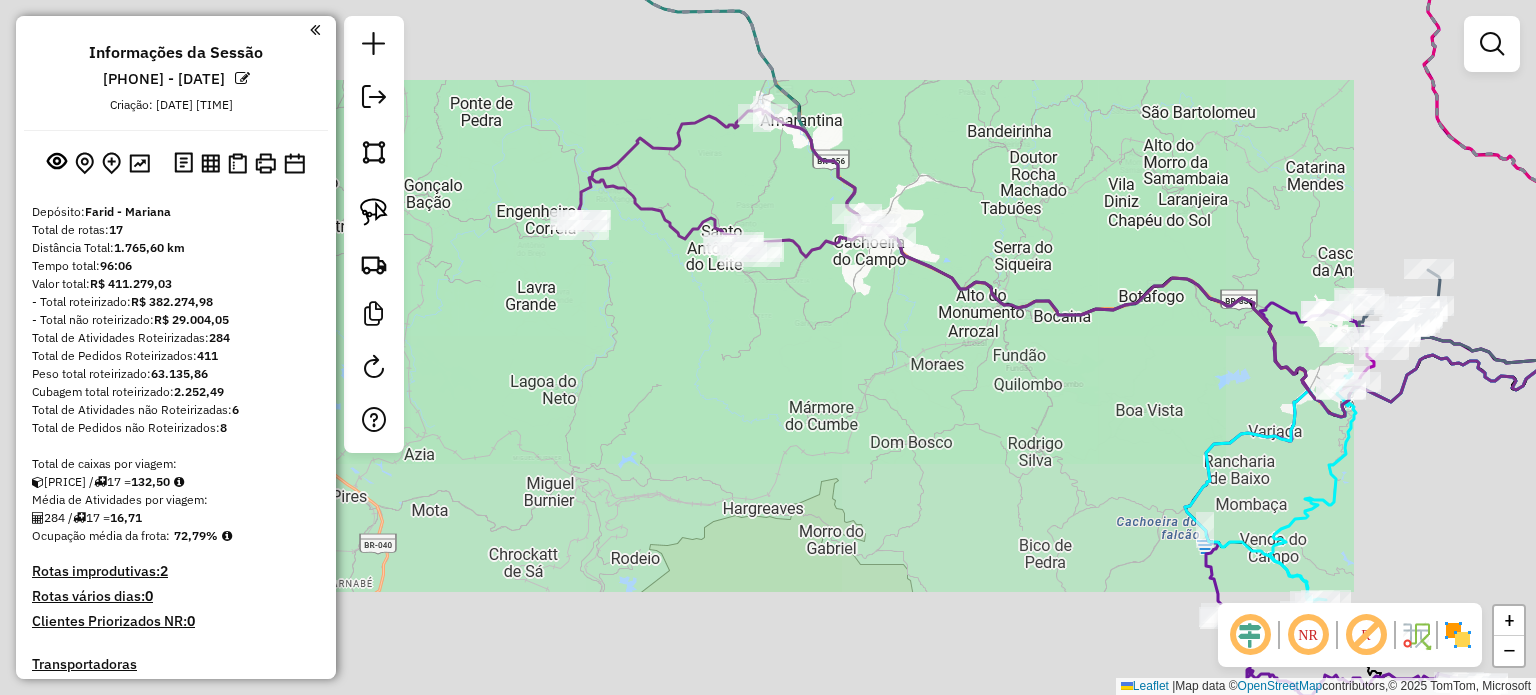 drag, startPoint x: 1091, startPoint y: 377, endPoint x: 850, endPoint y: 268, distance: 264.5033 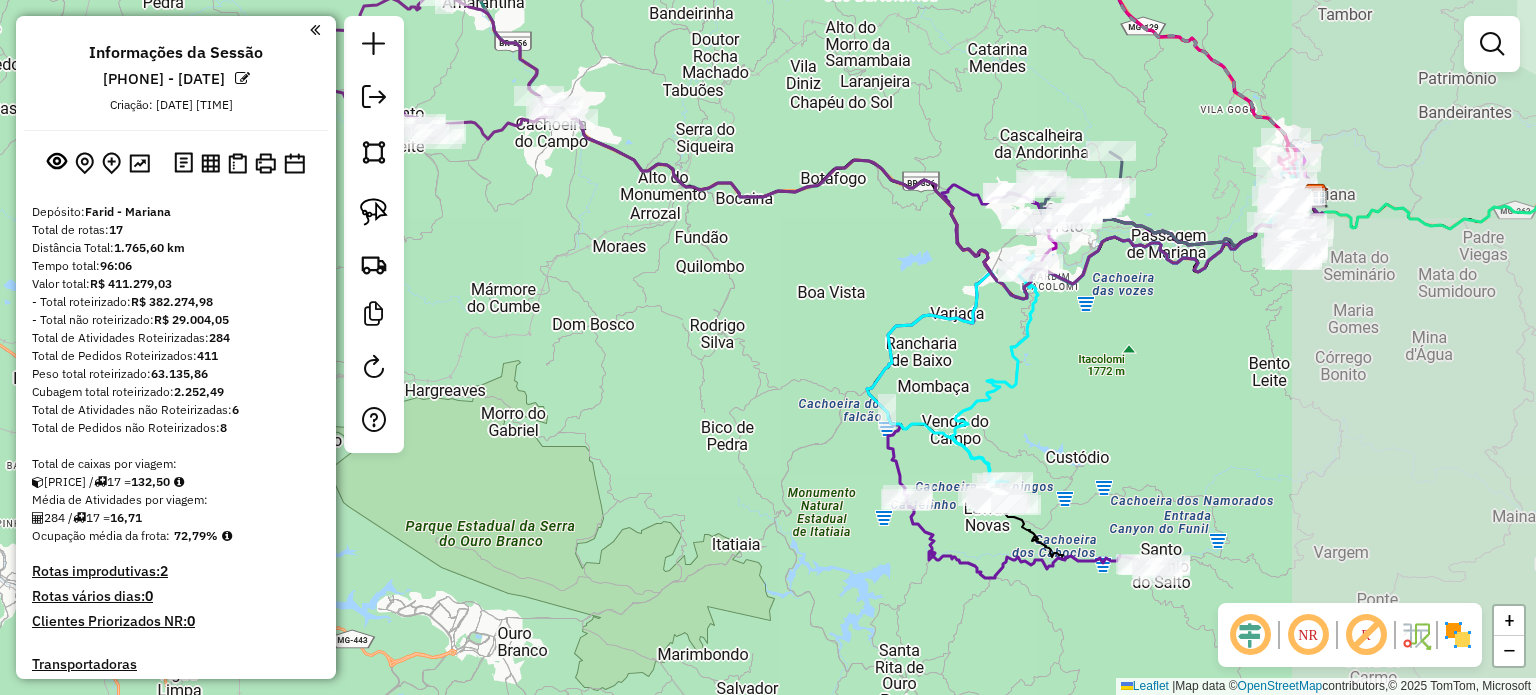 drag, startPoint x: 1196, startPoint y: 347, endPoint x: 934, endPoint y: 317, distance: 263.71198 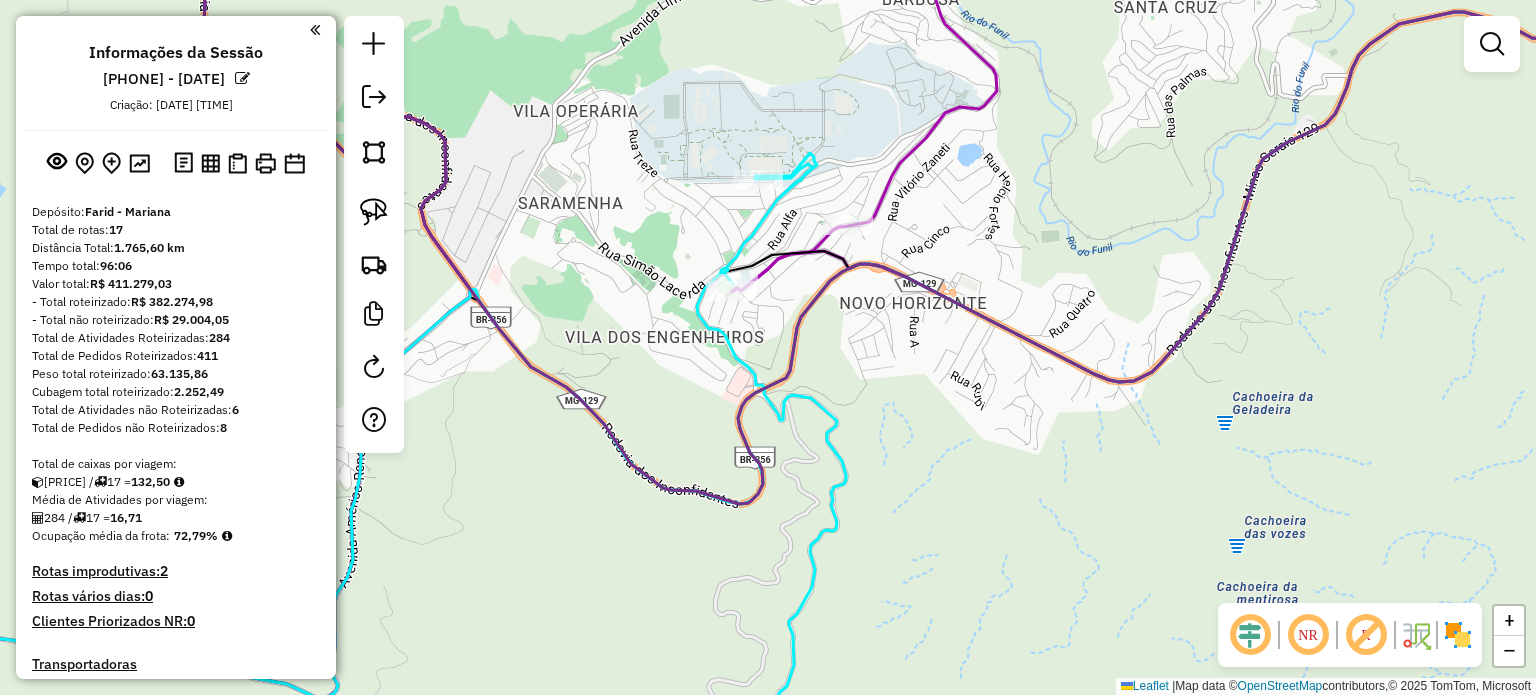click 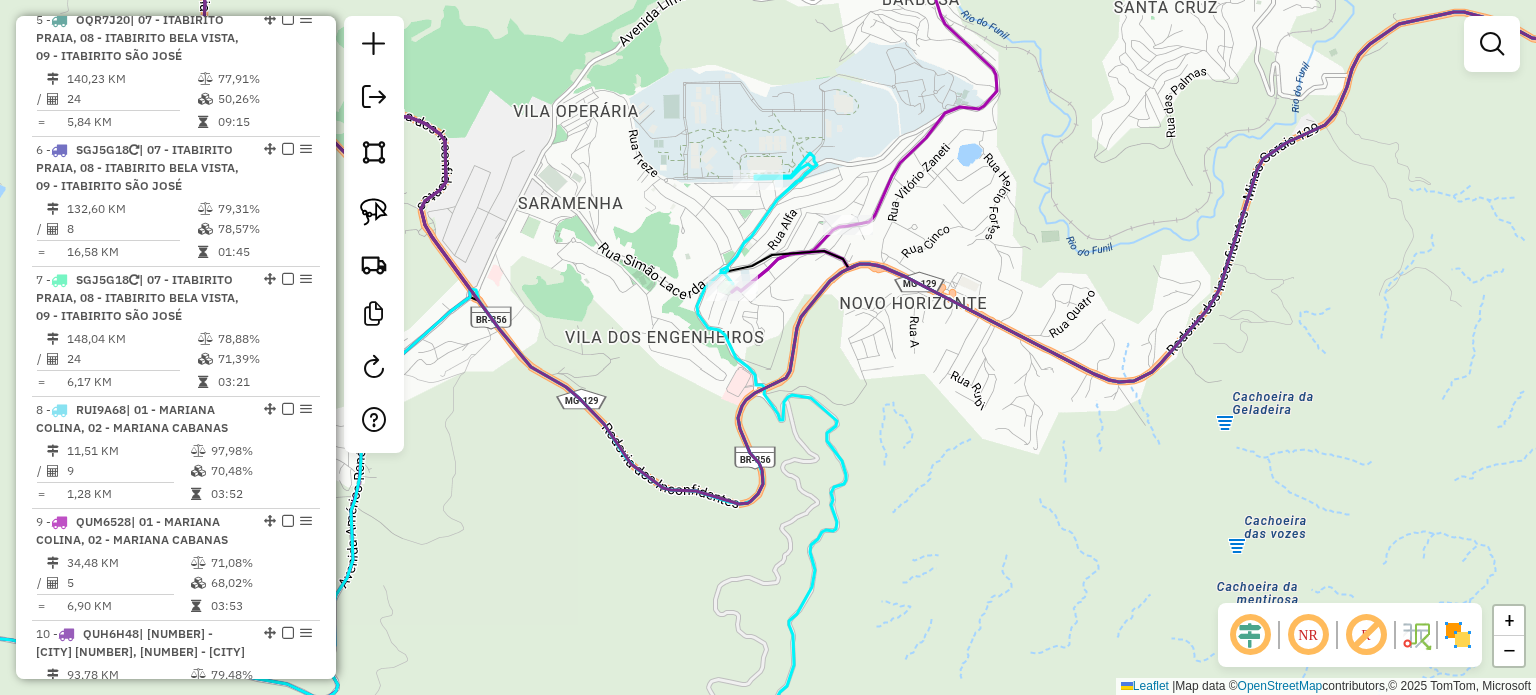 select on "**********" 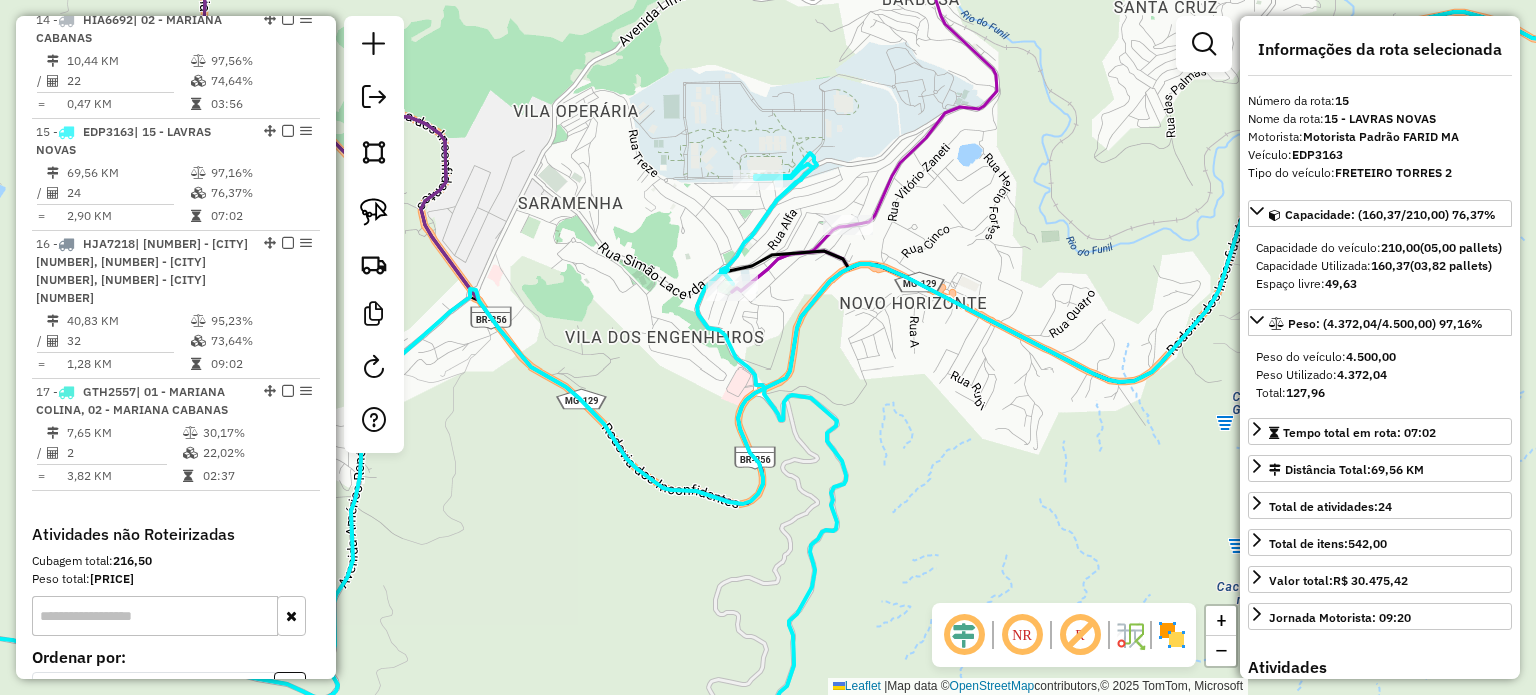 scroll, scrollTop: 2364, scrollLeft: 0, axis: vertical 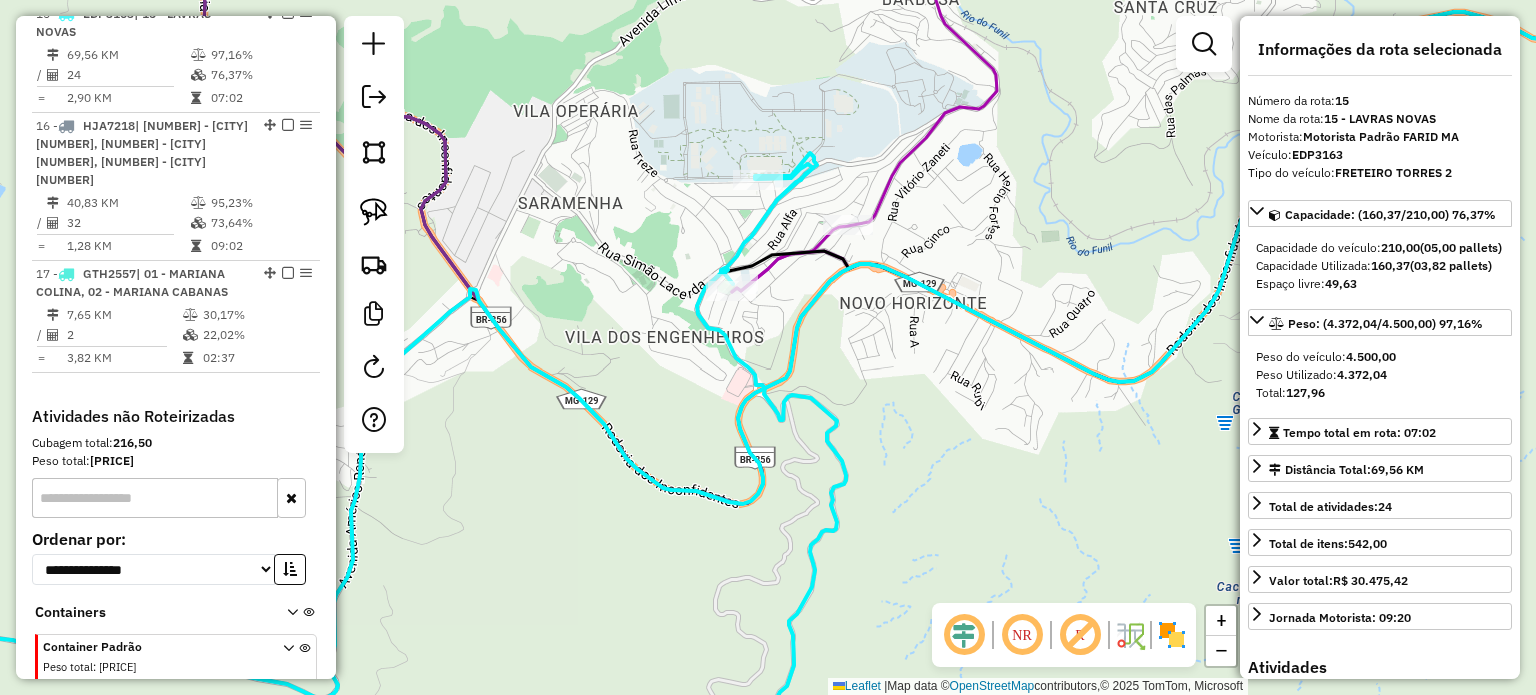 click on "Janela de atendimento Grade de atendimento Capacidade Transportadoras Veículos Cliente Pedidos  Rotas Selecione os dias de semana para filtrar as janelas de atendimento  Seg   Ter   Qua   Qui   Sex   Sáb   Dom  Informe o período da janela de atendimento: De: Até:  Filtrar exatamente a janela do cliente  Considerar janela de atendimento padrão  Selecione os dias de semana para filtrar as grades de atendimento  Seg   Ter   Qua   Qui   Sex   Sáb   Dom   Considerar clientes sem dia de atendimento cadastrado  Clientes fora do dia de atendimento selecionado Filtrar as atividades entre os valores definidos abaixo:  Peso mínimo:   Peso máximo:   Cubagem mínima:   Cubagem máxima:   De:   Até:  Filtrar as atividades entre o tempo de atendimento definido abaixo:  De:   Até:   Considerar capacidade total dos clientes não roteirizados Transportadora: Selecione um ou mais itens Tipo de veículo: Selecione um ou mais itens Veículo: Selecione um ou mais itens Motorista: Selecione um ou mais itens Nome: Rótulo:" 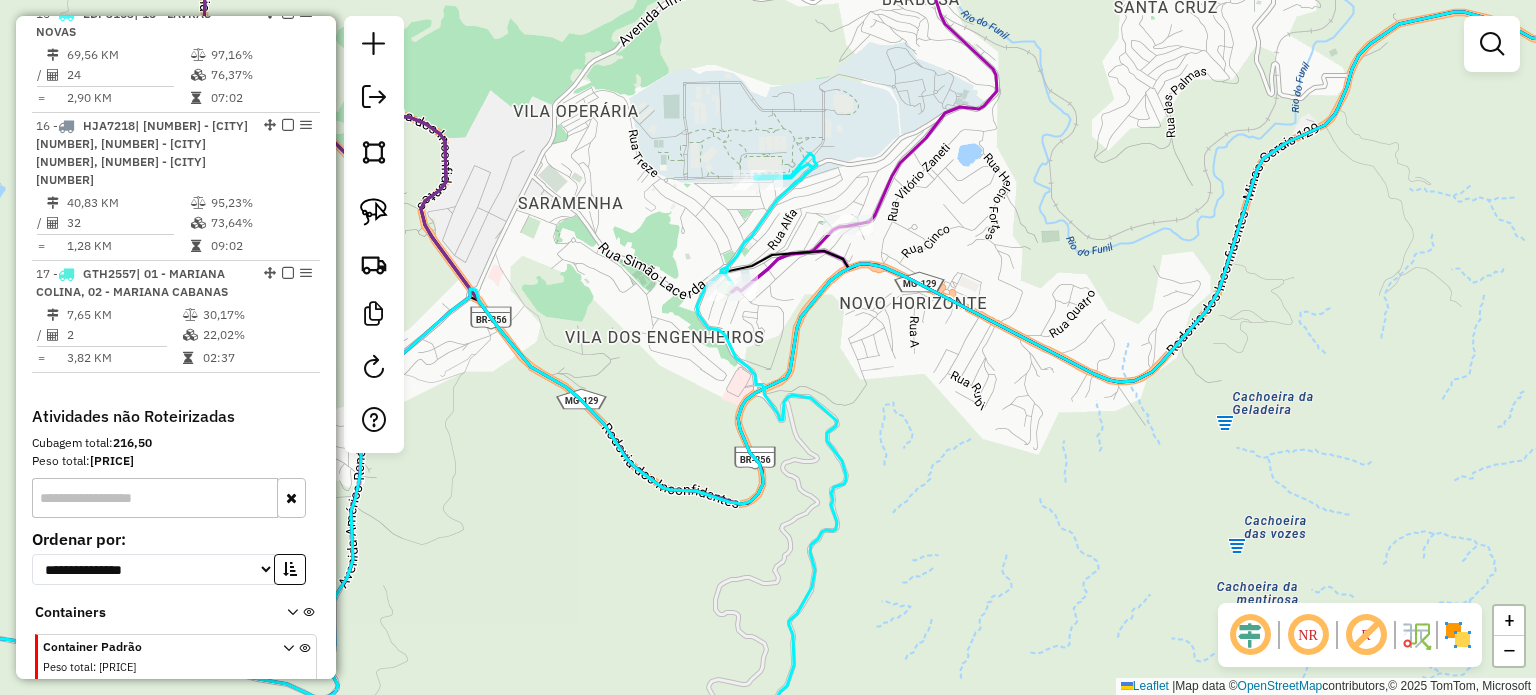 click 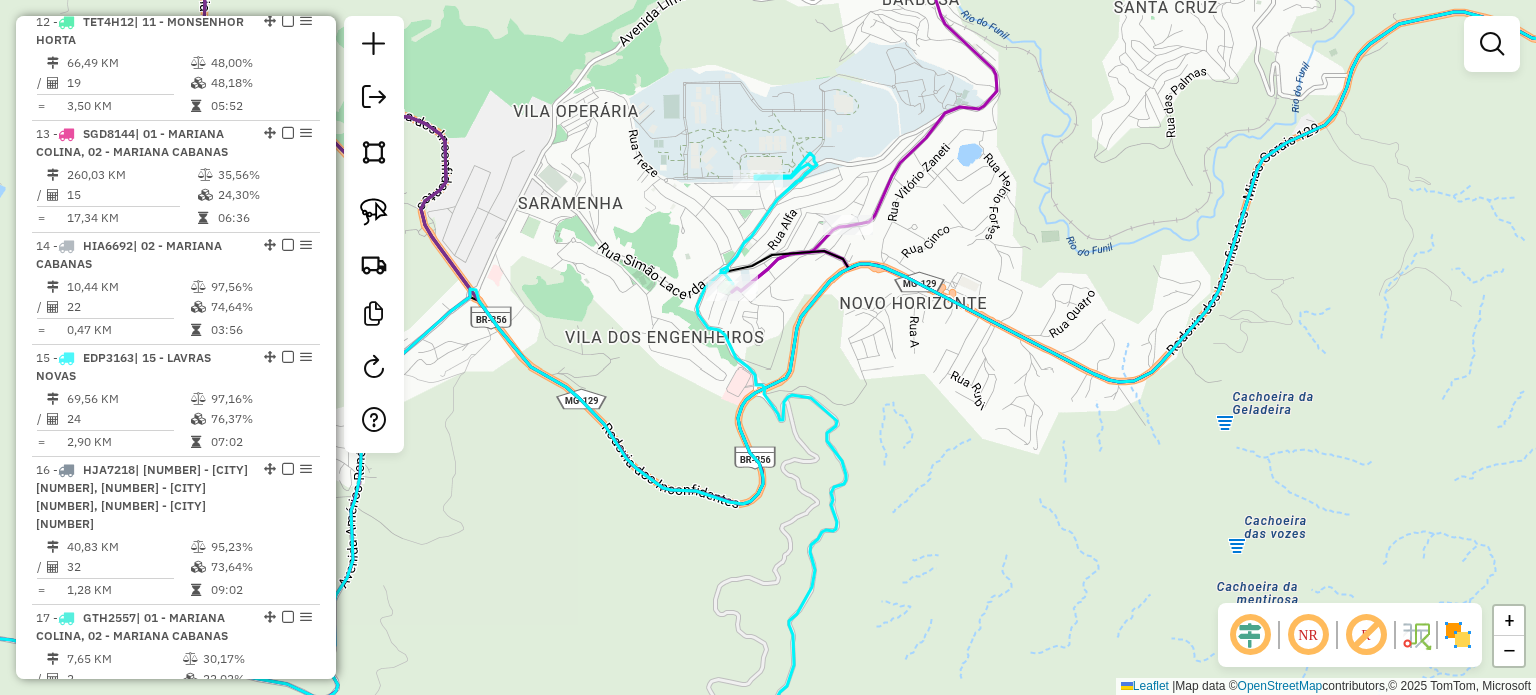 select on "**********" 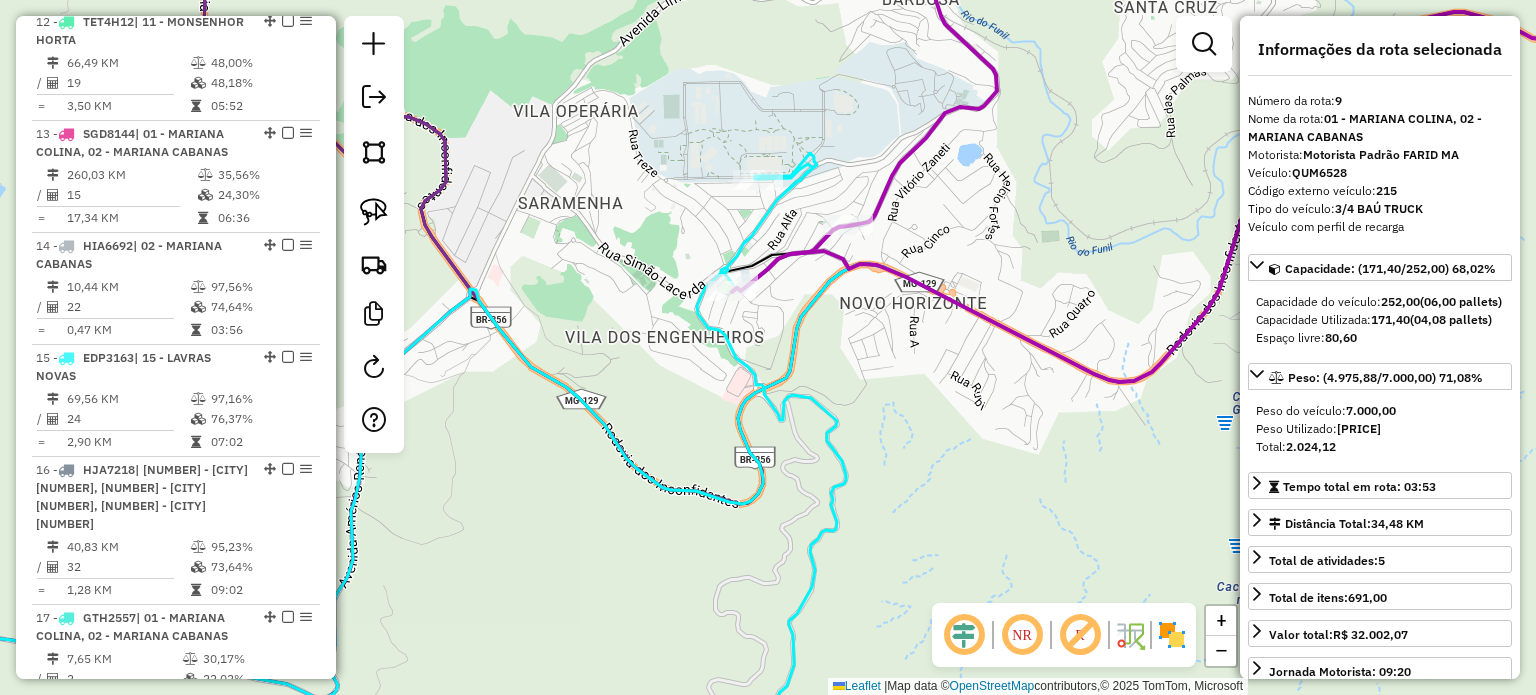 scroll, scrollTop: 1675, scrollLeft: 0, axis: vertical 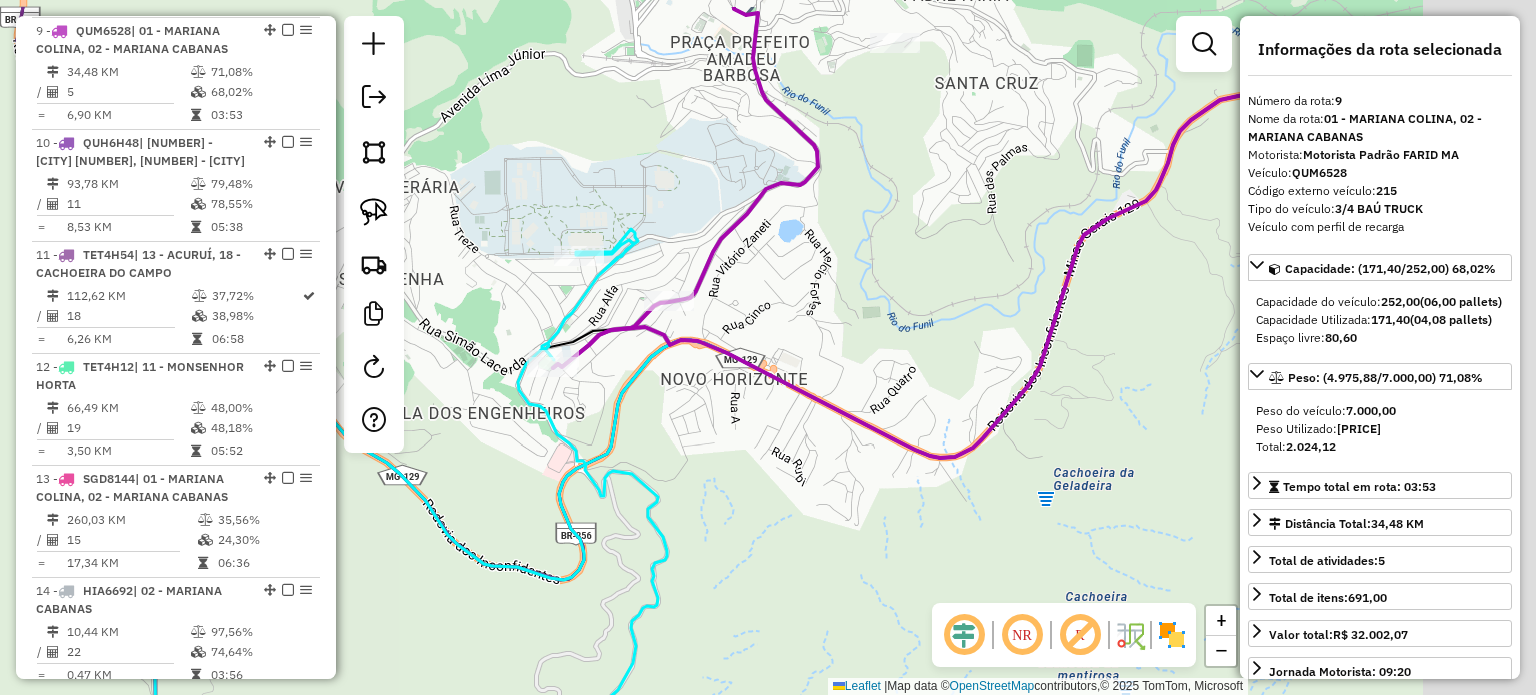 drag, startPoint x: 869, startPoint y: 251, endPoint x: 827, endPoint y: 256, distance: 42.296574 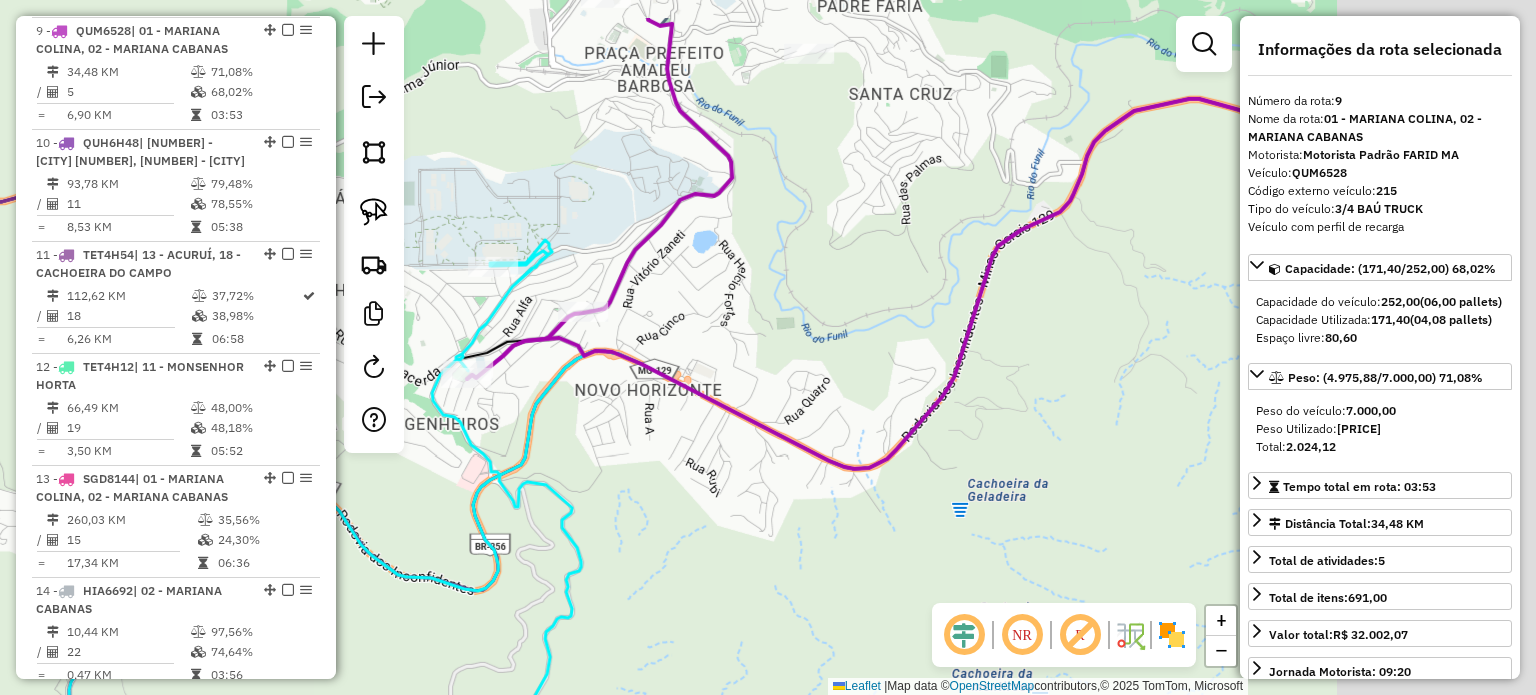 click on "Janela de atendimento Grade de atendimento Capacidade Transportadoras Veículos Cliente Pedidos  Rotas Selecione os dias de semana para filtrar as janelas de atendimento  Seg   Ter   Qua   Qui   Sex   Sáb   Dom  Informe o período da janela de atendimento: De: Até:  Filtrar exatamente a janela do cliente  Considerar janela de atendimento padrão  Selecione os dias de semana para filtrar as grades de atendimento  Seg   Ter   Qua   Qui   Sex   Sáb   Dom   Considerar clientes sem dia de atendimento cadastrado  Clientes fora do dia de atendimento selecionado Filtrar as atividades entre os valores definidos abaixo:  Peso mínimo:   Peso máximo:   Cubagem mínima:   Cubagem máxima:   De:   Até:  Filtrar as atividades entre o tempo de atendimento definido abaixo:  De:   Até:   Considerar capacidade total dos clientes não roteirizados Transportadora: Selecione um ou mais itens Tipo de veículo: Selecione um ou mais itens Veículo: Selecione um ou mais itens Motorista: Selecione um ou mais itens Nome: Rótulo:" 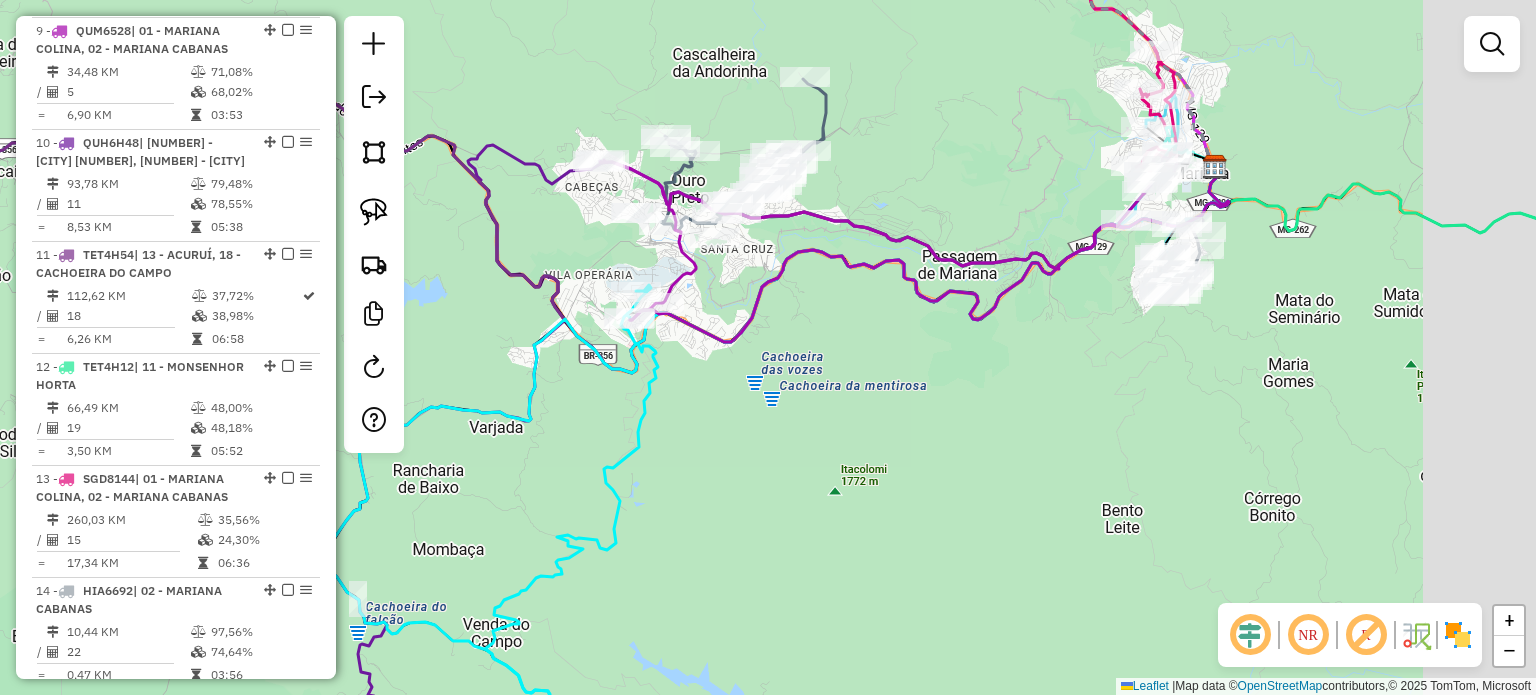 drag, startPoint x: 988, startPoint y: 414, endPoint x: 859, endPoint y: 419, distance: 129.09686 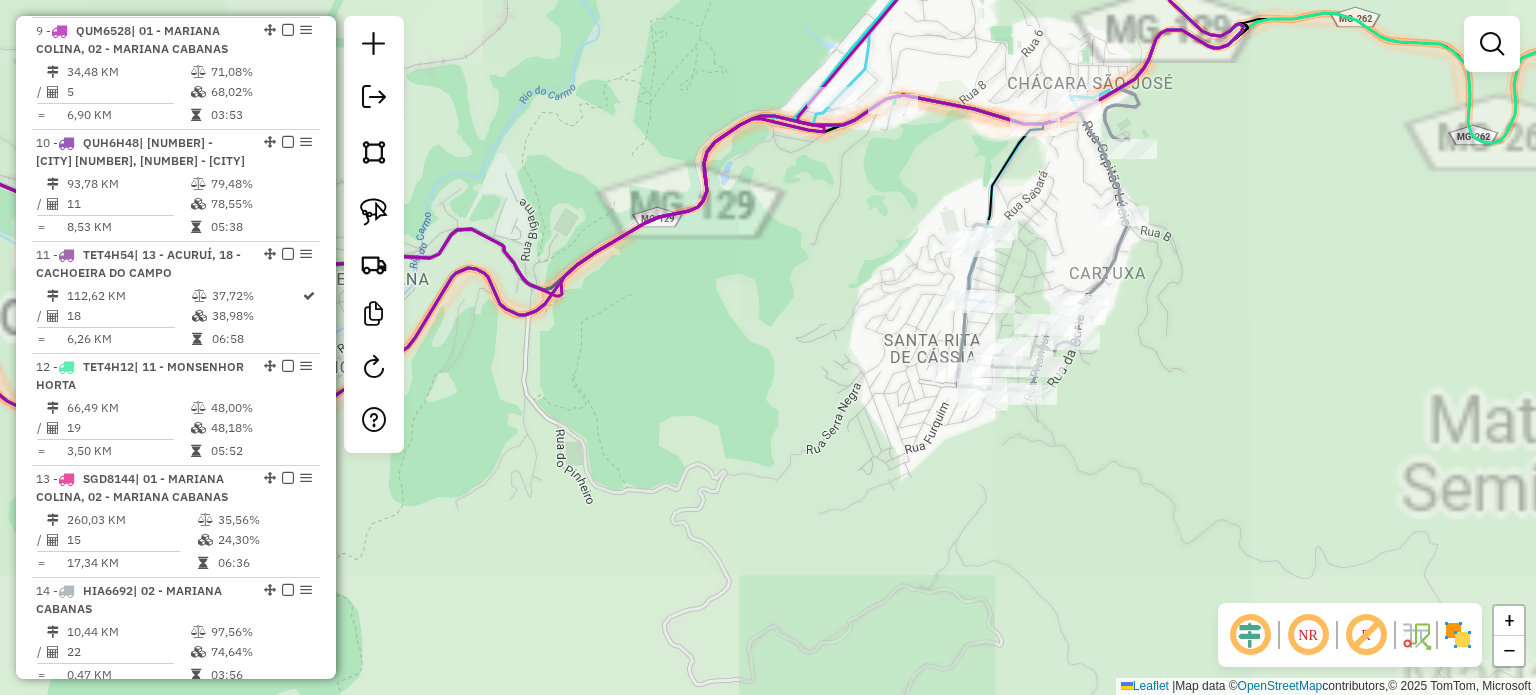 drag, startPoint x: 1085, startPoint y: 203, endPoint x: 1074, endPoint y: 300, distance: 97.62172 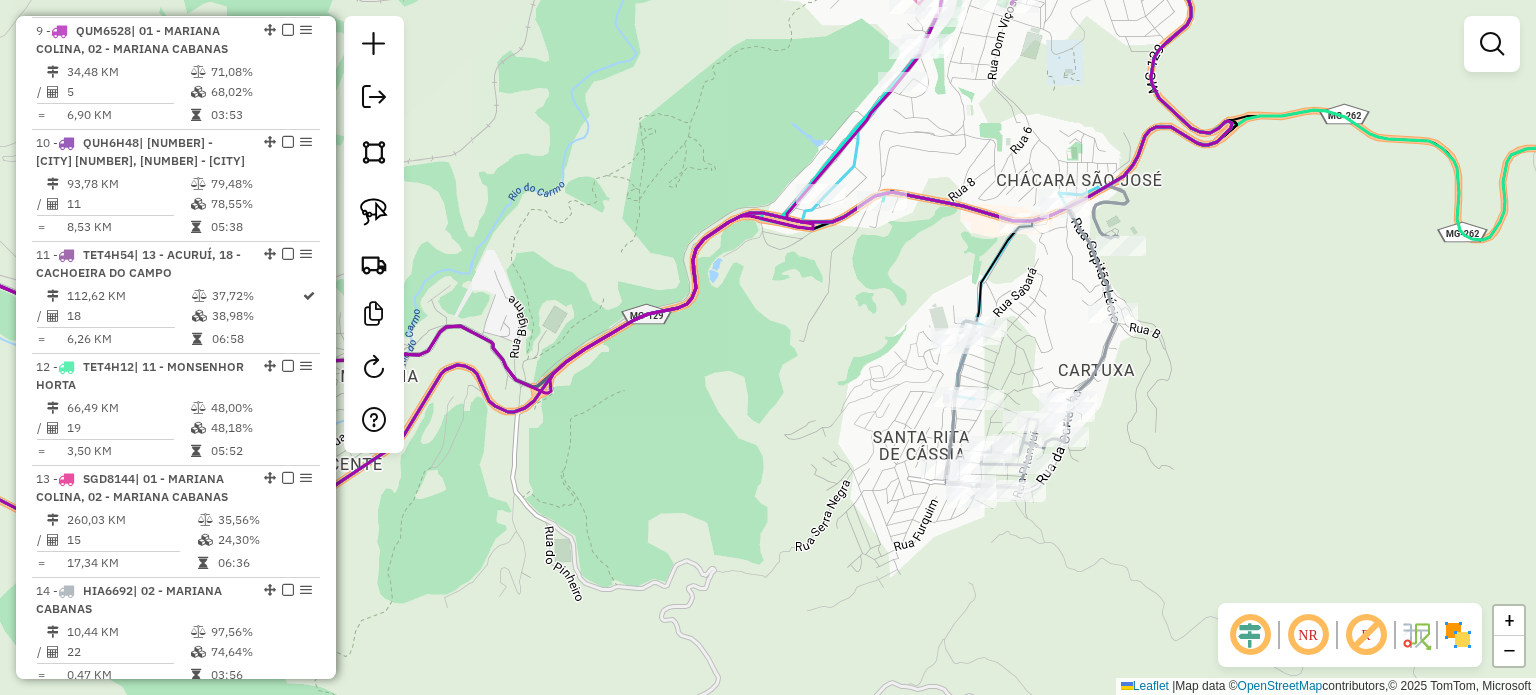 click 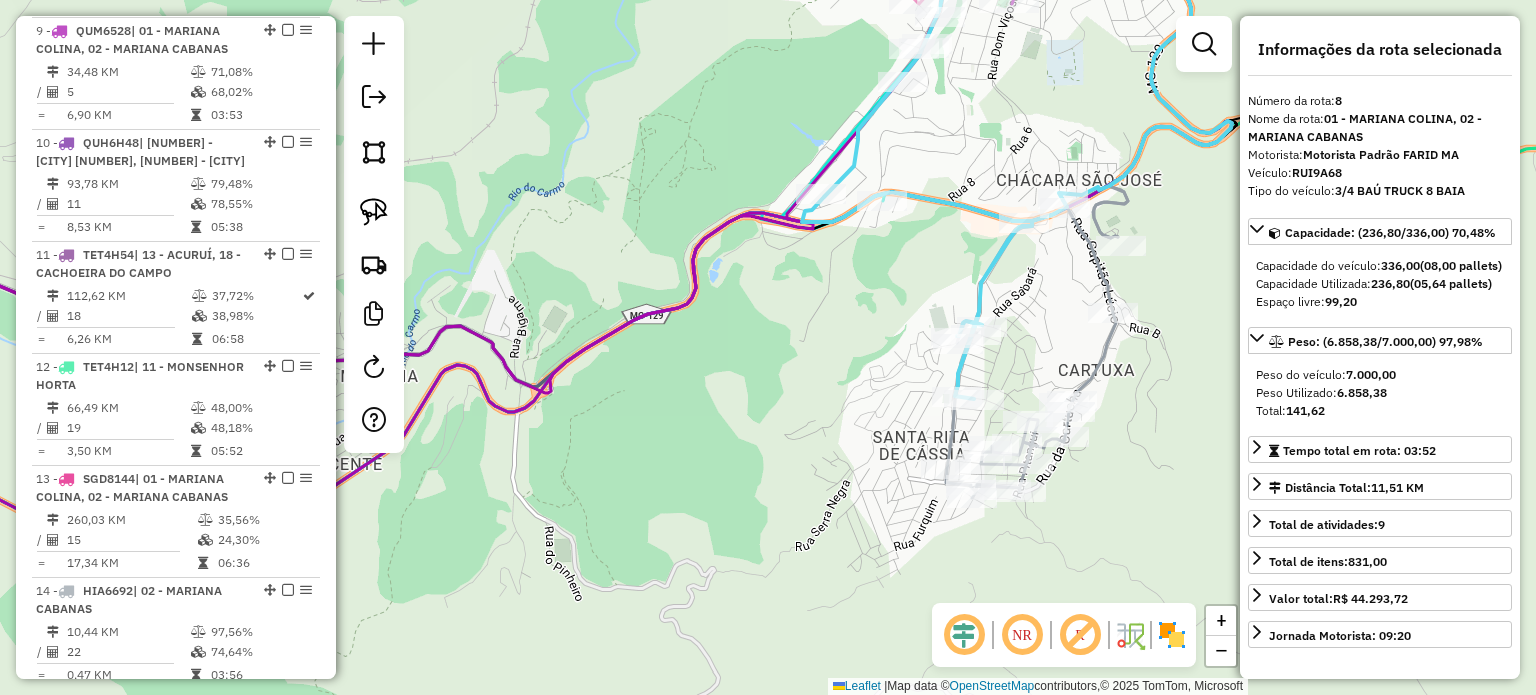 scroll, scrollTop: 1563, scrollLeft: 0, axis: vertical 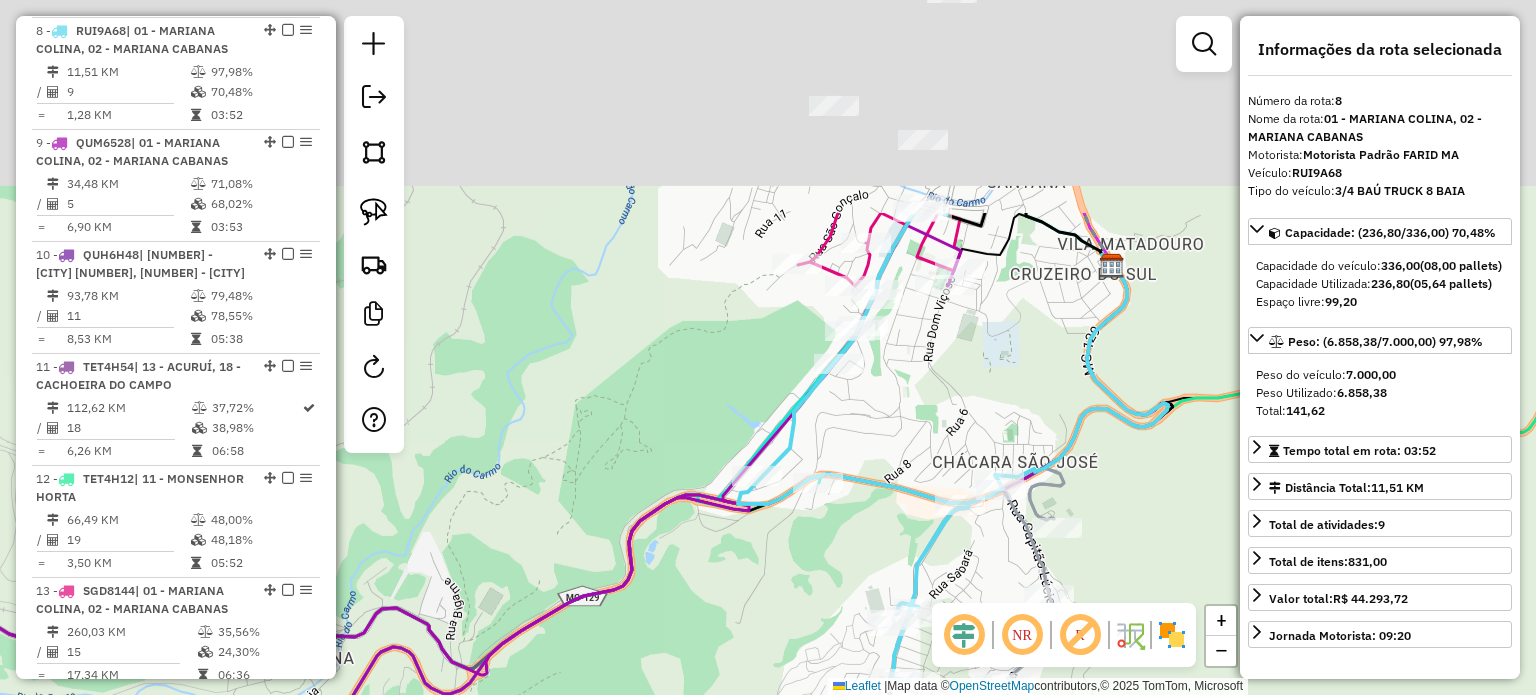 drag, startPoint x: 993, startPoint y: 106, endPoint x: 929, endPoint y: 388, distance: 289.17123 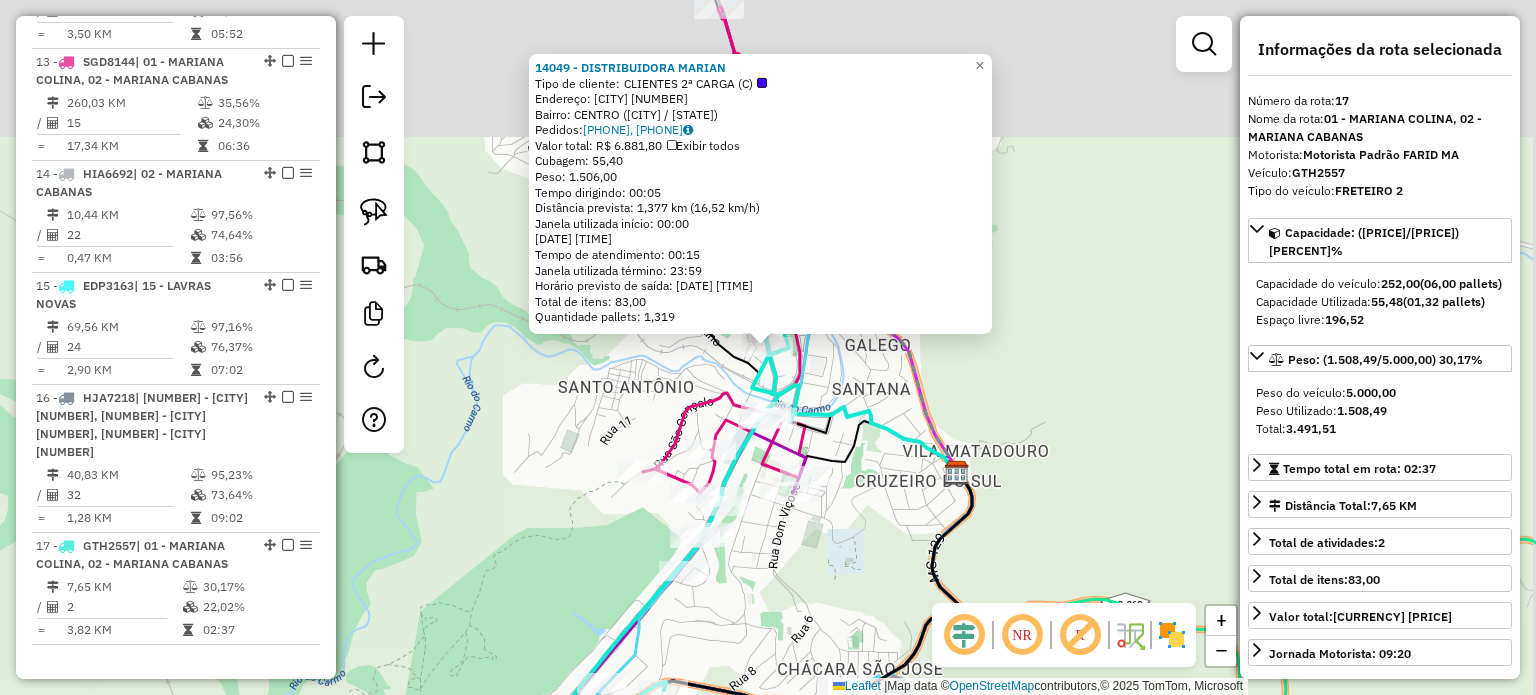 scroll, scrollTop: 2464, scrollLeft: 0, axis: vertical 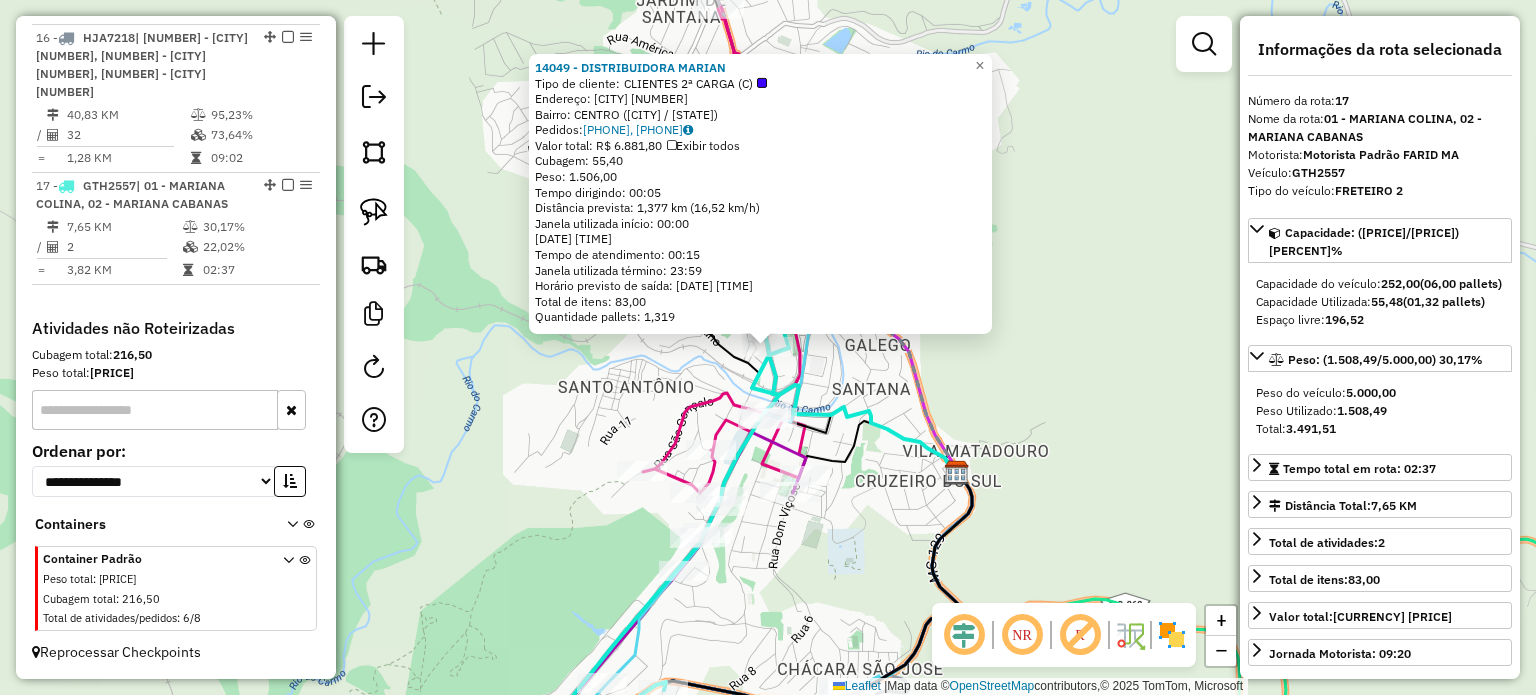 click on "[NUMBER] - [NAME] [NAME]  Tipo de cliente:   CLIENTES 2ª CARGA (C)   Endereço:  [ADDRESS] [NUMBER]   Bairro: [BAIRRO] ([CITY] / [STATE])   Pedidos:  [PHONE], [PHONE]   Valor total: R$ 6.881,80   Exibir todos   Cubagem: 55,40  Peso: 1.506,00  Tempo dirigindo: 00:05   Distância prevista: 1,377 km (16,52 km/h)   Janela utilizada início: 00:00   Horário previsto de chegada: 01/08/2025 07:35   Tempo de atendimento: 00:15   Janela utilizada término: 23:59   Horário previsto de saída: 01/08/2025 07:50   Total de itens: 83,00   Quantidade pallets: 1,319  × Janela de atendimento Grade de atendimento Capacidade Transportadoras Veículos Cliente Pedidos  Rotas Selecione os dias de semana para filtrar as janelas de atendimento  Seg   Ter   Qua   Qui   Sex   Sáb   Dom  Informe o período da janela de atendimento: De: Até:  Filtrar exatamente a janela do cliente  Considerar janela de atendimento padrão  Selecione os dias de semana para filtrar as grades de atendimento  Seg   Ter   Qua   Qui   Sex   Sáb   Dom" 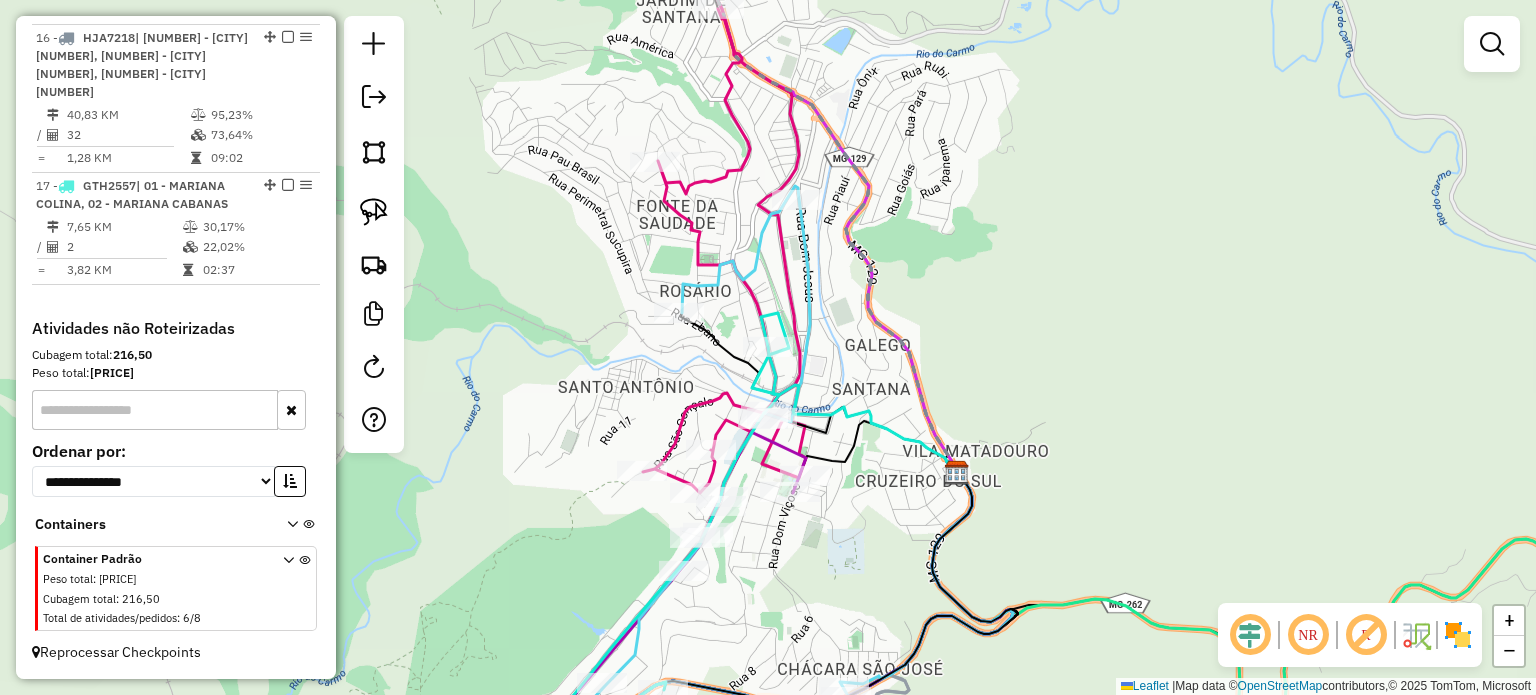 click on "Janela de atendimento Grade de atendimento Capacidade Transportadoras Veículos Cliente Pedidos  Rotas Selecione os dias de semana para filtrar as janelas de atendimento  Seg   Ter   Qua   Qui   Sex   Sáb   Dom  Informe o período da janela de atendimento: De: Até:  Filtrar exatamente a janela do cliente  Considerar janela de atendimento padrão  Selecione os dias de semana para filtrar as grades de atendimento  Seg   Ter   Qua   Qui   Sex   Sáb   Dom   Considerar clientes sem dia de atendimento cadastrado  Clientes fora do dia de atendimento selecionado Filtrar as atividades entre os valores definidos abaixo:  Peso mínimo:   Peso máximo:   Cubagem mínima:   Cubagem máxima:   De:   Até:  Filtrar as atividades entre o tempo de atendimento definido abaixo:  De:   Até:   Considerar capacidade total dos clientes não roteirizados Transportadora: Selecione um ou mais itens Tipo de veículo: Selecione um ou mais itens Veículo: Selecione um ou mais itens Motorista: Selecione um ou mais itens Nome: Rótulo:" 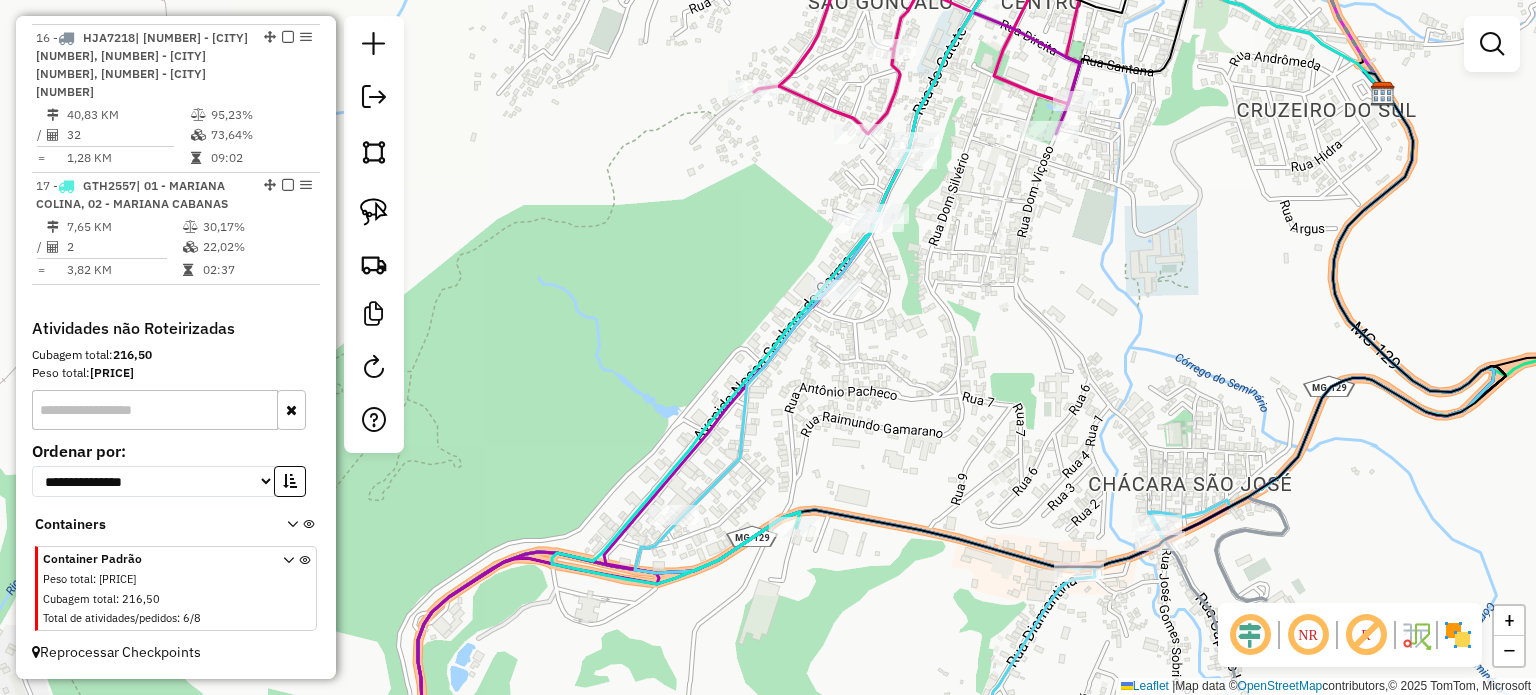 click on "Rota [NUMBER] - Placa [PLATE]  [NUMBER] - [NAME] [NAME] Janela de atendimento Grade de atendimento Capacidade Transportadoras Veículos Cliente Pedidos  Rotas Selecione os dias de semana para filtrar as janelas de atendimento  Seg   Ter   Qua   Qui   Sex   Sáb   Dom  Informe o período da janela de atendimento: De: Até:  Filtrar exatamente a janela do cliente  Considerar janela de atendimento padrão  Selecione os dias de semana para filtrar as grades de atendimento  Seg   Ter   Qua   Qui   Sex   Sáb   Dom   Considerar clientes sem dia de atendimento cadastrado  Clientes fora do dia de atendimento selecionado Filtrar as atividades entre os valores definidos abaixo:  Peso mínimo:   Peso máximo:   Cubagem mínima:   Cubagem máxima:   De:   Até:  Filtrar as atividades entre o tempo de atendimento definido abaixo:  De:   Até:   Considerar capacidade total dos clientes não roteirizados Transportadora: Selecione um ou mais itens Tipo de veículo: Selecione um ou mais itens Veículo: Selecione um ou mais itens De:" 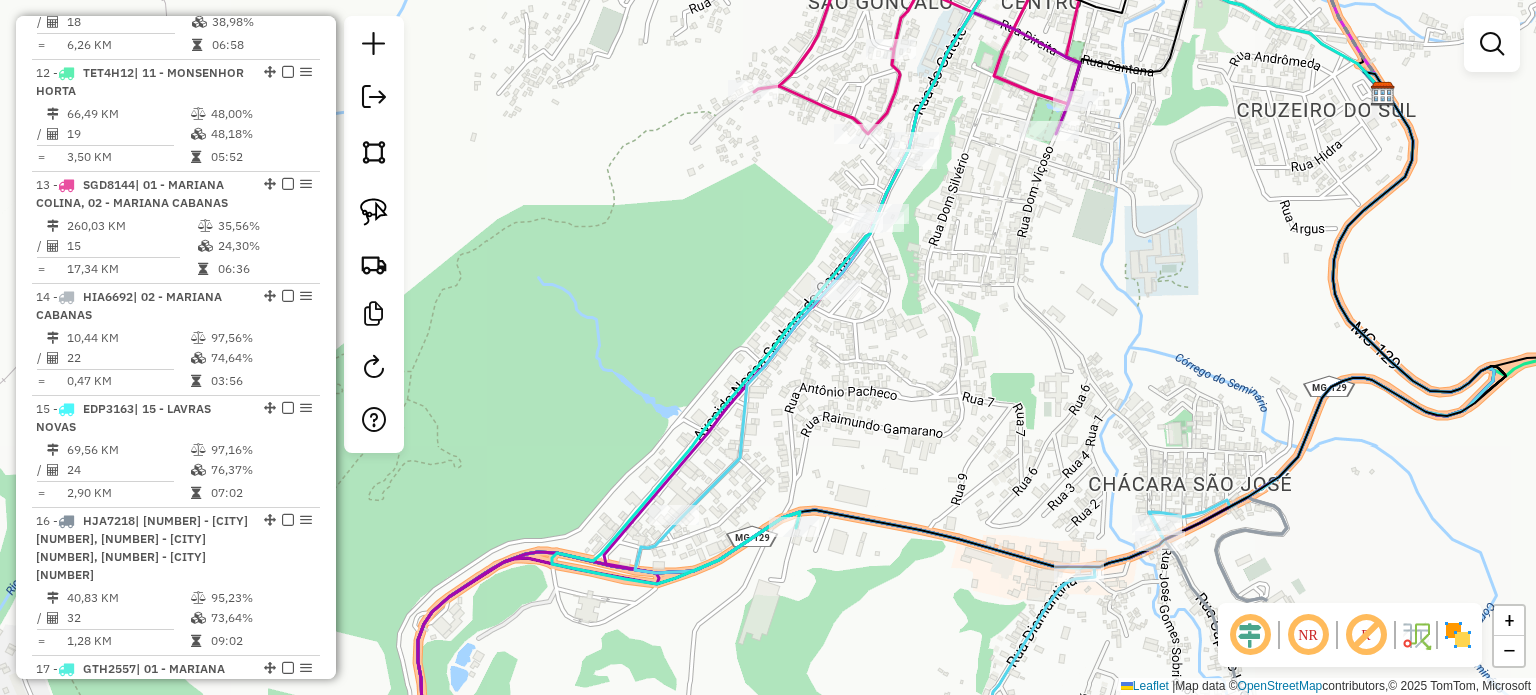 select on "**********" 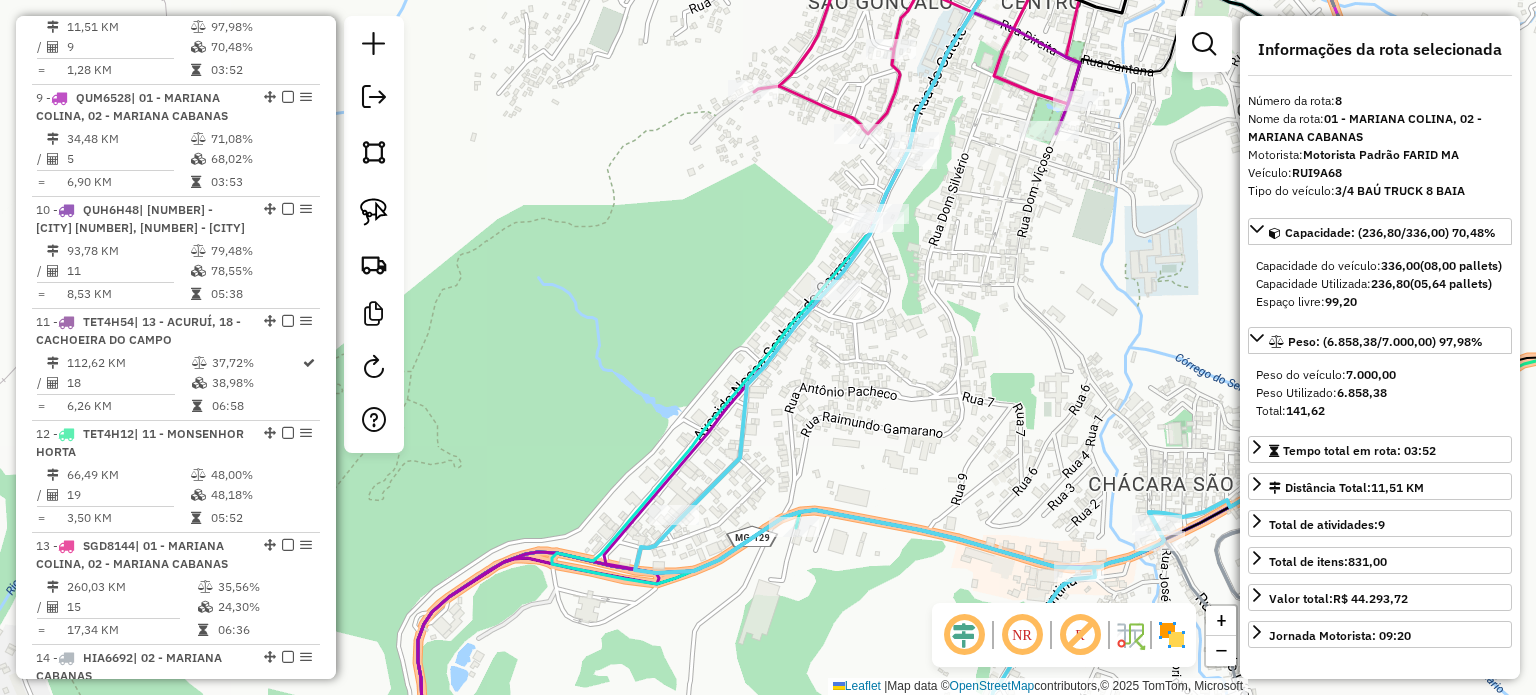 scroll, scrollTop: 1563, scrollLeft: 0, axis: vertical 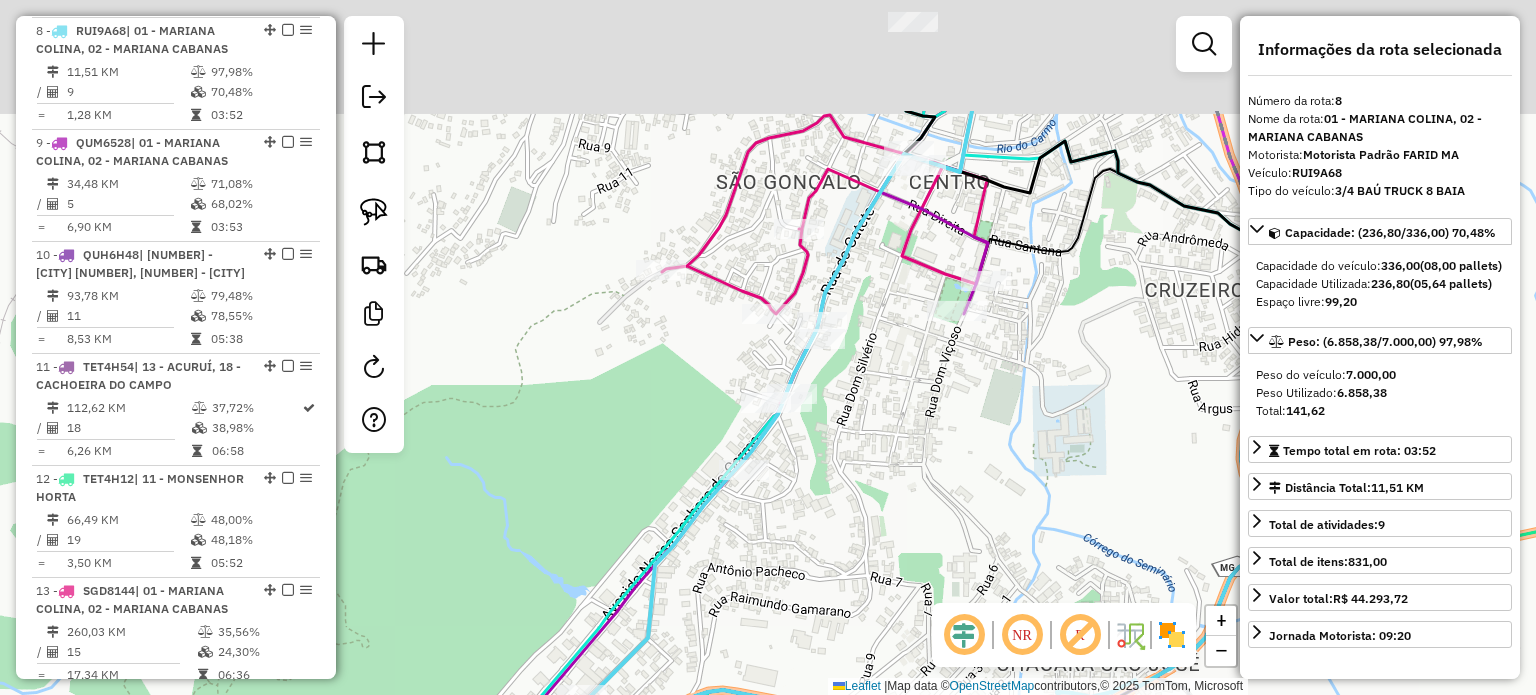 click on "Janela de atendimento Grade de atendimento Capacidade Transportadoras Veículos Cliente Pedidos  Rotas Selecione os dias de semana para filtrar as janelas de atendimento  Seg   Ter   Qua   Qui   Sex   Sáb   Dom  Informe o período da janela de atendimento: De: Até:  Filtrar exatamente a janela do cliente  Considerar janela de atendimento padrão  Selecione os dias de semana para filtrar as grades de atendimento  Seg   Ter   Qua   Qui   Sex   Sáb   Dom   Considerar clientes sem dia de atendimento cadastrado  Clientes fora do dia de atendimento selecionado Filtrar as atividades entre os valores definidos abaixo:  Peso mínimo:   Peso máximo:   Cubagem mínima:   Cubagem máxima:   De:   Até:  Filtrar as atividades entre o tempo de atendimento definido abaixo:  De:   Até:   Considerar capacidade total dos clientes não roteirizados Transportadora: Selecione um ou mais itens Tipo de veículo: Selecione um ou mais itens Veículo: Selecione um ou mais itens Motorista: Selecione um ou mais itens Nome: Rótulo:" 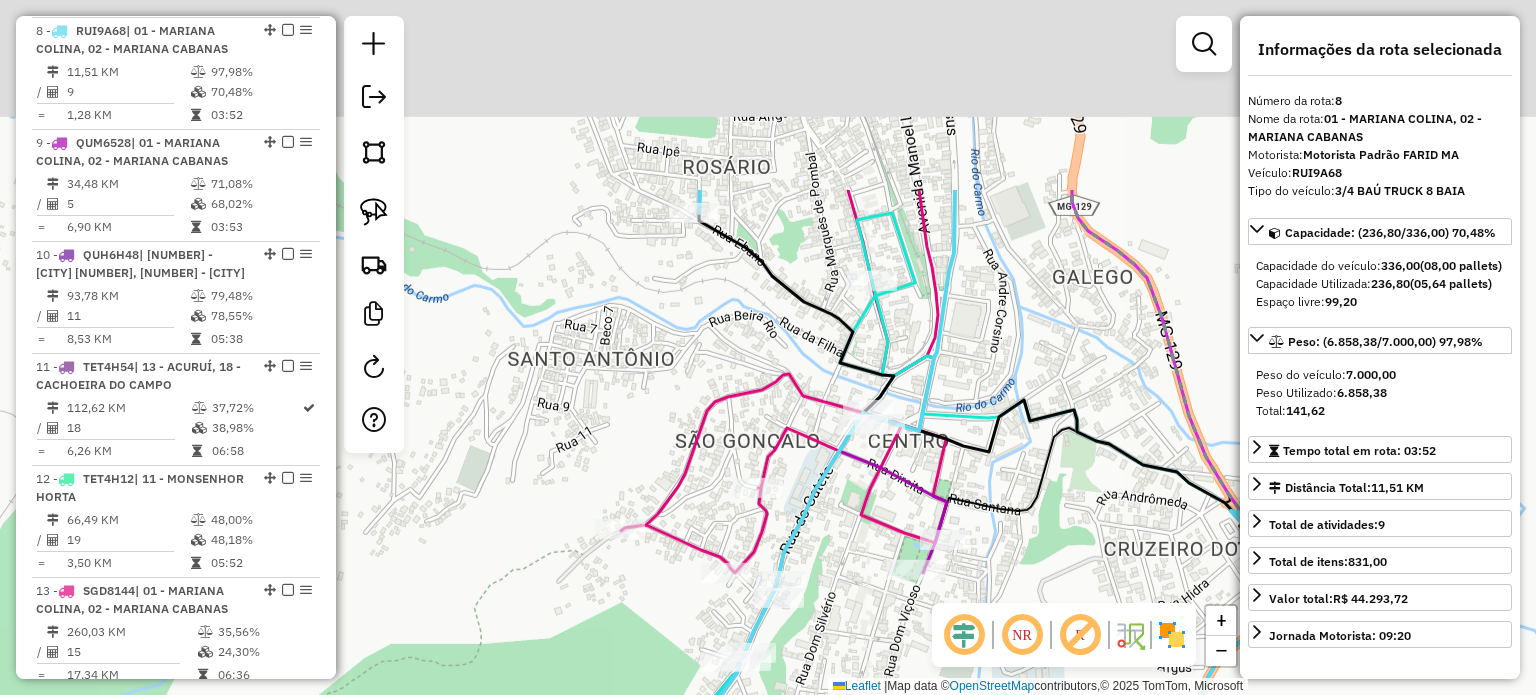 drag, startPoint x: 1018, startPoint y: 18, endPoint x: 945, endPoint y: 310, distance: 300.98672 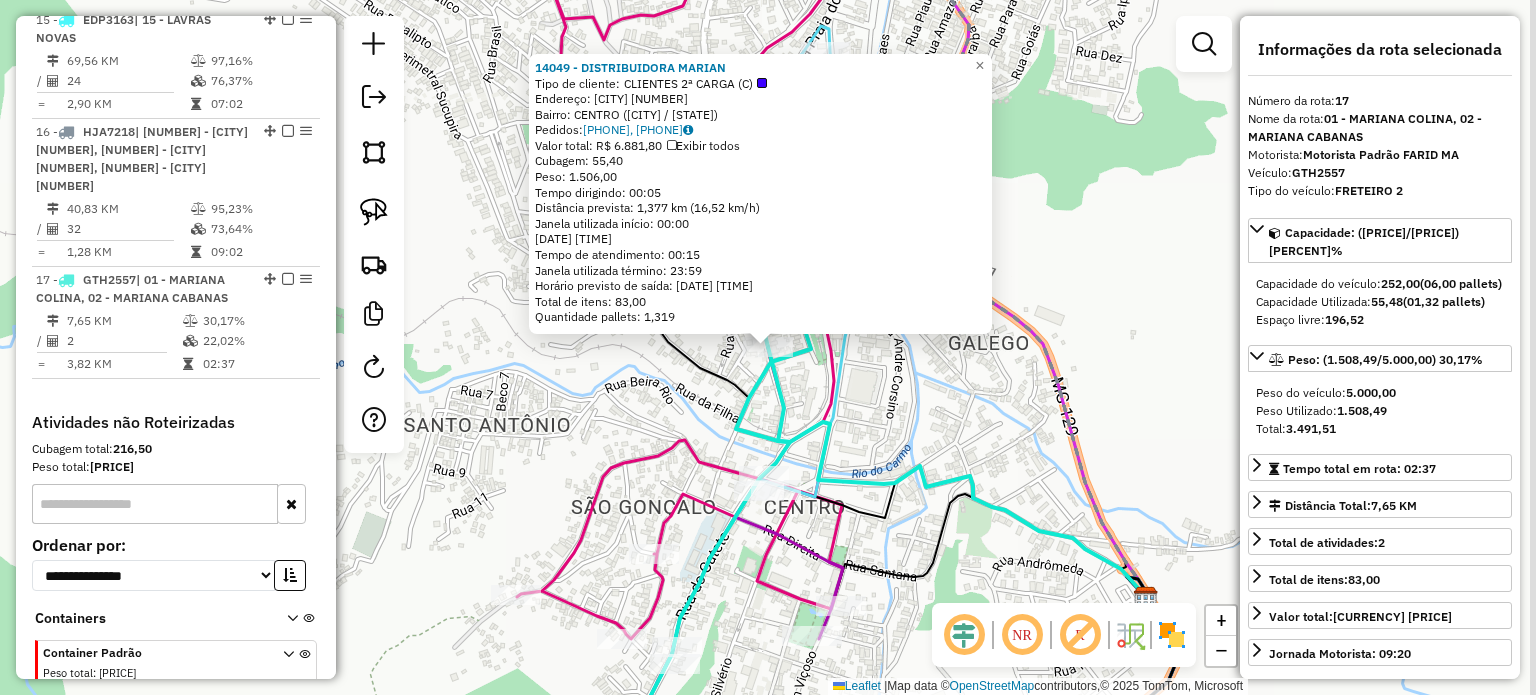 scroll, scrollTop: 2464, scrollLeft: 0, axis: vertical 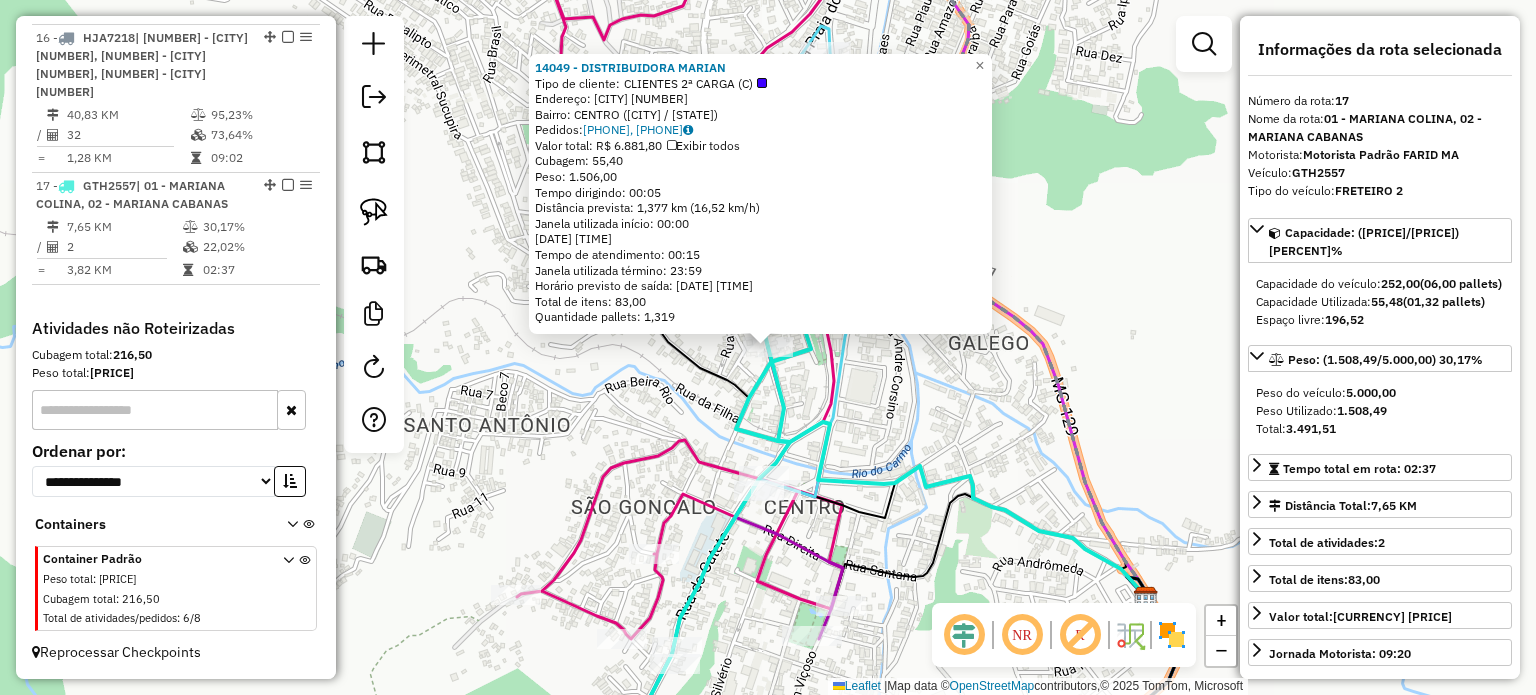 click on "[NUMBER] - [NAME] [NAME]  Tipo de cliente:   CLIENTES 2ª CARGA (C)   Endereço:  [ADDRESS] [NUMBER]   Bairro: [BAIRRO] ([CITY] / [STATE])   Pedidos:  [PHONE], [PHONE]   Valor total: R$ 6.881,80   Exibir todos   Cubagem: 55,40  Peso: 1.506,00  Tempo dirigindo: 00:05   Distância prevista: 1,377 km (16,52 km/h)   Janela utilizada início: 00:00   Horário previsto de chegada: 01/08/2025 07:35   Tempo de atendimento: 00:15   Janela utilizada término: 23:59   Horário previsto de saída: 01/08/2025 07:50   Total de itens: 83,00   Quantidade pallets: 1,319  × Janela de atendimento Grade de atendimento Capacidade Transportadoras Veículos Cliente Pedidos  Rotas Selecione os dias de semana para filtrar as janelas de atendimento  Seg   Ter   Qua   Qui   Sex   Sáb   Dom  Informe o período da janela de atendimento: De: Até:  Filtrar exatamente a janela do cliente  Considerar janela de atendimento padrão  Selecione os dias de semana para filtrar as grades de atendimento  Seg   Ter   Qua   Qui   Sex   Sáb   Dom" 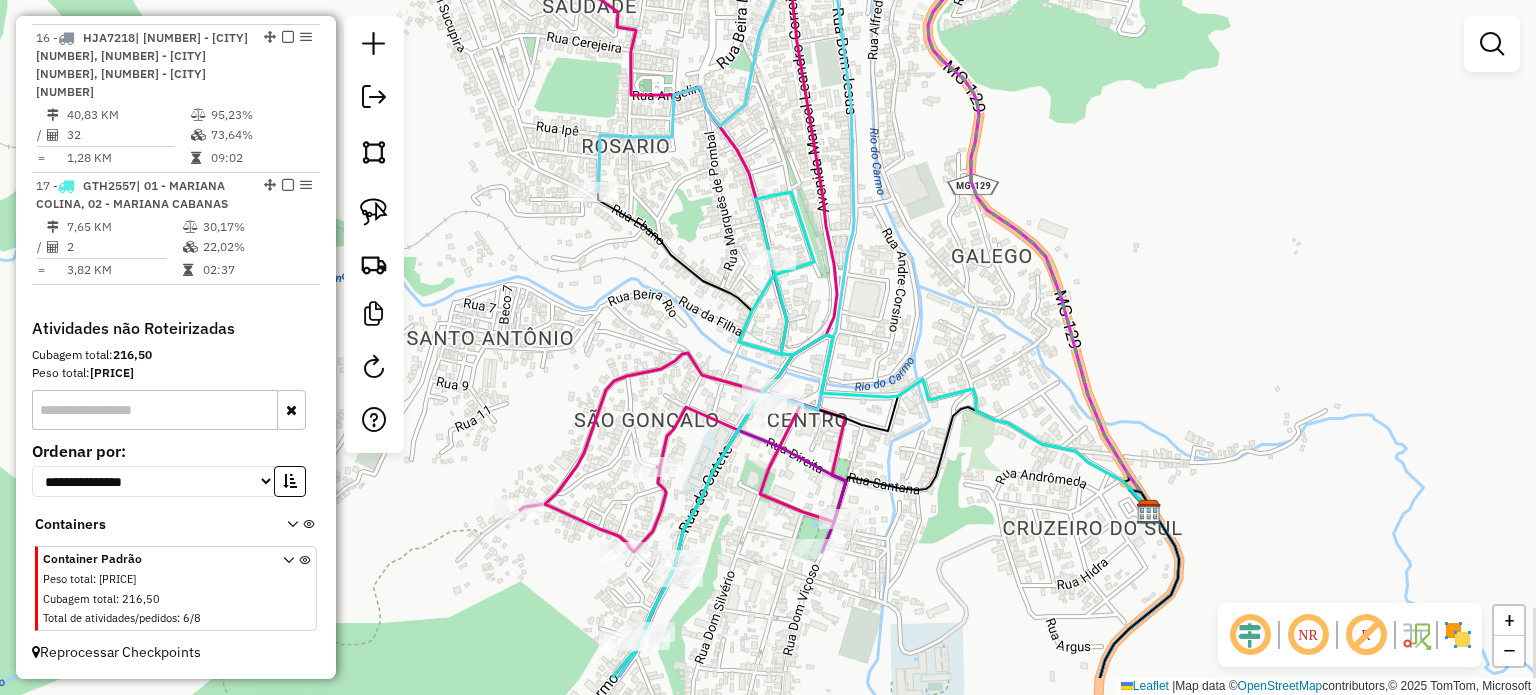 drag, startPoint x: 703, startPoint y: 426, endPoint x: 706, endPoint y: 339, distance: 87.05171 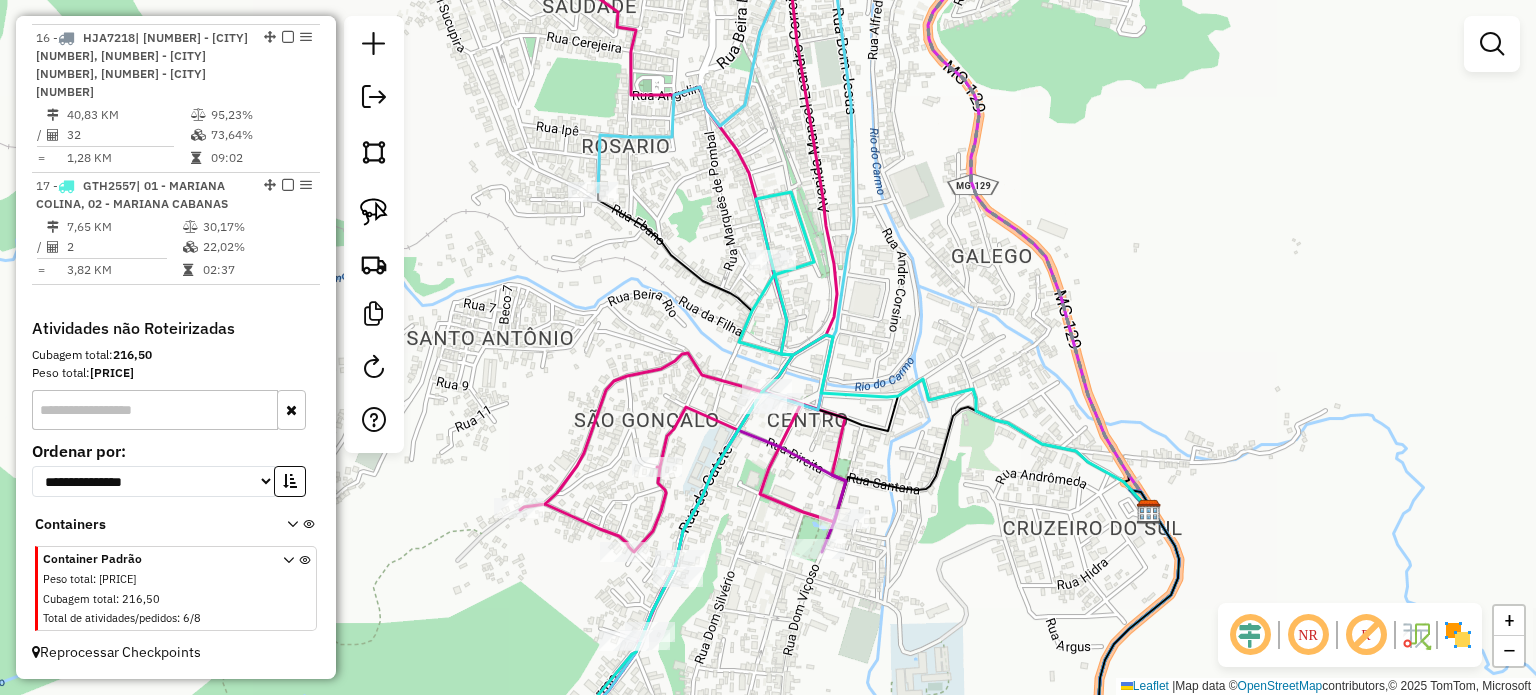 click 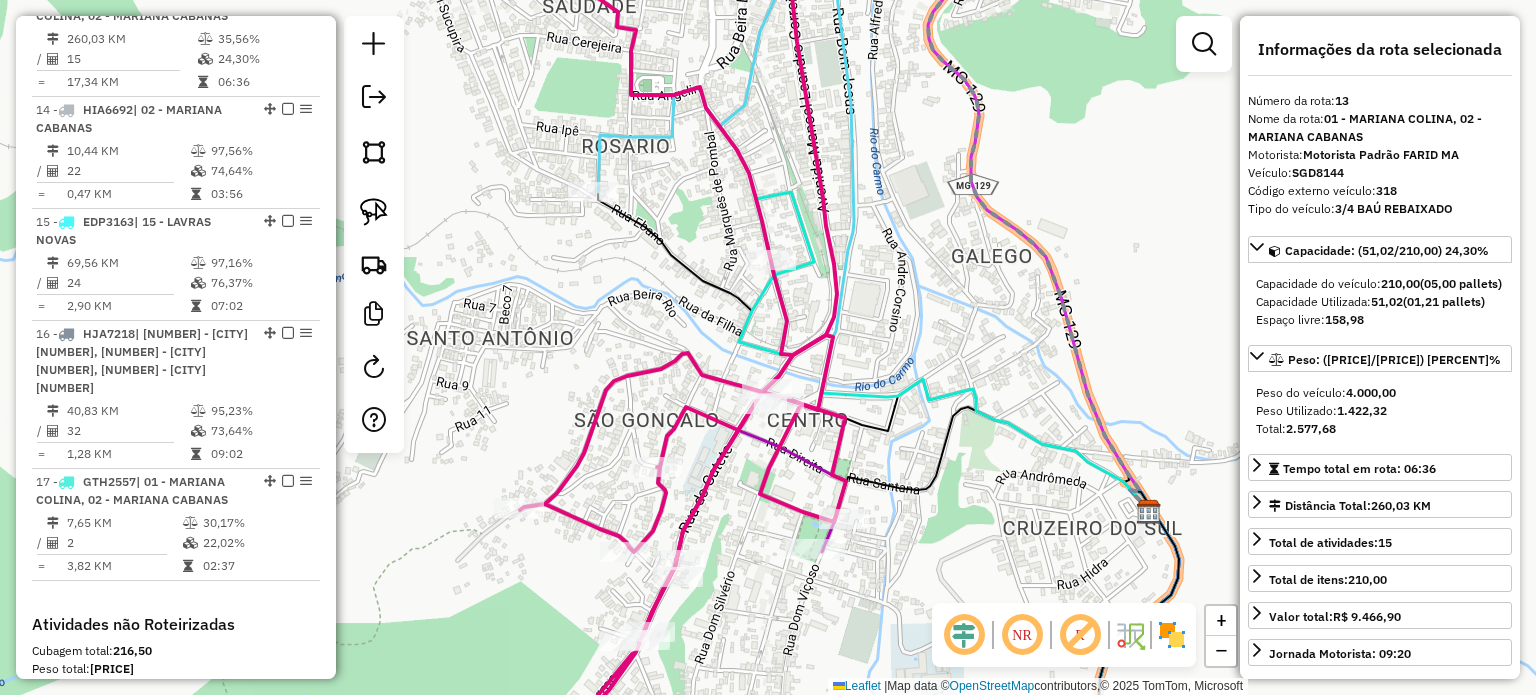 scroll, scrollTop: 2140, scrollLeft: 0, axis: vertical 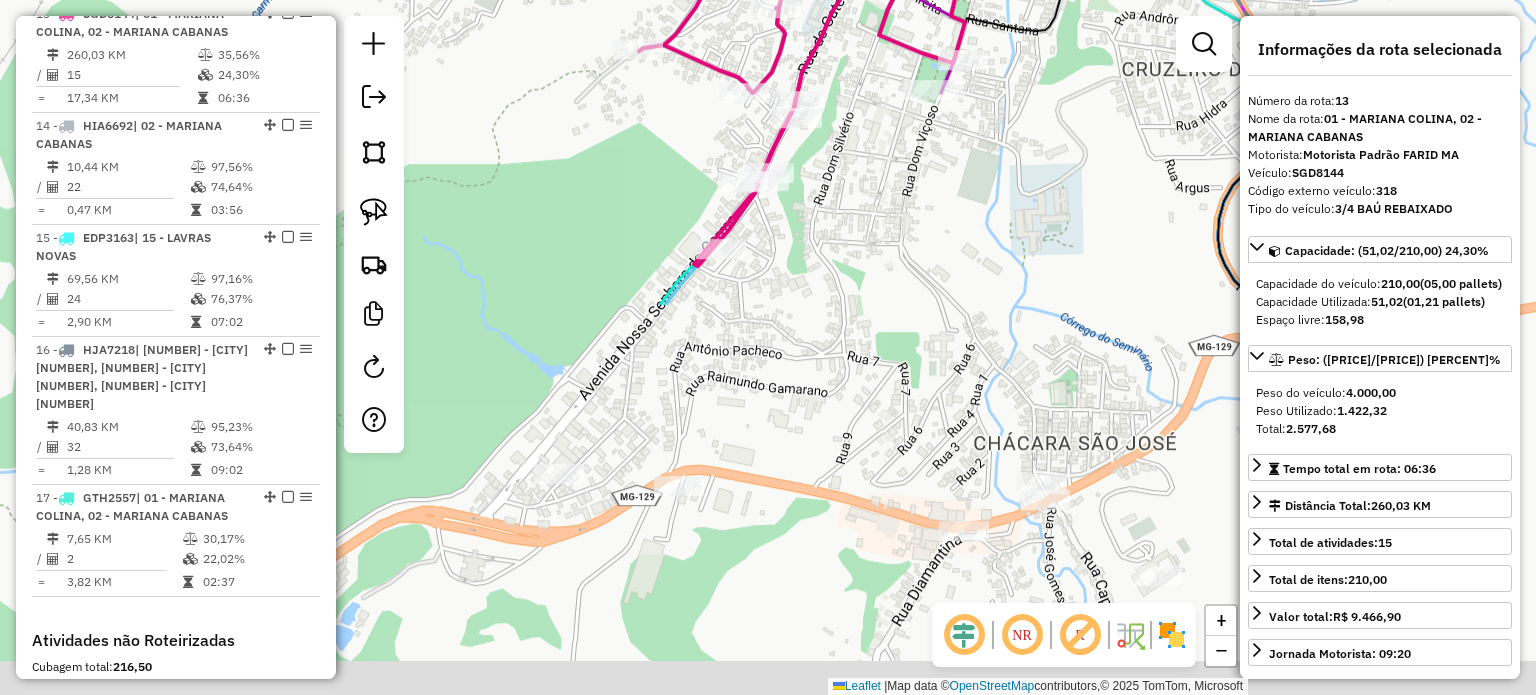 drag, startPoint x: 729, startPoint y: 572, endPoint x: 856, endPoint y: 104, distance: 484.92578 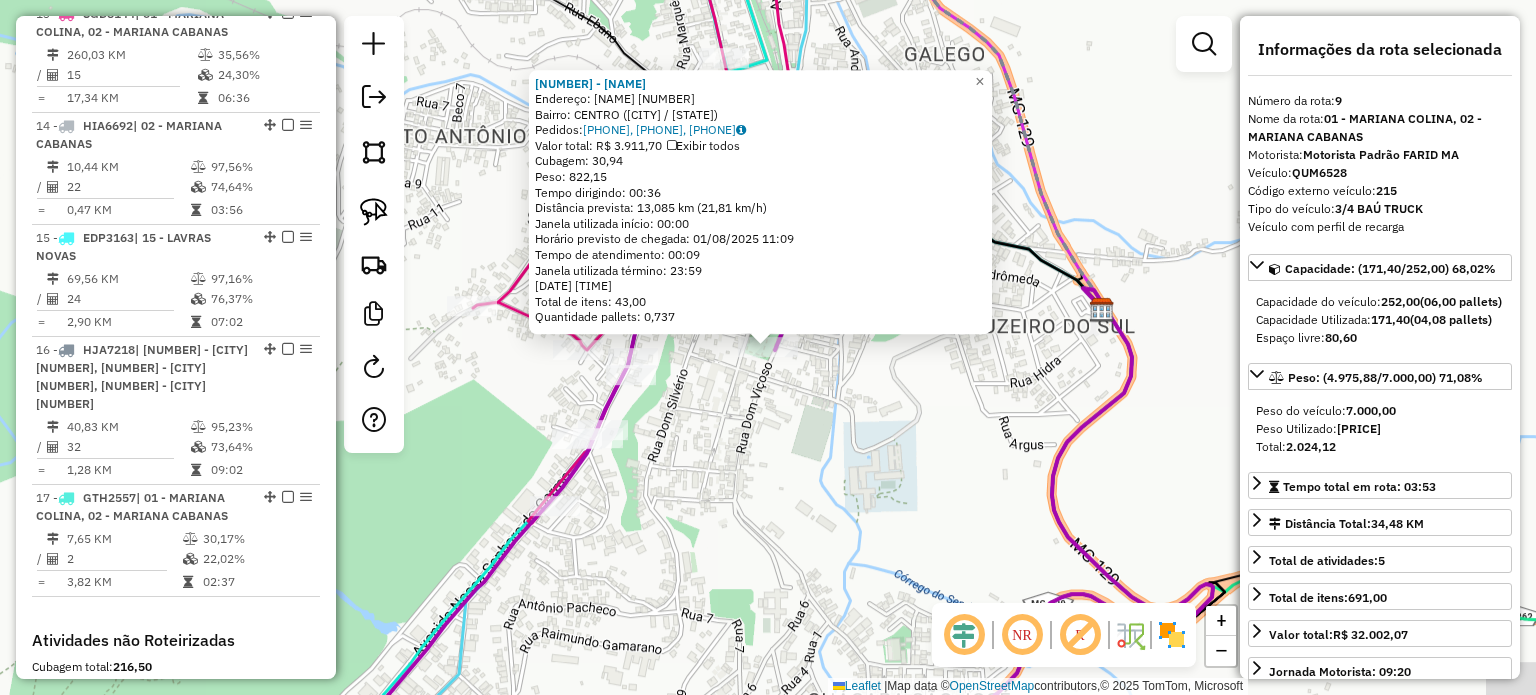 scroll, scrollTop: 1675, scrollLeft: 0, axis: vertical 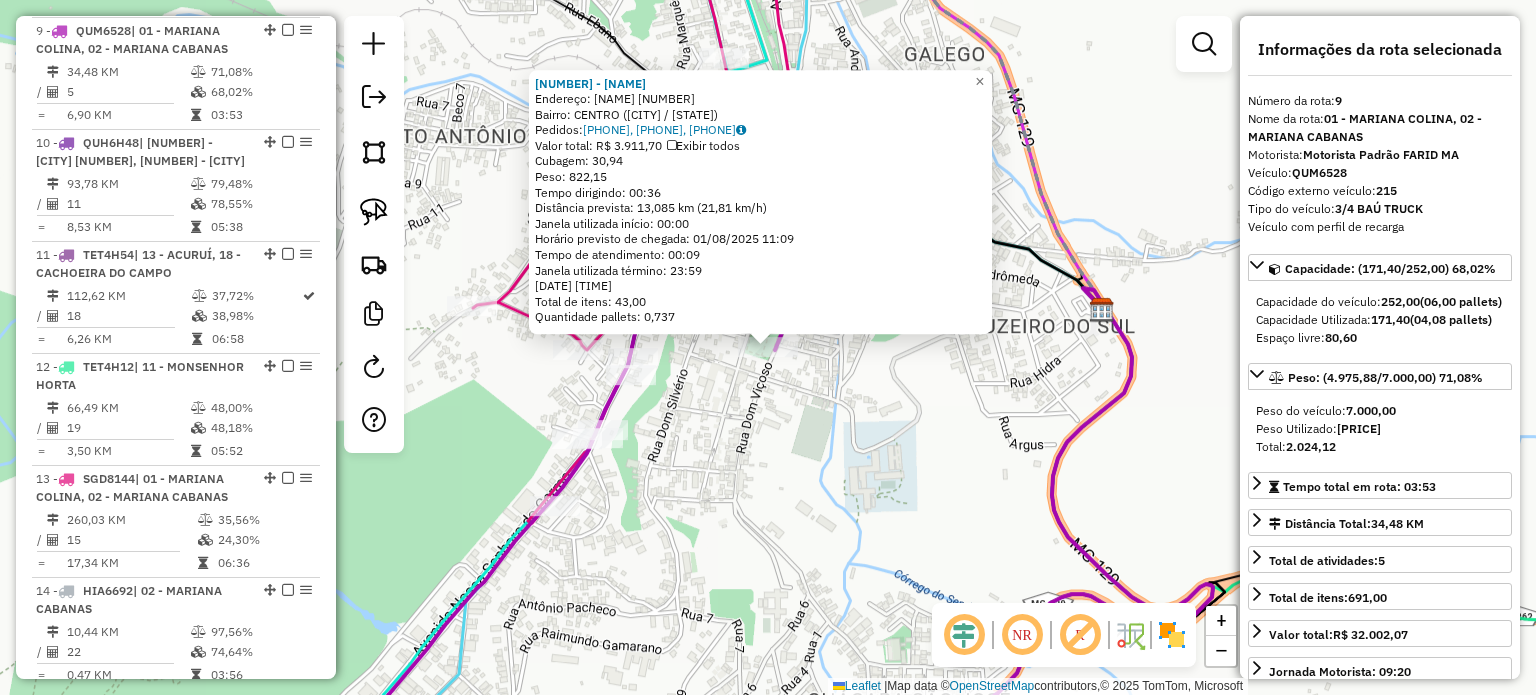 click on "19467 - GARDEN BEER  Endereço:  GOMES FREIRE [NUMBER]   Bairro: CENTRO ([CITY] / [STATE])   Pedidos:  [PHONE], [PHONE], [PHONE]   Valor total: R$ 3.911,70   Exibir todos   Cubagem: 30,94  Peso: 822,15  Tempo dirigindo: 00:36   Distância prevista: 13,085 km (21,81 km/h)   Janela utilizada início: 00:00   Horário previsto de chegada: [DATE] [TIME]   Tempo de atendimento: 00:09   Janela utilizada término: 23:59   Horário previsto de saída: [DATE] [TIME]   Total de itens: 43,00   Quantidade pallets: 0,737  × Janela de atendimento Grade de atendimento Capacidade Transportadoras Veículos Cliente Pedidos  Rotas Selecione os dias de semana para filtrar as janelas de atendimento  Seg   Ter   Qua   Qui   Sex   Sáb   Dom  Informe o período da janela de atendimento: De: Até:  Filtrar exatamente a janela do cliente  Considerar janela de atendimento padrão  Selecione os dias de semana para filtrar as grades de atendimento  Seg   Ter   Qua   Qui   Sex   Sáb   Dom   Peso mínimo:   Peso máximo:   De:   Até:" 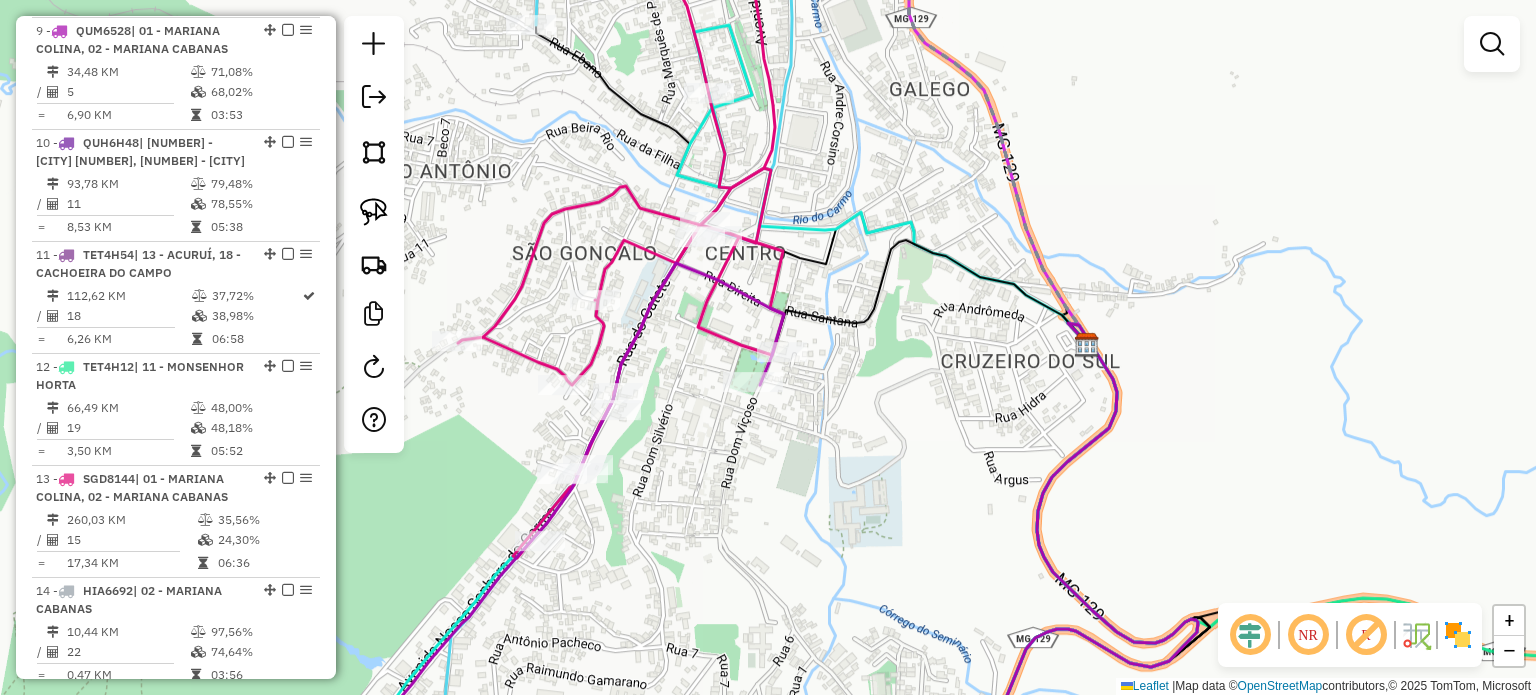 drag, startPoint x: 968, startPoint y: 436, endPoint x: 929, endPoint y: 539, distance: 110.13628 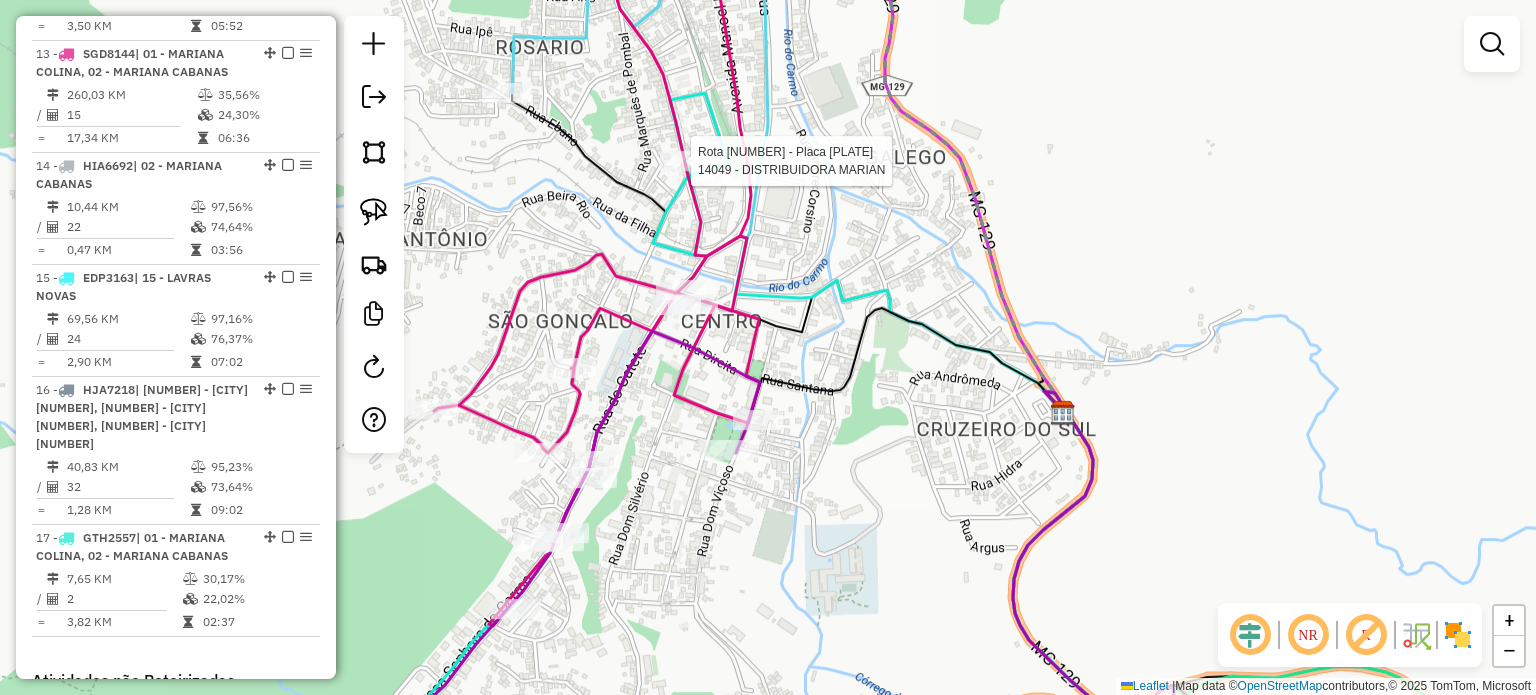 select on "**********" 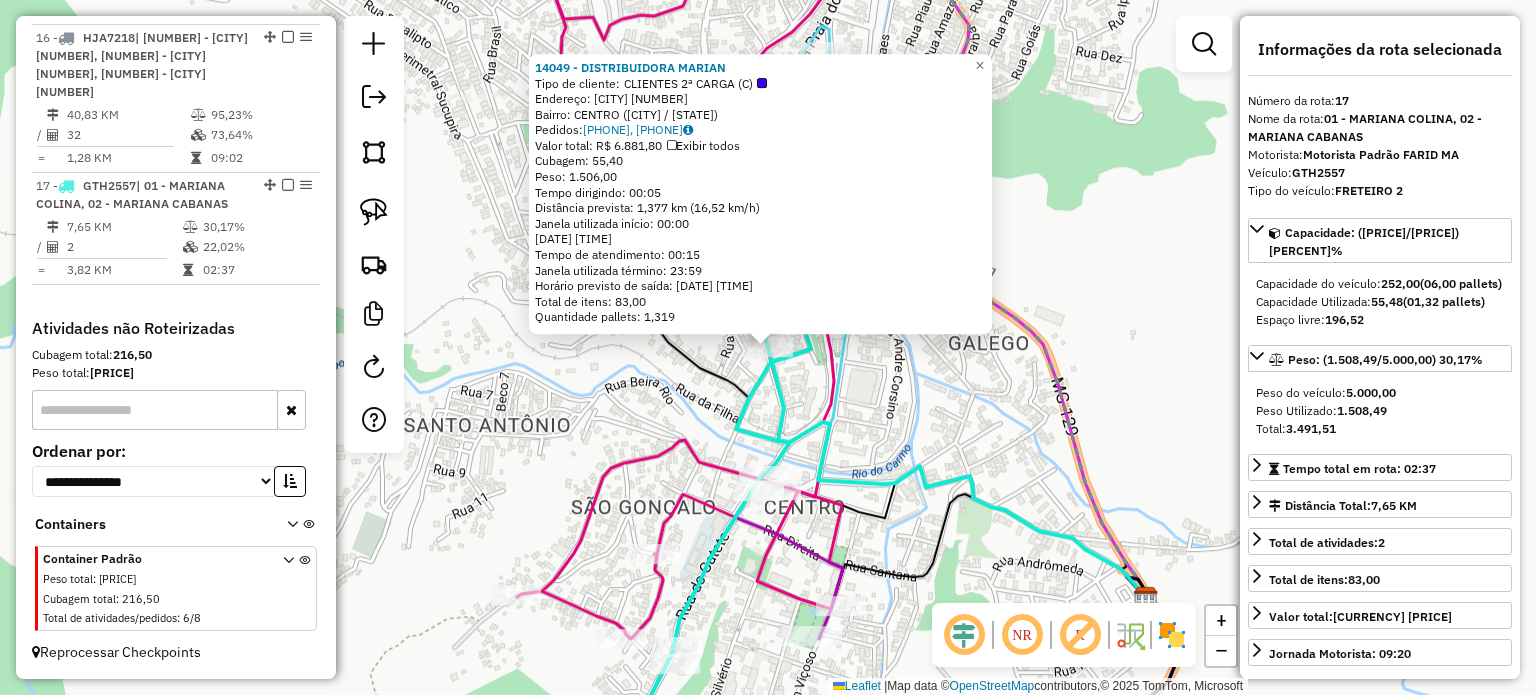 click 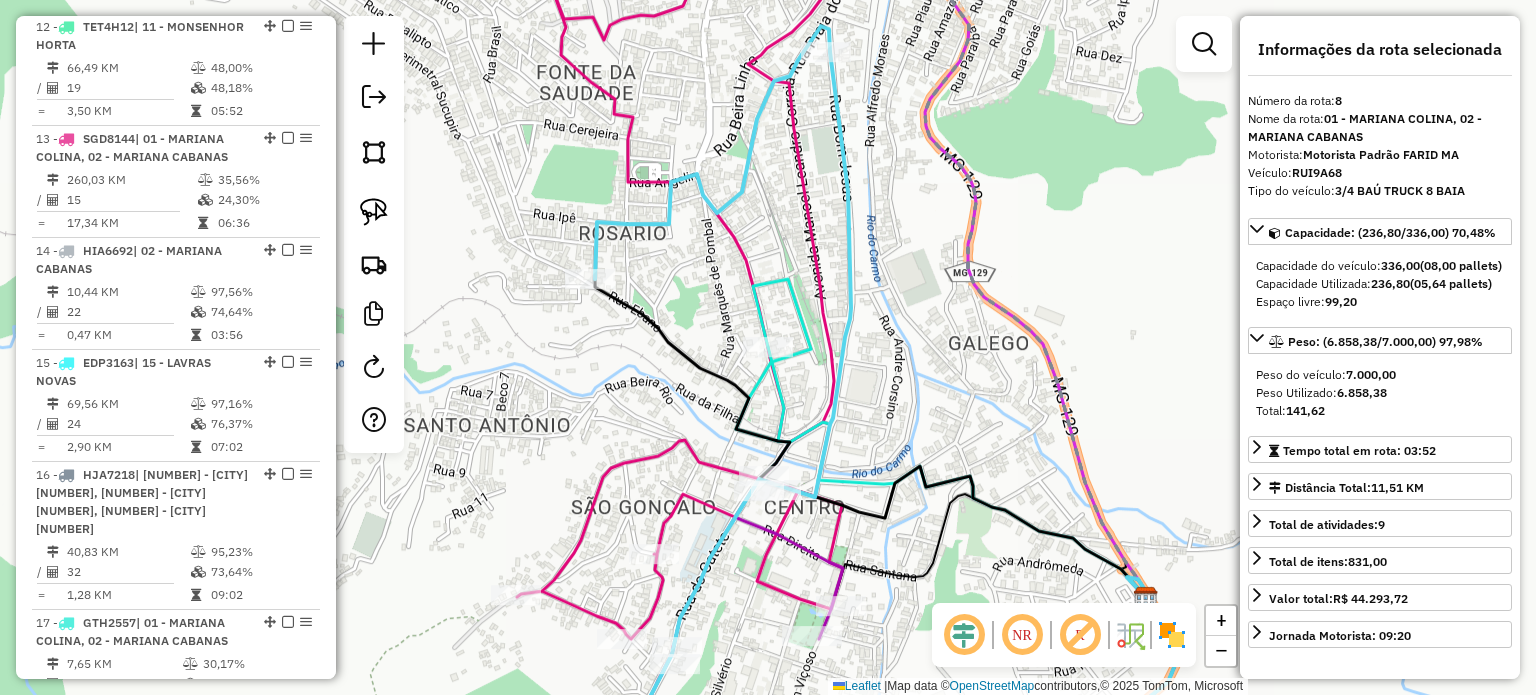 scroll, scrollTop: 1563, scrollLeft: 0, axis: vertical 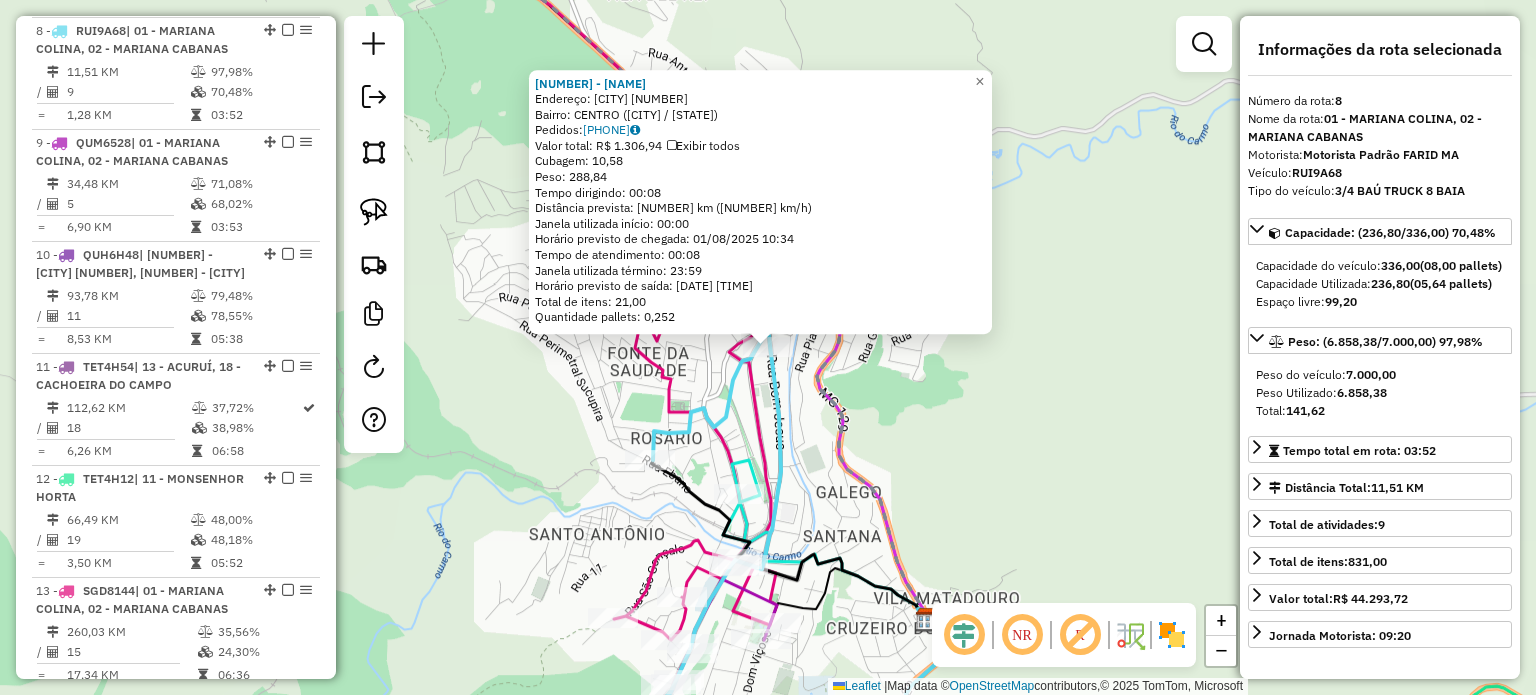 click on "[NUMBER] - [NAME] [NAME]  Endereço:  [NAME] [NUMBER]   Bairro: [BAIRRO] ([CITY] / [STATE])   Pedidos:  [PHONE]   Valor total: R$ 1.306,94   Exibir todos   Cubagem: 10,58  Peso: 288,84  Tempo dirigindo: 00:08   Distância prevista: 2,582 km (19,37 km/h)   Janela utilizada início: 00:00   Horário previsto de chegada: 01/08/2025 10:34   Tempo de atendimento: 00:08   Janela utilizada término: 23:59   Horário previsto de saída: 01/08/2025 10:42   Total de itens: 21,00   Quantidade pallets: 0,252  × Janela de atendimento Grade de atendimento Capacidade Transportadoras Veículos Cliente Pedidos  Rotas Selecione os dias de semana para filtrar as janelas de atendimento  Seg   Ter   Qua   Qui   Sex   Sáb   Dom  Informe o período da janela de atendimento: De: Até:  Filtrar exatamente a janela do cliente  Considerar janela de atendimento padrão  Selecione os dias de semana para filtrar as grades de atendimento  Seg   Ter   Qua   Qui   Sex   Sáb   Dom   Clientes fora do dia de atendimento selecionado" 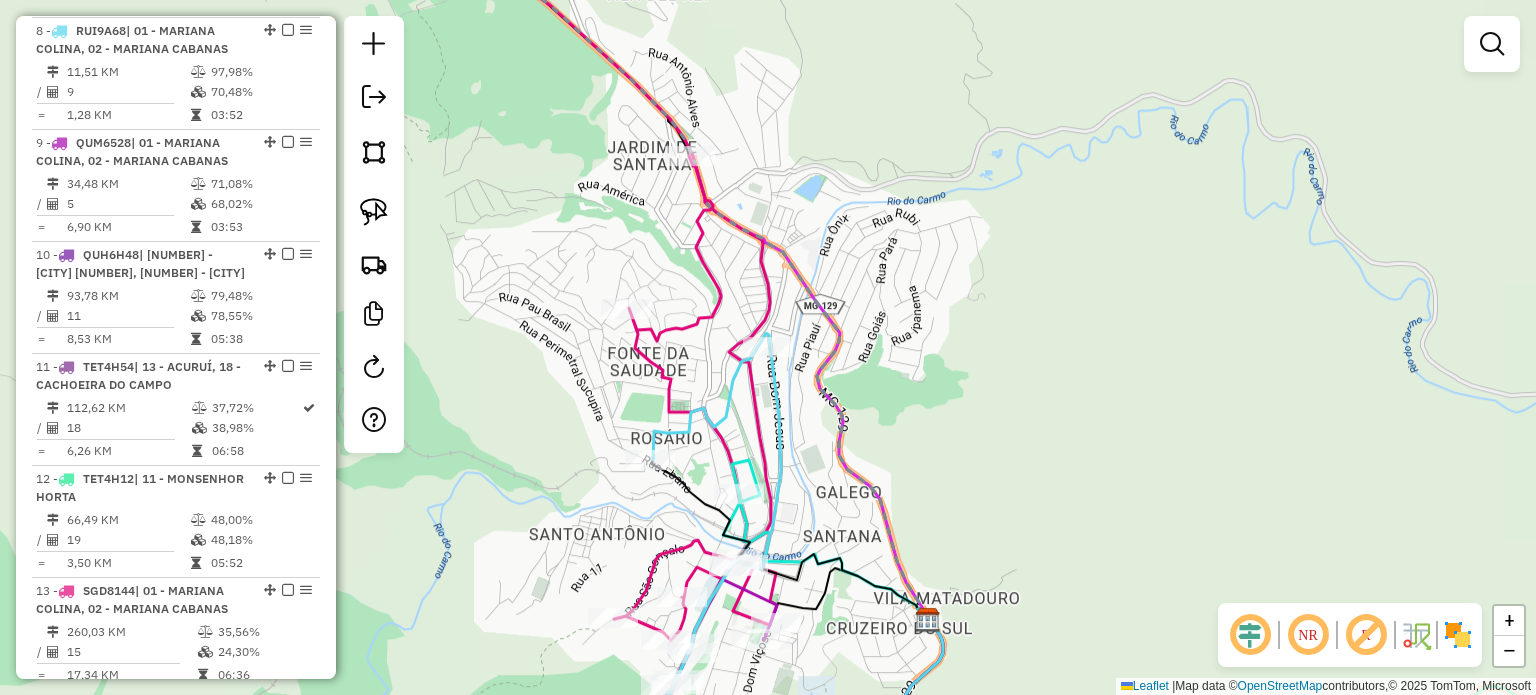 click 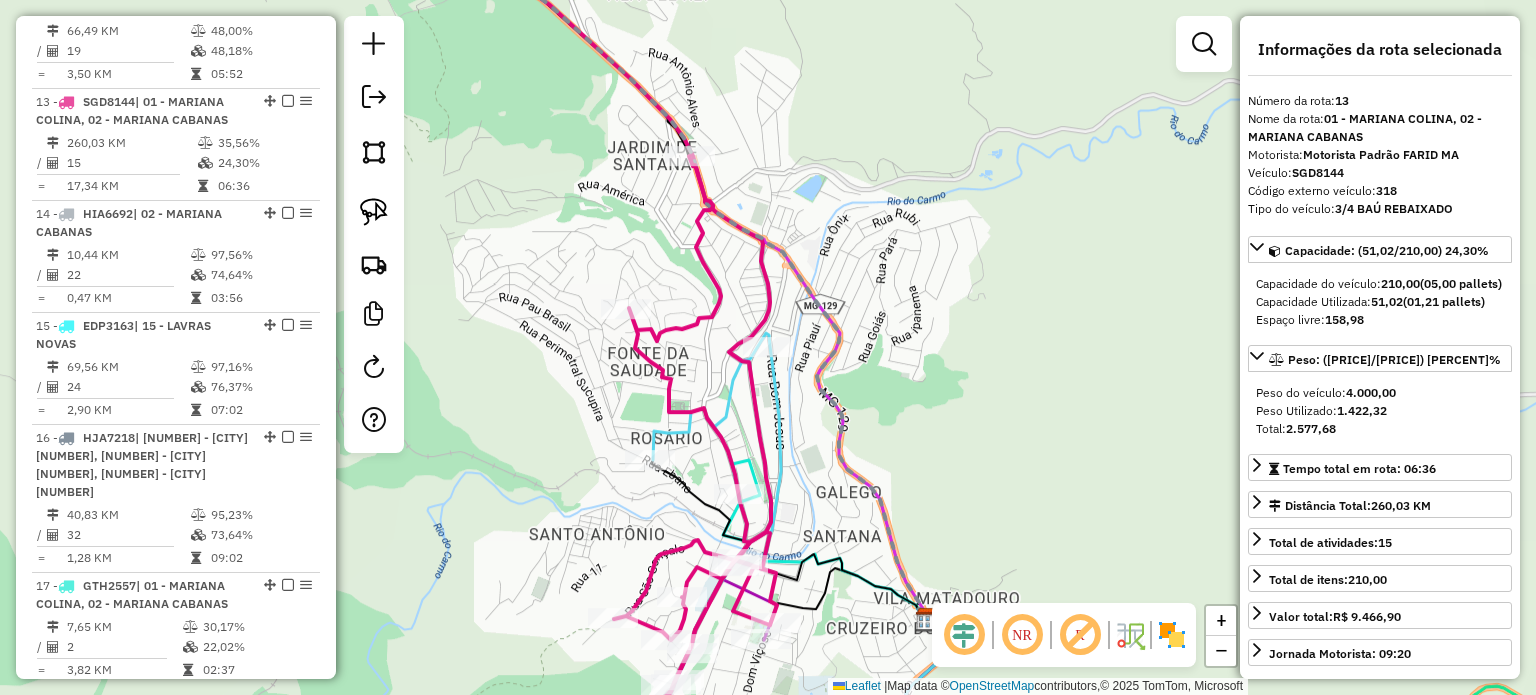 scroll, scrollTop: 2140, scrollLeft: 0, axis: vertical 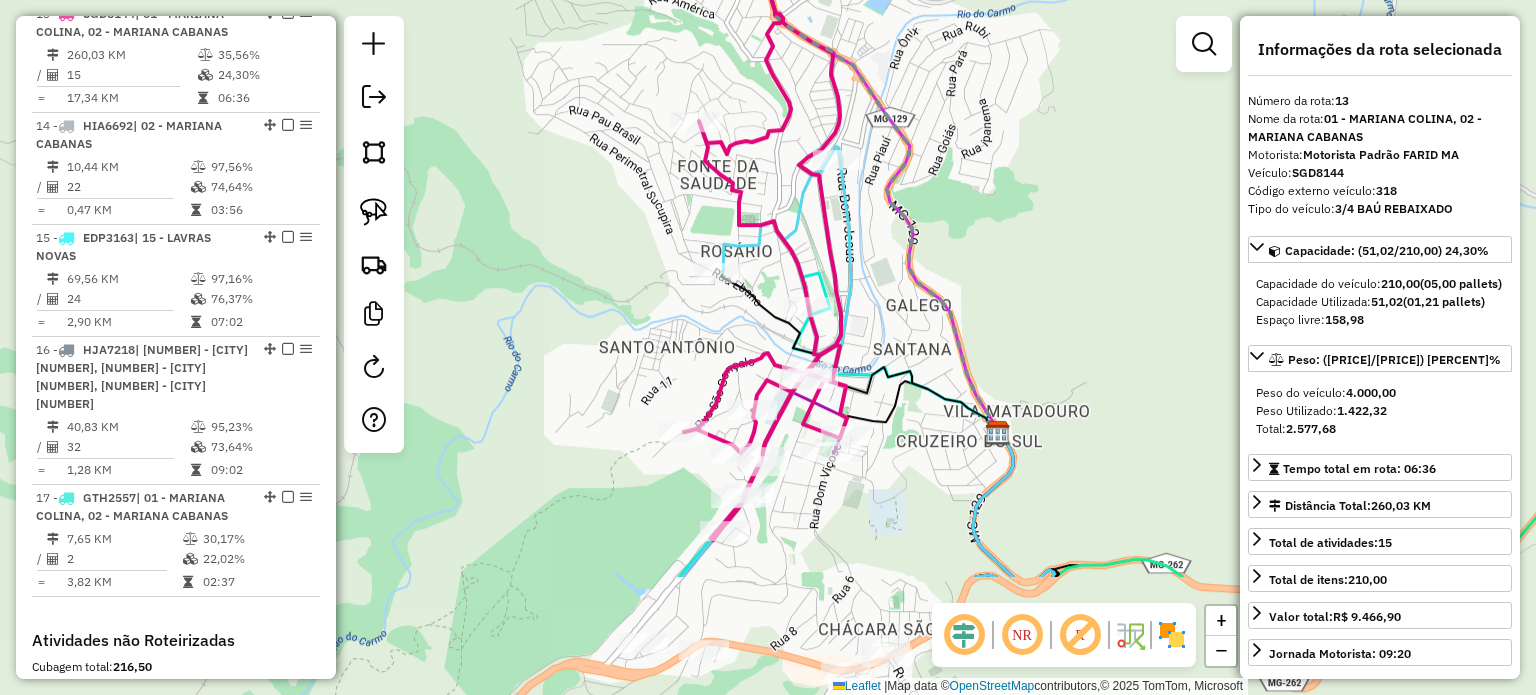 drag, startPoint x: 871, startPoint y: 532, endPoint x: 963, endPoint y: 295, distance: 254.23021 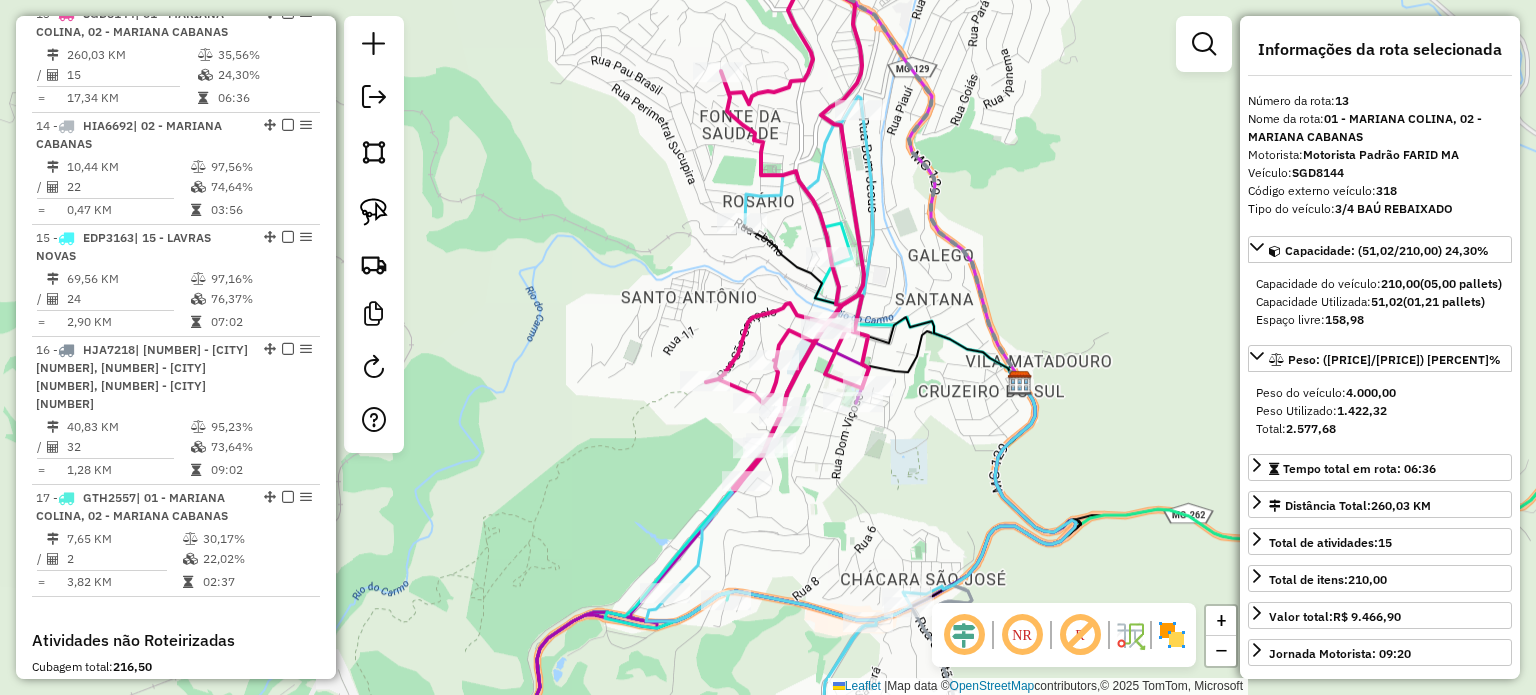 click on "Janela de atendimento Grade de atendimento Capacidade Transportadoras Veículos Cliente Pedidos  Rotas Selecione os dias de semana para filtrar as janelas de atendimento  Seg   Ter   Qua   Qui   Sex   Sáb   Dom  Informe o período da janela de atendimento: De: Até:  Filtrar exatamente a janela do cliente  Considerar janela de atendimento padrão  Selecione os dias de semana para filtrar as grades de atendimento  Seg   Ter   Qua   Qui   Sex   Sáb   Dom   Considerar clientes sem dia de atendimento cadastrado  Clientes fora do dia de atendimento selecionado Filtrar as atividades entre os valores definidos abaixo:  Peso mínimo:   Peso máximo:   Cubagem mínima:   Cubagem máxima:   De:   Até:  Filtrar as atividades entre o tempo de atendimento definido abaixo:  De:   Até:   Considerar capacidade total dos clientes não roteirizados Transportadora: Selecione um ou mais itens Tipo de veículo: Selecione um ou mais itens Veículo: Selecione um ou mais itens Motorista: Selecione um ou mais itens Nome: Rótulo:" 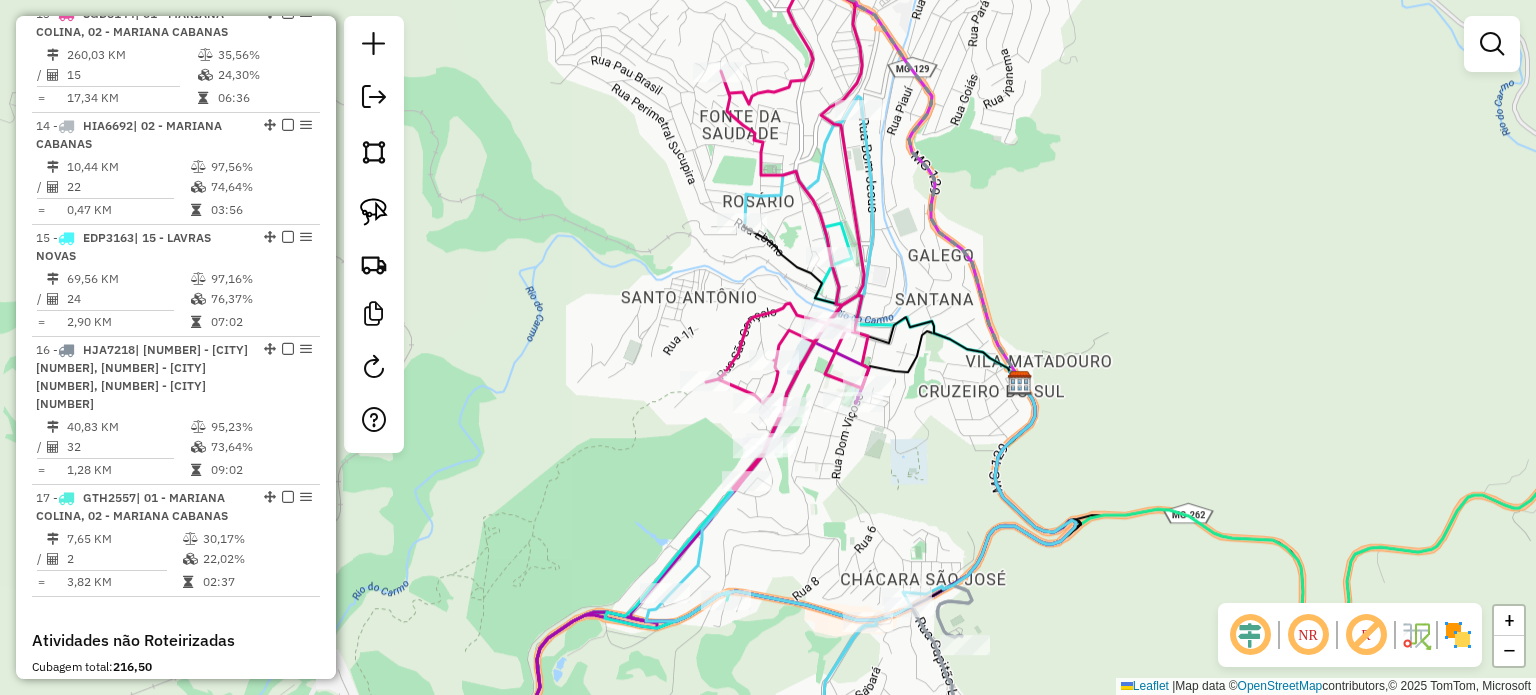 click 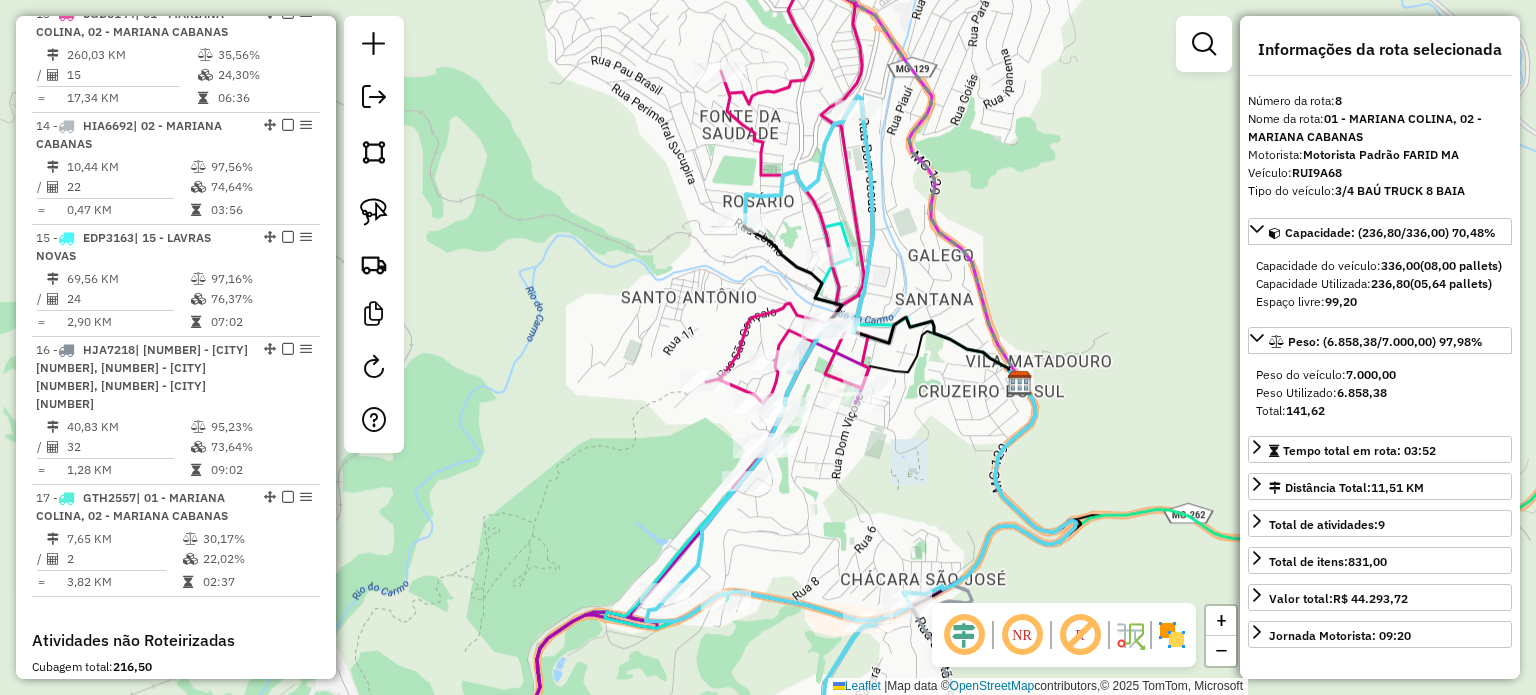 scroll, scrollTop: 1563, scrollLeft: 0, axis: vertical 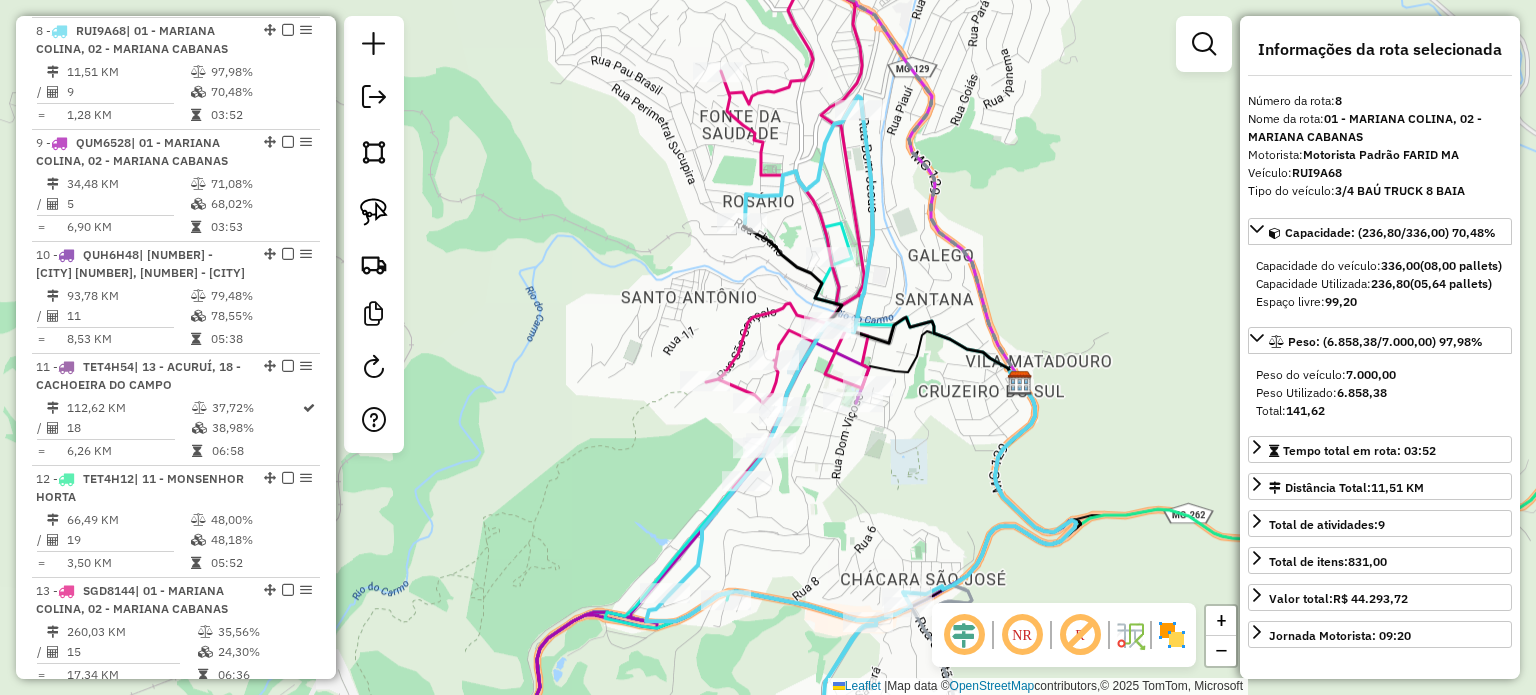drag, startPoint x: 788, startPoint y: 510, endPoint x: 790, endPoint y: 466, distance: 44.04543 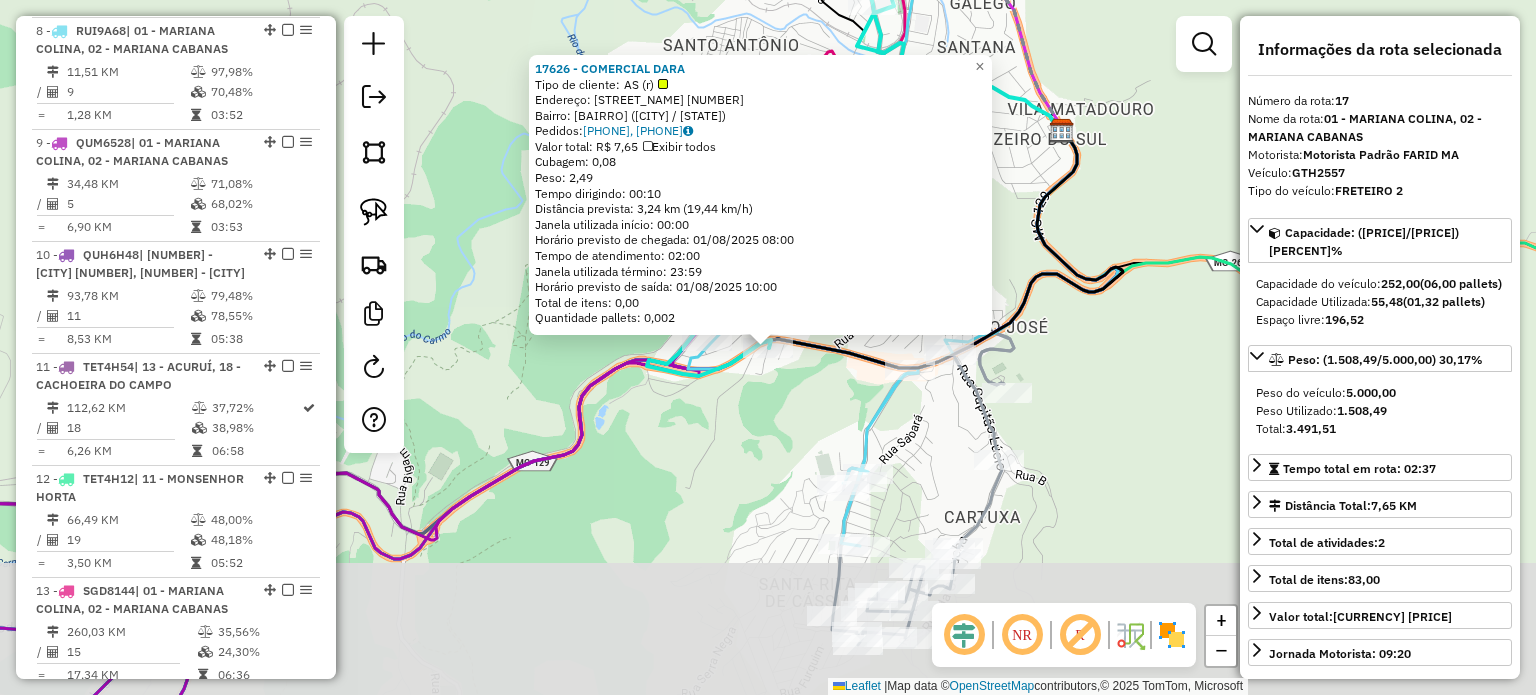 scroll, scrollTop: 2464, scrollLeft: 0, axis: vertical 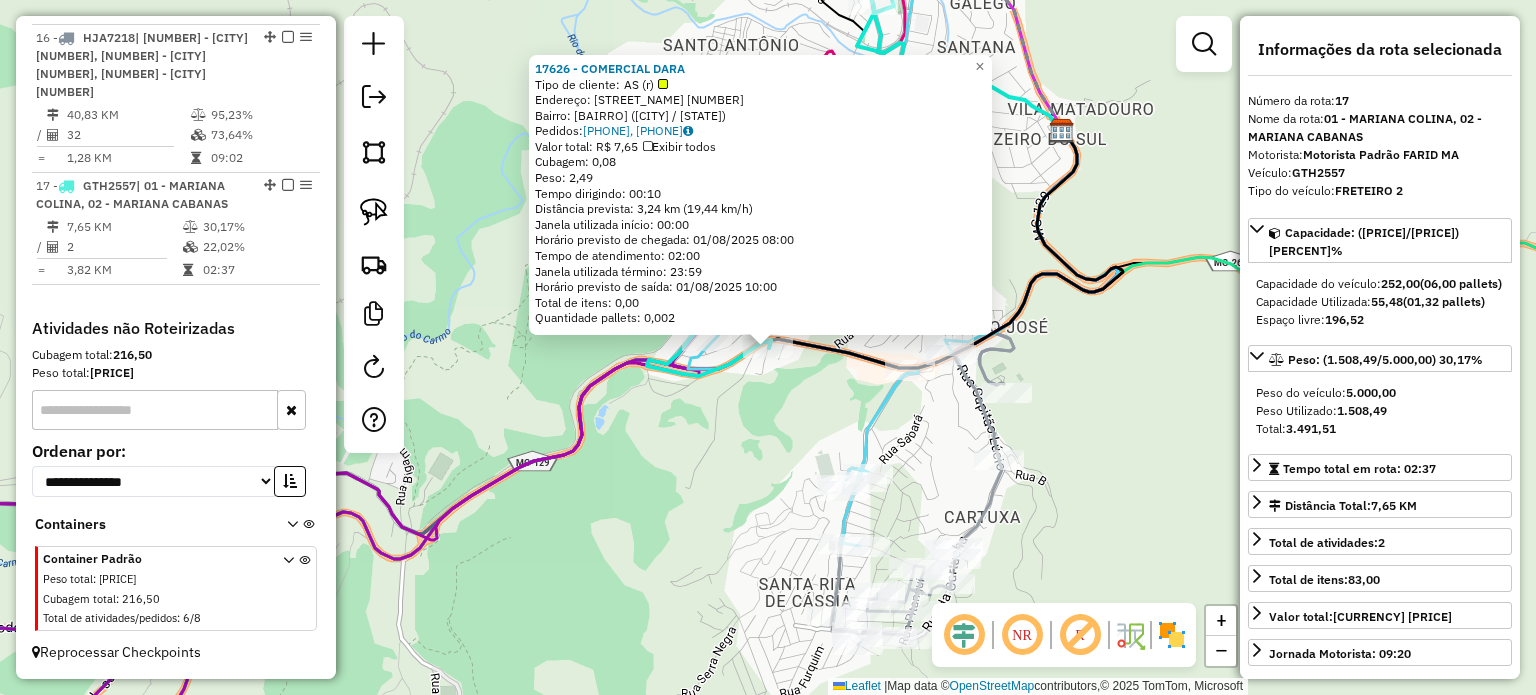 click on "[NAME]  Tipo de cliente:   [TYPE]   Endereço: [CITY] [NUMBER]   Bairro: [CITY] ([CITY] / [STATE])   Pedidos:  [PHONE], [PHONE]   Valor total: [CURRENCY] [PRICE]   Exibir todos   Cubagem: [NUMBER]  Peso: [NUMBER]  Tempo dirigindo: [TIME]   Distância prevista: [NUMBER] km ([NUMBER] km/h)   Janela utilizada início: [TIME]   Horário previsto de chegada: [DATE] [TIME]   Tempo de atendimento: [TIME]   Janela utilizada término: [TIME]   Horário previsto de saída: [DATE] [TIME]   Total de itens: [NUMBER]   Quantidade pallets: [NUMBER]  × Janela de atendimento Grade de atendimento Capacidade Transportadoras Veículos Cliente Pedidos  Rotas Selecione os dias de semana para filtrar as janelas de atendimento  Seg   Ter   Qua   Qui   Sex   Sáb   Dom  Informe o período da janela de atendimento: De: Até:  Filtrar exatamente a janela do cliente  Considerar janela de atendimento padrão  Selecione os dias de semana para filtrar as grades de atendimento  Seg   Ter   Qua   Qui   Sex   Sáb   Dom   De:   Até:" 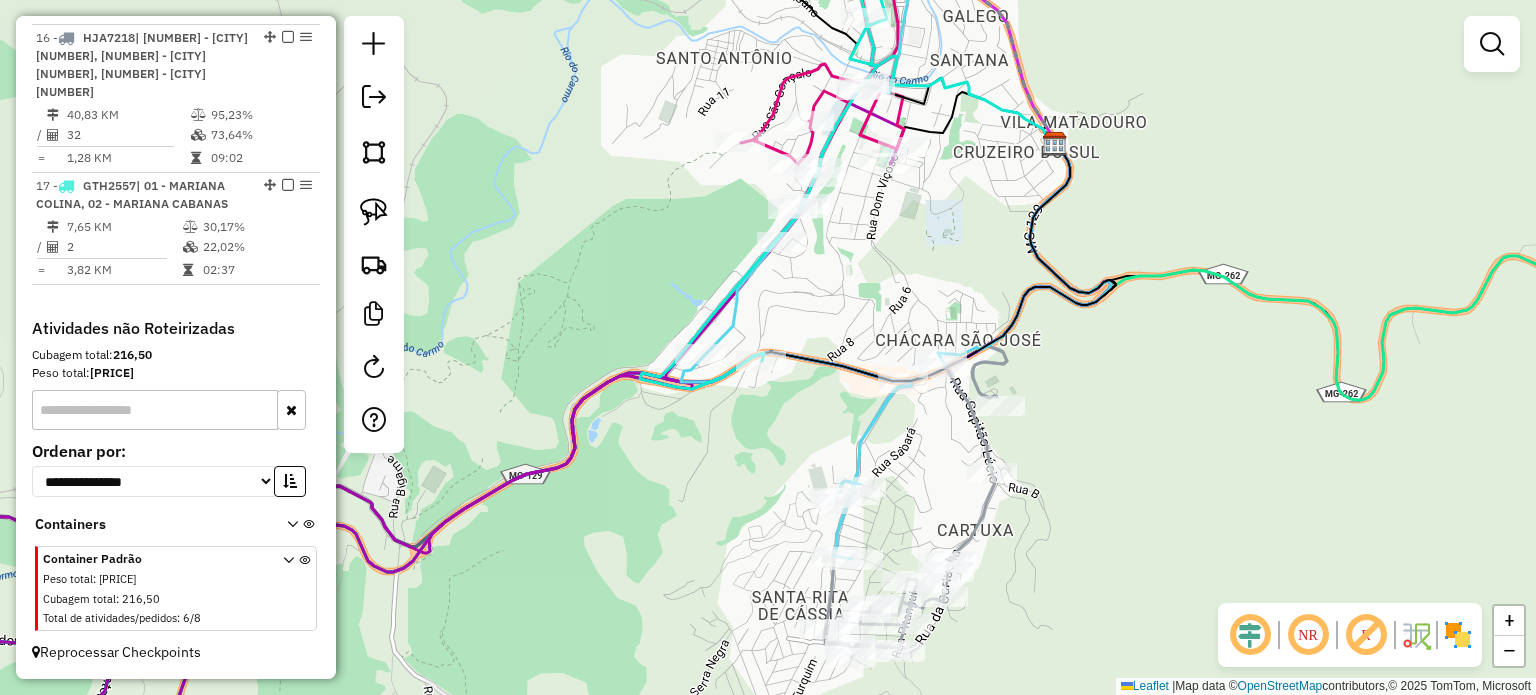 drag, startPoint x: 927, startPoint y: 232, endPoint x: 879, endPoint y: 348, distance: 125.53884 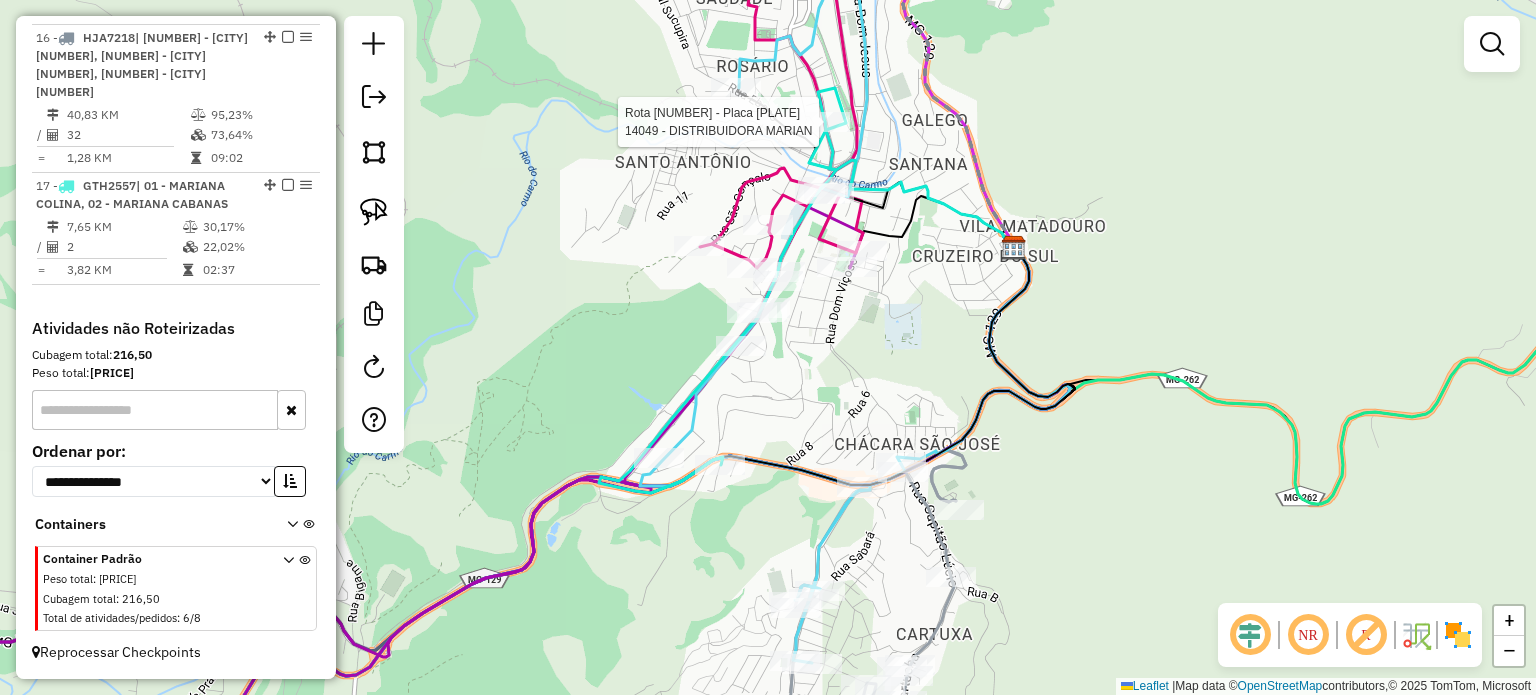 select on "**********" 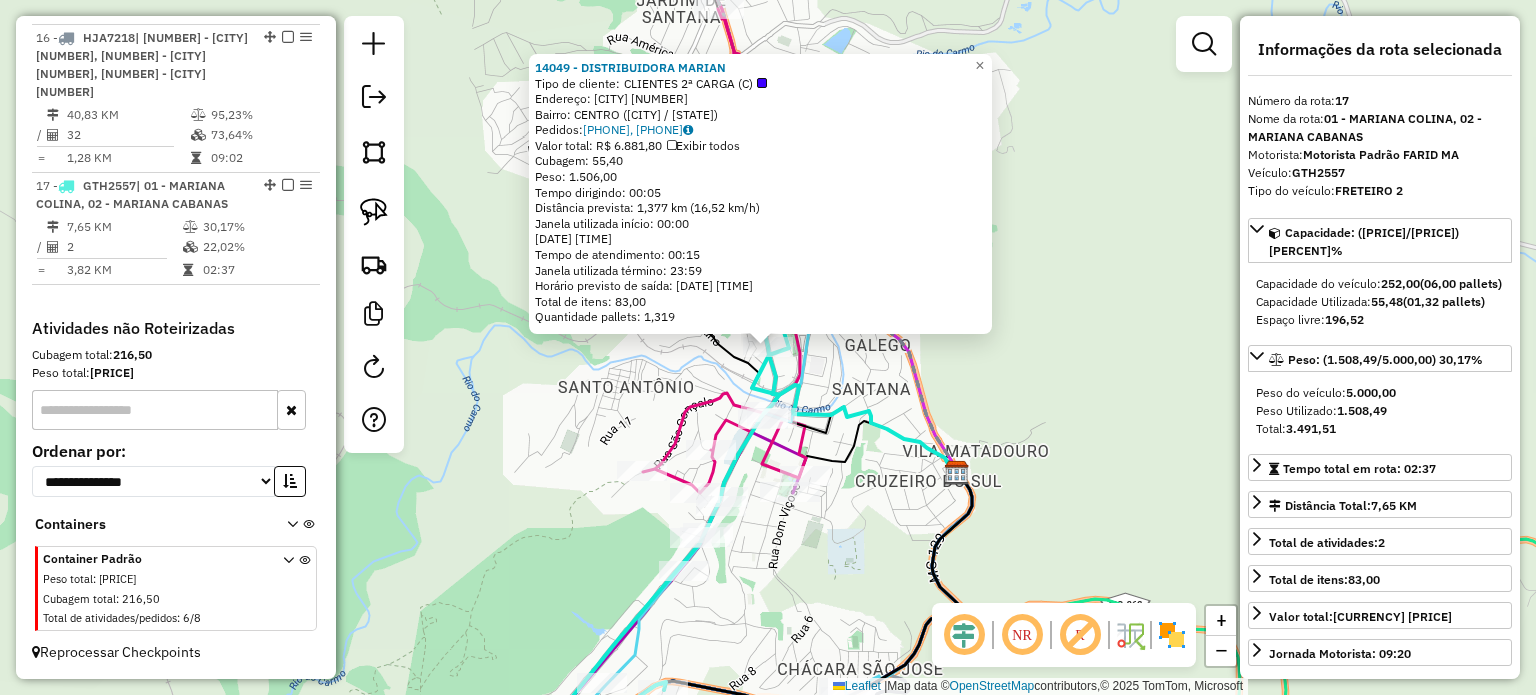 click on "[NUMBER] - [NAME] [NAME]  Tipo de cliente:   CLIENTES 2ª CARGA (C)   Endereço:  [ADDRESS] [NUMBER]   Bairro: [BAIRRO] ([CITY] / [STATE])   Pedidos:  [PHONE], [PHONE]   Valor total: R$ 6.881,80   Exibir todos   Cubagem: 55,40  Peso: 1.506,00  Tempo dirigindo: 00:05   Distância prevista: 1,377 km (16,52 km/h)   Janela utilizada início: 00:00   Horário previsto de chegada: 01/08/2025 07:35   Tempo de atendimento: 00:15   Janela utilizada término: 23:59   Horário previsto de saída: 01/08/2025 07:50   Total de itens: 83,00   Quantidade pallets: 1,319  × Janela de atendimento Grade de atendimento Capacidade Transportadoras Veículos Cliente Pedidos  Rotas Selecione os dias de semana para filtrar as janelas de atendimento  Seg   Ter   Qua   Qui   Sex   Sáb   Dom  Informe o período da janela de atendimento: De: Até:  Filtrar exatamente a janela do cliente  Considerar janela de atendimento padrão  Selecione os dias de semana para filtrar as grades de atendimento  Seg   Ter   Qua   Qui   Sex   Sáb   Dom" 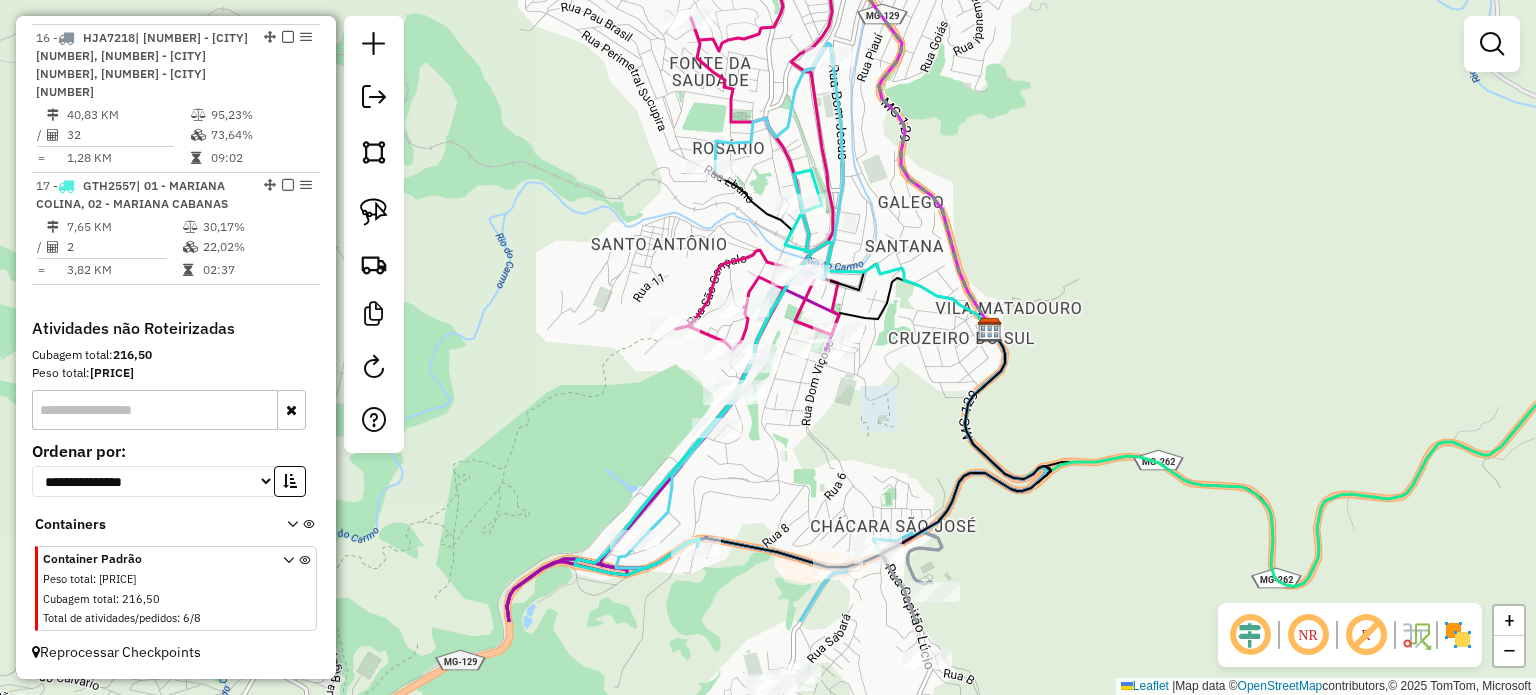 drag, startPoint x: 862, startPoint y: 441, endPoint x: 892, endPoint y: 367, distance: 79.84986 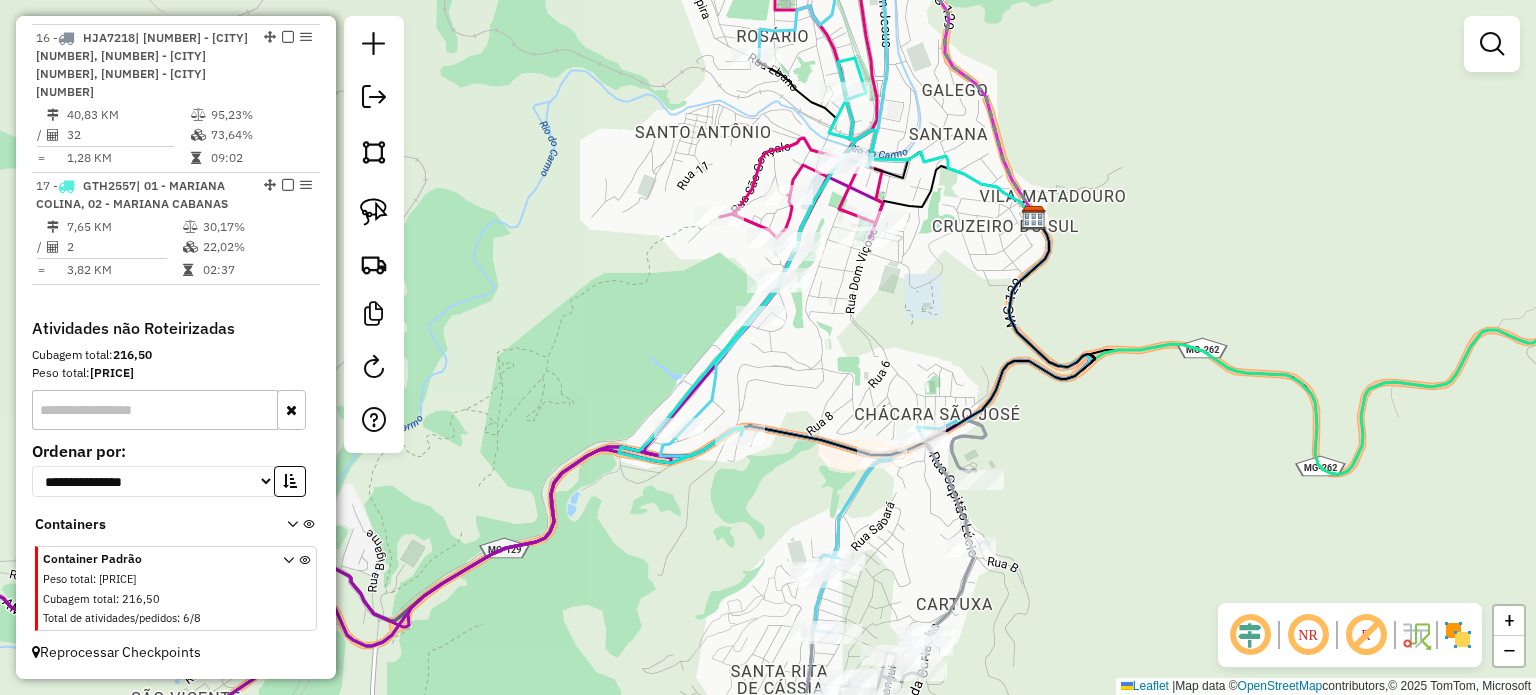 click on "Janela de atendimento Grade de atendimento Capacidade Transportadoras Veículos Cliente Pedidos  Rotas Selecione os dias de semana para filtrar as janelas de atendimento  Seg   Ter   Qua   Qui   Sex   Sáb   Dom  Informe o período da janela de atendimento: De: Até:  Filtrar exatamente a janela do cliente  Considerar janela de atendimento padrão  Selecione os dias de semana para filtrar as grades de atendimento  Seg   Ter   Qua   Qui   Sex   Sáb   Dom   Considerar clientes sem dia de atendimento cadastrado  Clientes fora do dia de atendimento selecionado Filtrar as atividades entre os valores definidos abaixo:  Peso mínimo:   Peso máximo:   Cubagem mínima:   Cubagem máxima:   De:   Até:  Filtrar as atividades entre o tempo de atendimento definido abaixo:  De:   Até:   Considerar capacidade total dos clientes não roteirizados Transportadora: Selecione um ou mais itens Tipo de veículo: Selecione um ou mais itens Veículo: Selecione um ou mais itens Motorista: Selecione um ou mais itens Nome: Rótulo:" 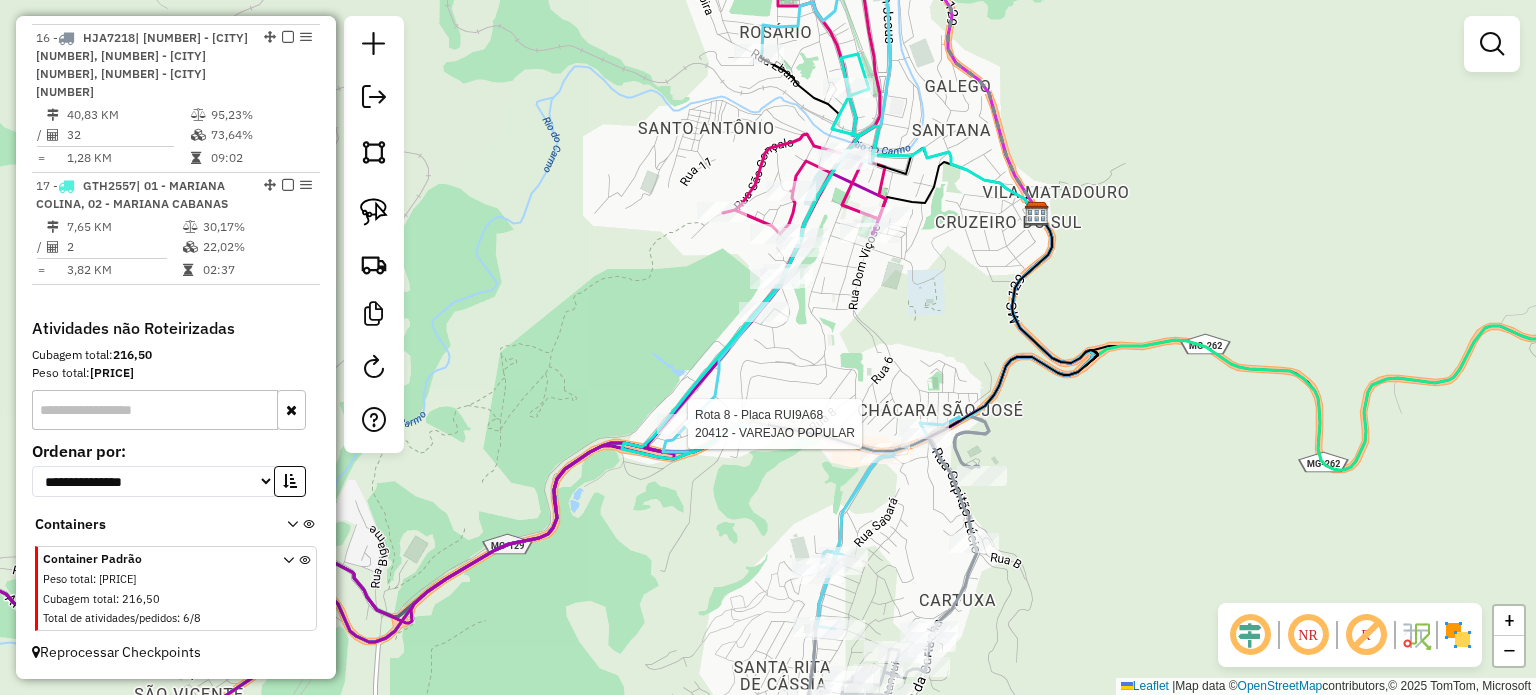select on "**********" 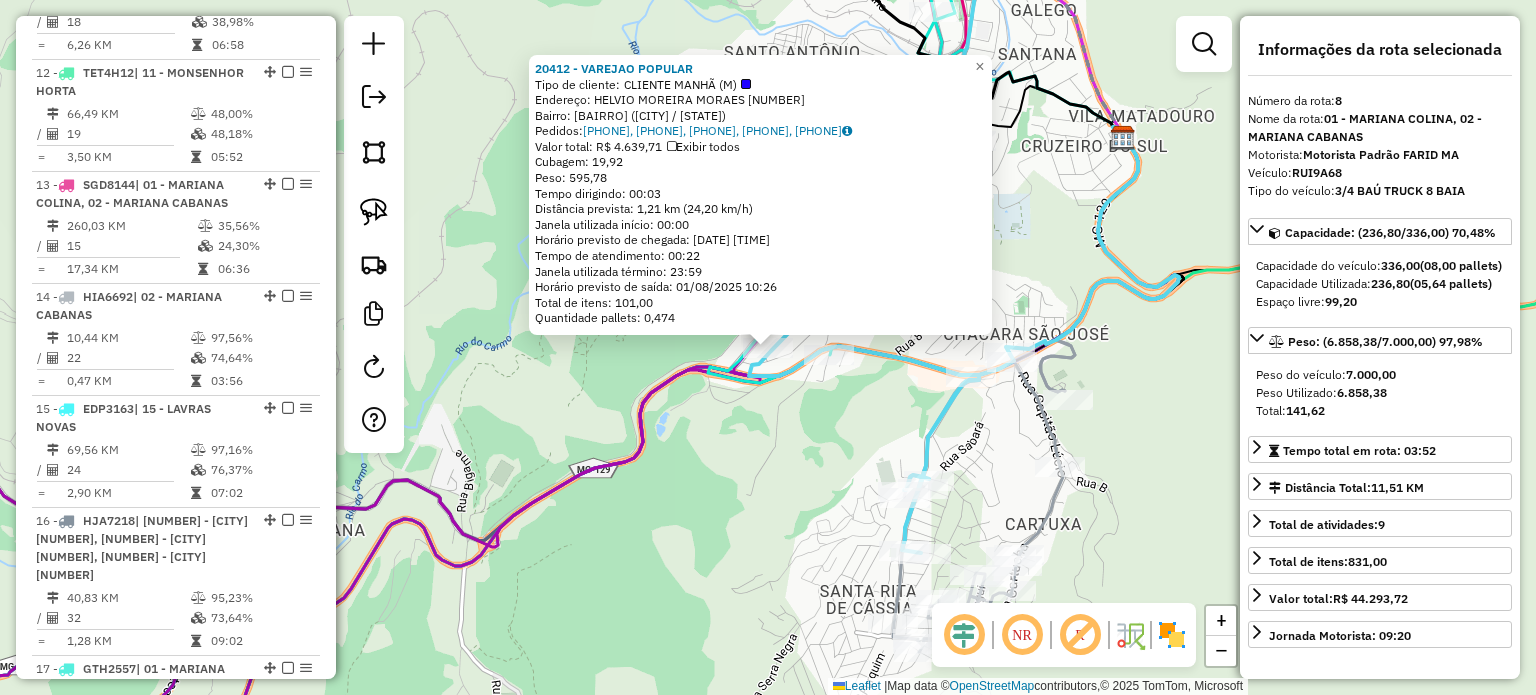 scroll, scrollTop: 1563, scrollLeft: 0, axis: vertical 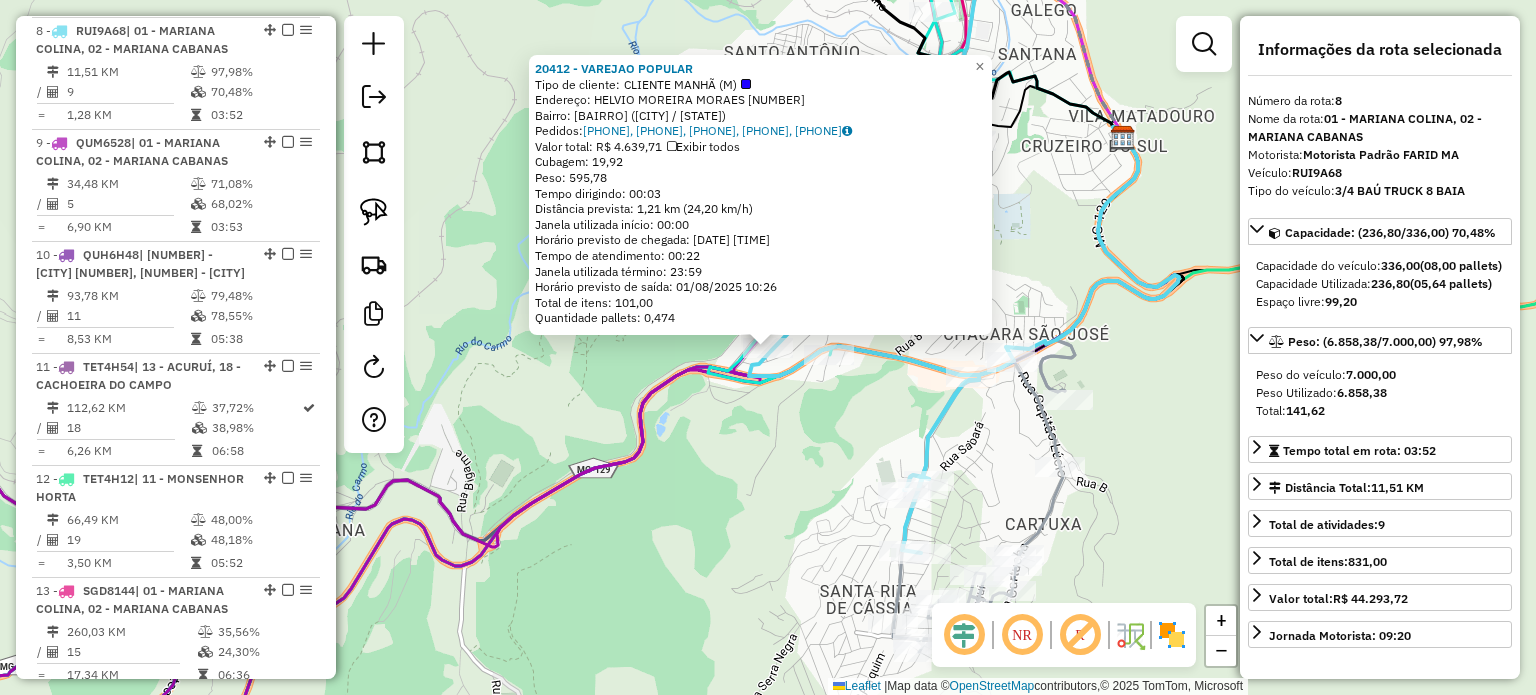 click on "[NUMBER] - [NAME]  Tipo de cliente:   [TYPE]   Endereço: [CITY] [NUMBER]   Bairro: [CITY] ([CITY] / [STATE])   Pedidos:  [PHONE], [PHONE], [PHONE], [PHONE], [PHONE]   Valor total: [CURRENCY] [PRICE]   Exibir todos   Cubagem: [NUMBER]  Peso: [NUMBER]  Tempo dirigindo: [TIME]   Distância prevista: [NUMBER] km ([NUMBER] km/h)   Janela utilizada início: [TIME]   Horário previsto de chegada: [DATE] [TIME]   Tempo de atendimento: [TIME]   Janela utilizada término: [TIME]   Horário previsto de saída: [DATE] [TIME]   Total de itens: [NUMBER]   Quantidade pallets: [NUMBER]  × Janela de atendimento Grade de atendimento Capacidade Transportadoras Veículos Cliente Pedidos  Rotas Selecione os dias de semana para filtrar as janelas de atendimento  Seg   Ter   Qua   Qui   Sex   Sáb   Dom  Informe o período da janela de atendimento: De: Até:  Filtrar exatamente a janela do cliente  Considerar janela de atendimento padrão  Selecione os dias de semana para filtrar as grades de atendimento  Seg  De:" 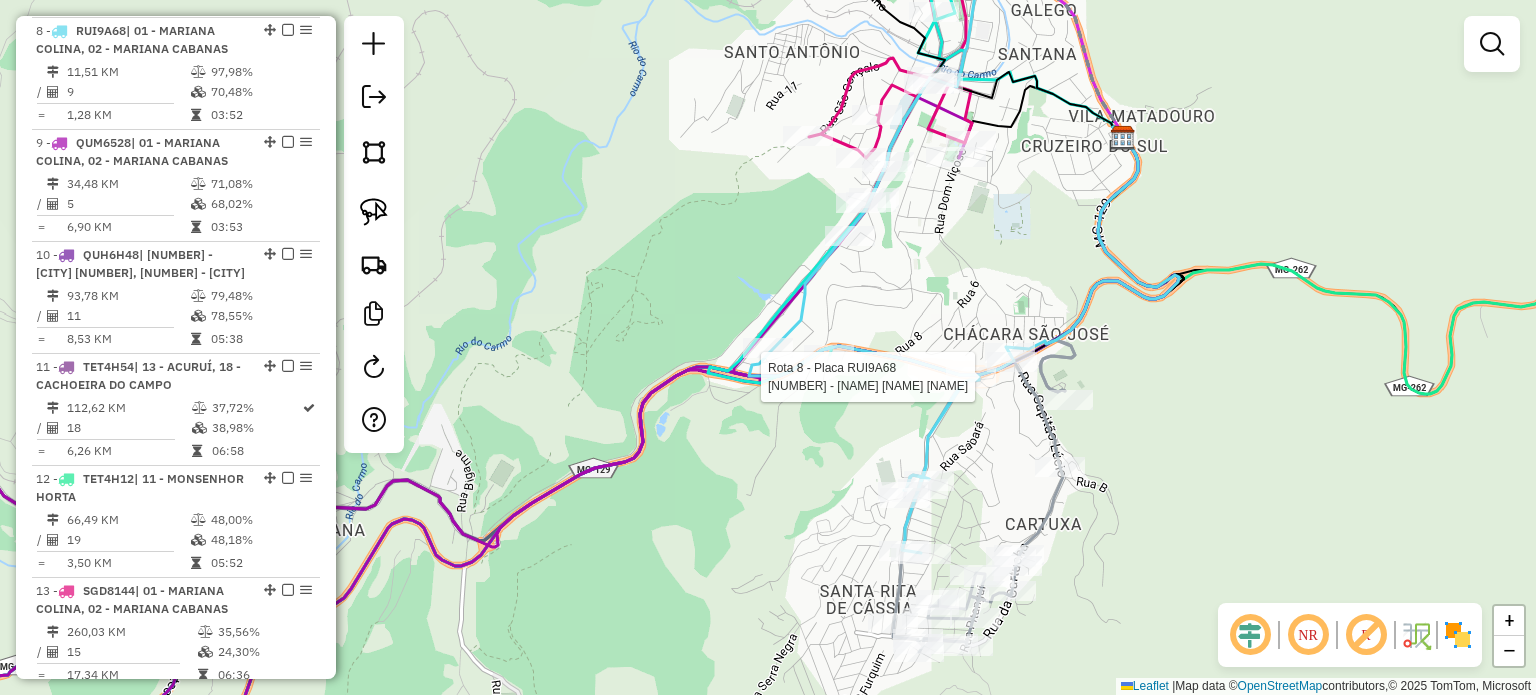 select on "**********" 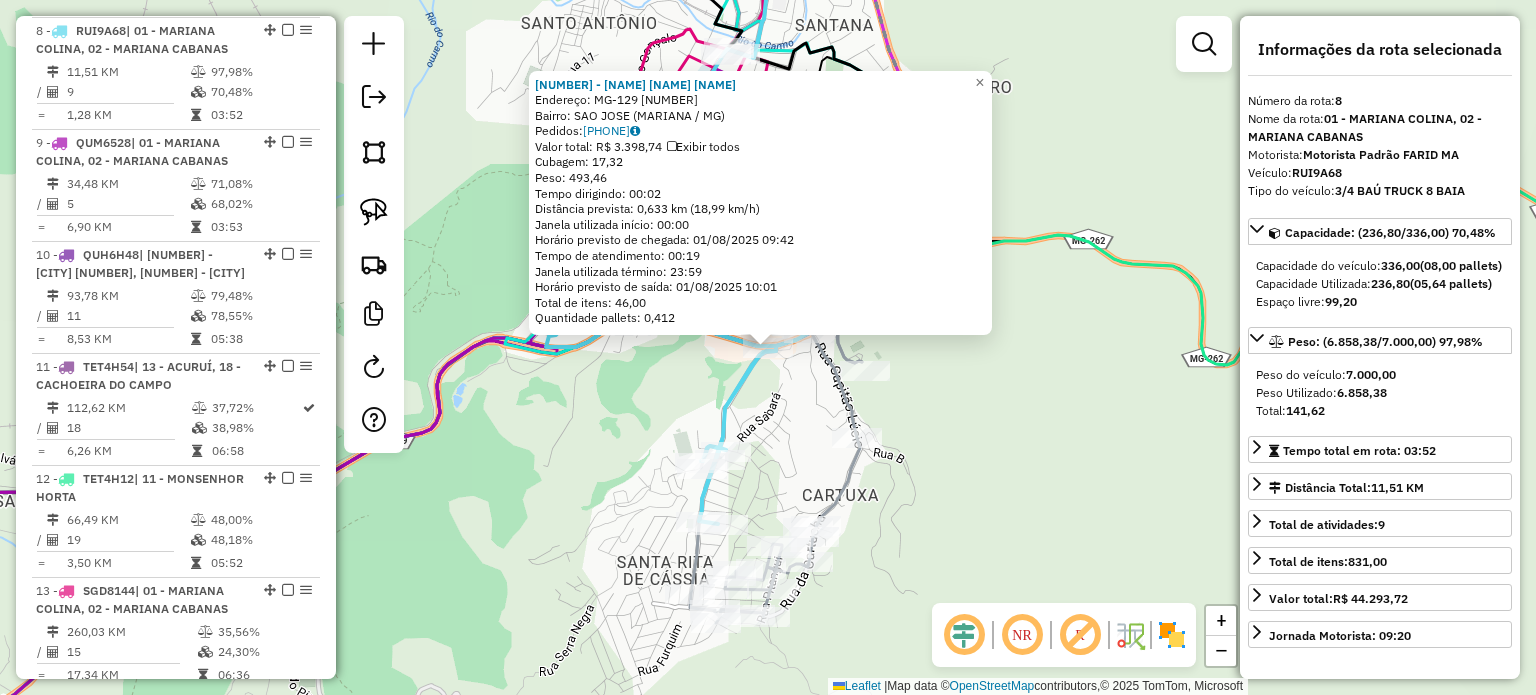 click 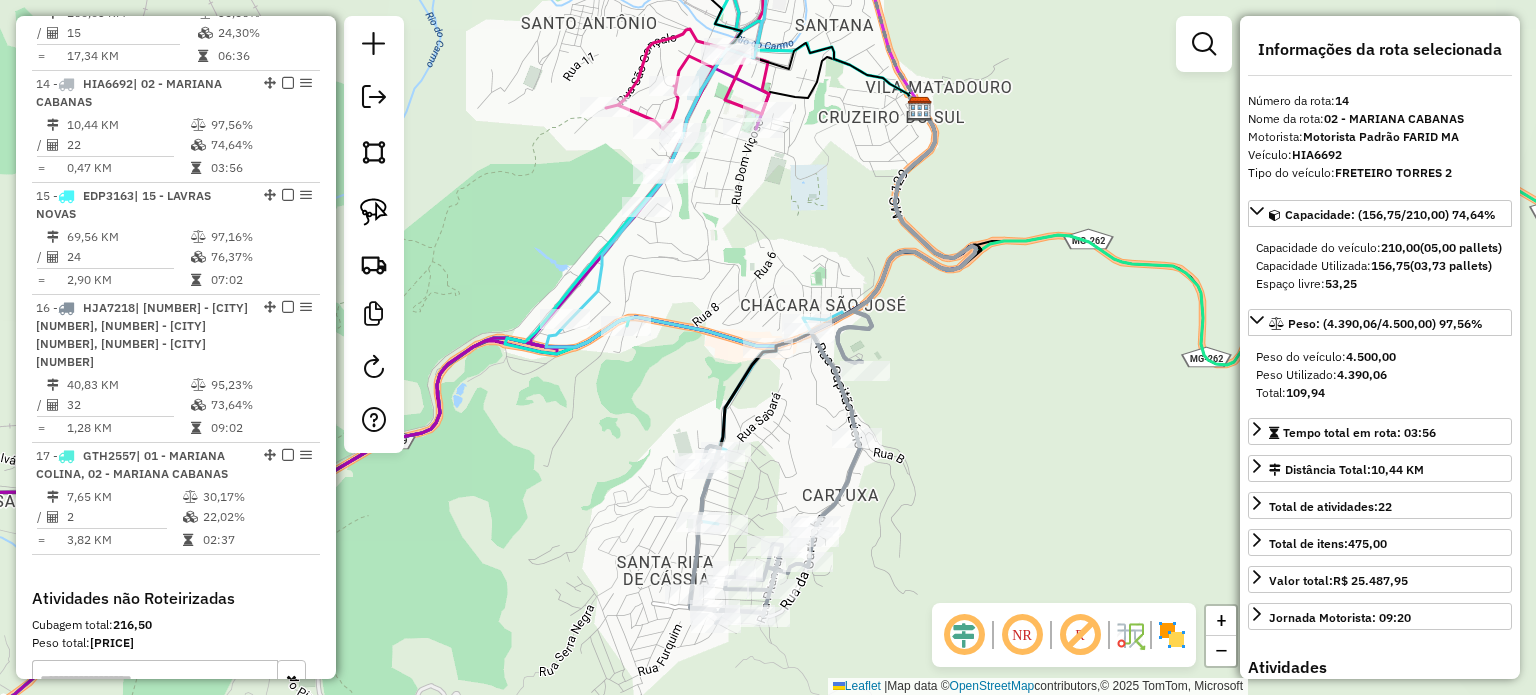 scroll, scrollTop: 2252, scrollLeft: 0, axis: vertical 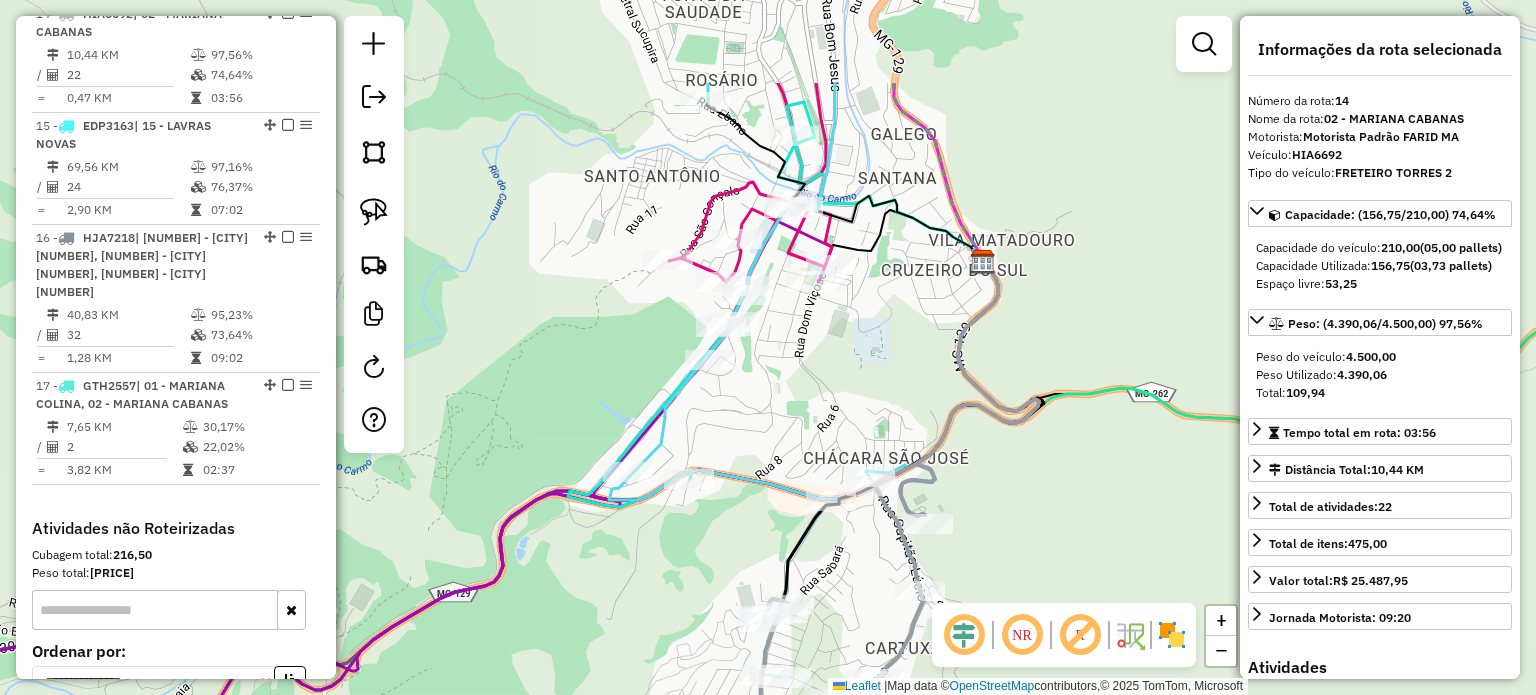 drag, startPoint x: 841, startPoint y: 186, endPoint x: 908, endPoint y: 349, distance: 176.2328 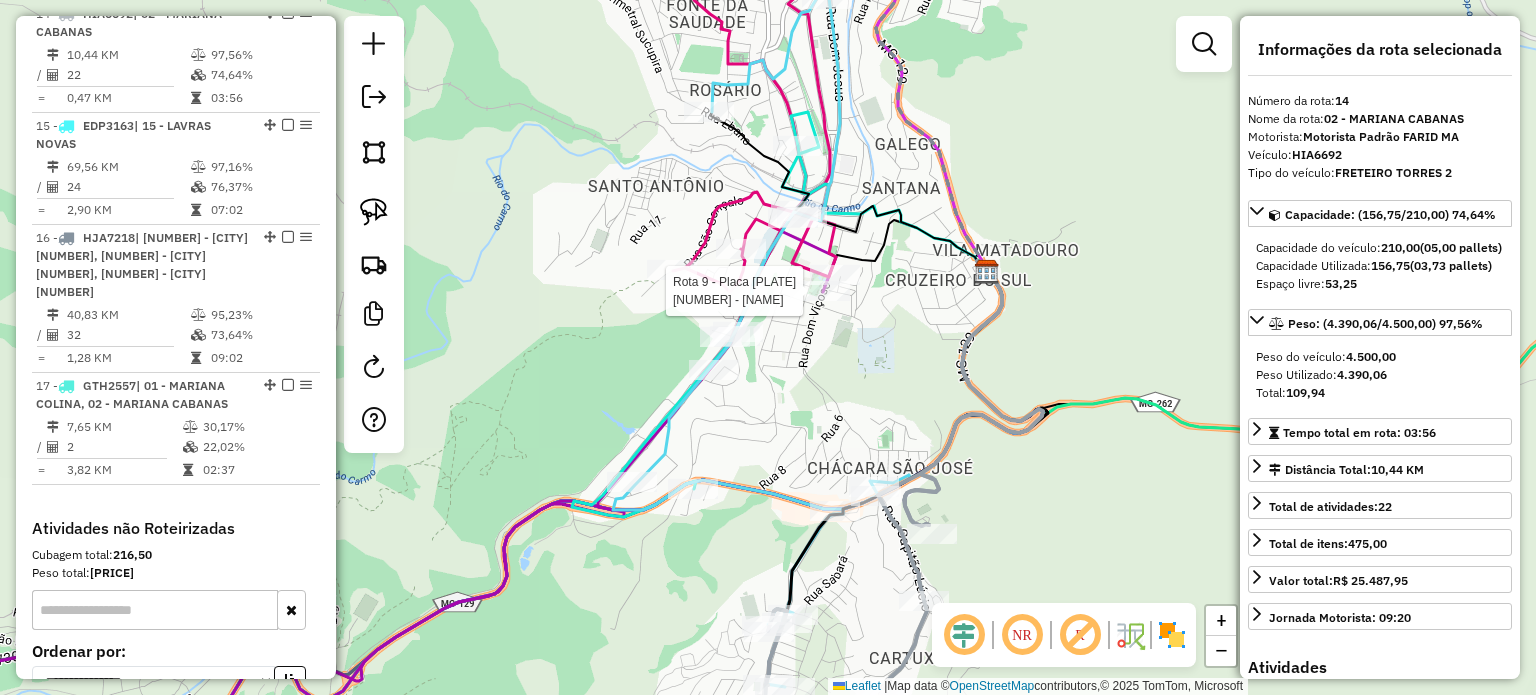 click 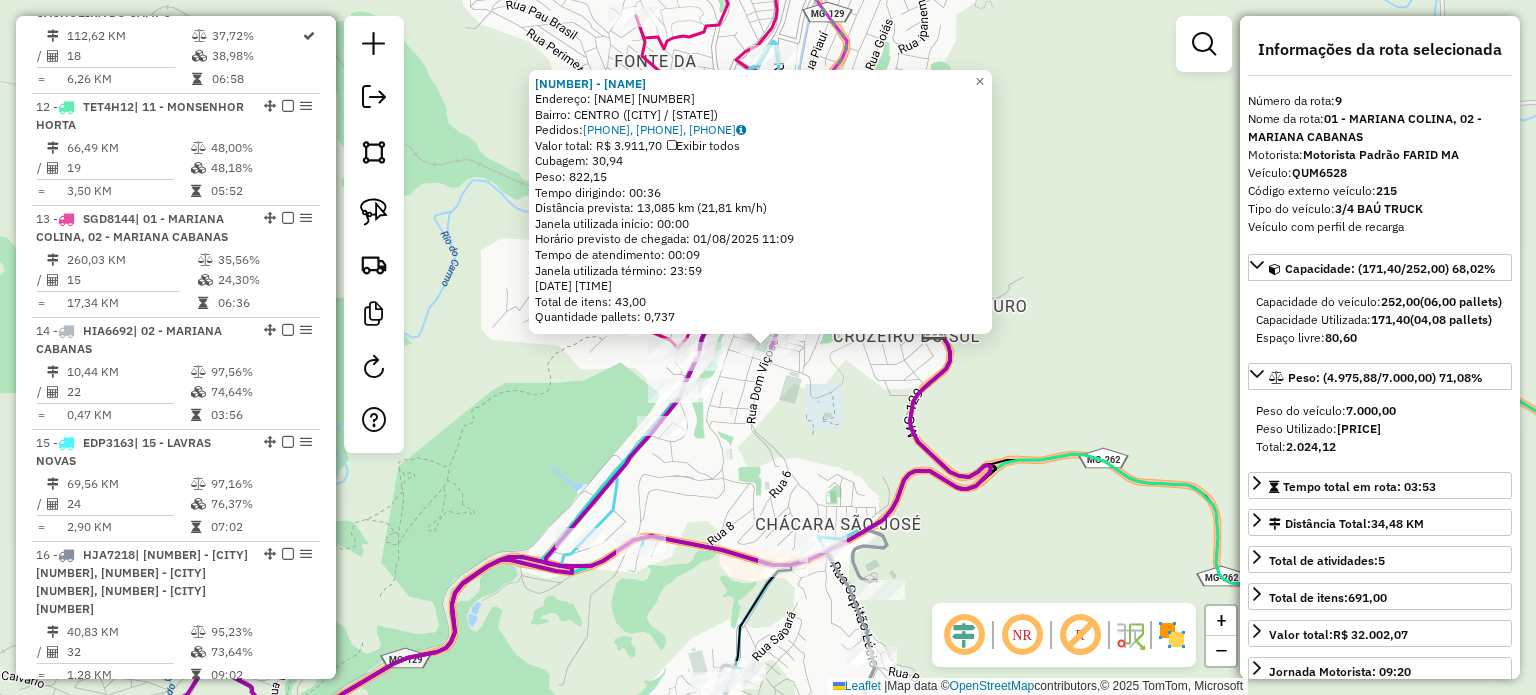 scroll, scrollTop: 1675, scrollLeft: 0, axis: vertical 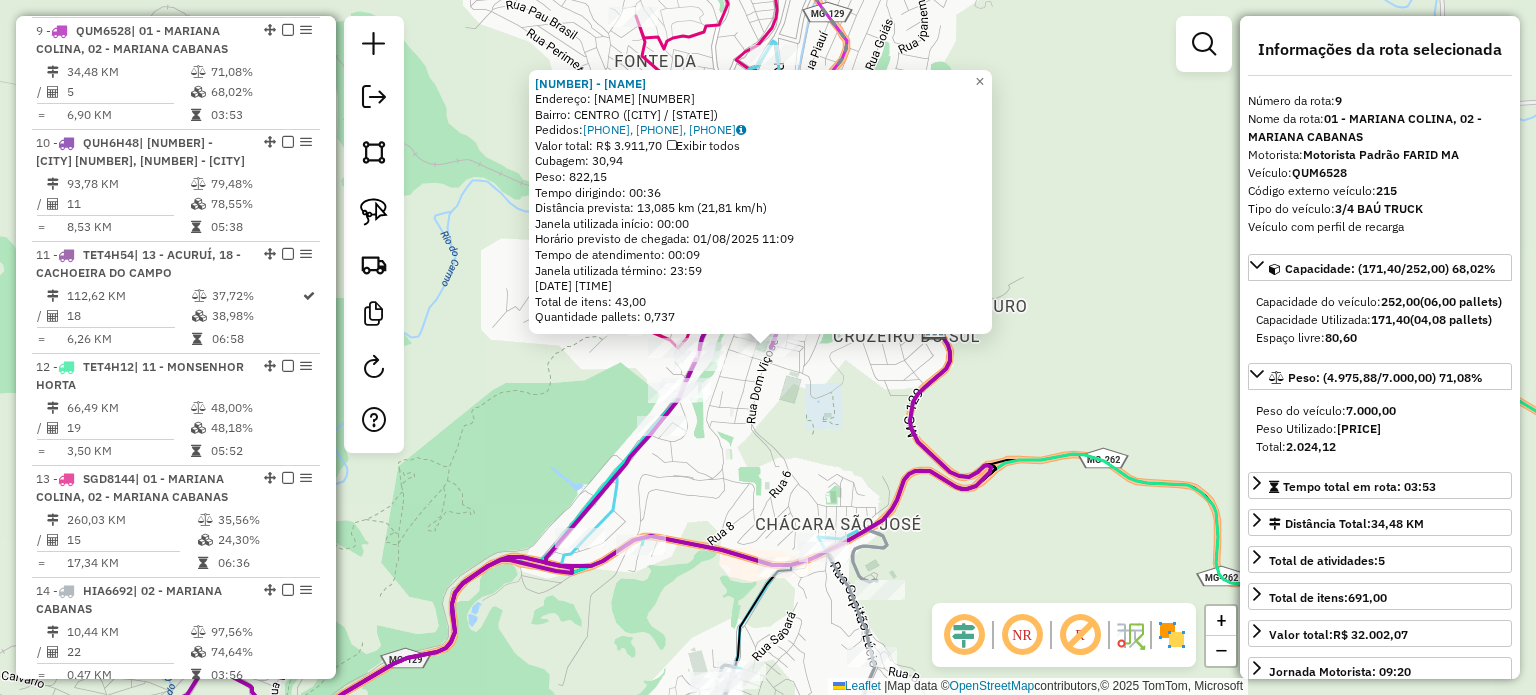 click on "19467 - GARDEN BEER  Endereço:  GOMES FREIRE [NUMBER]   Bairro: CENTRO ([CITY] / [STATE])   Pedidos:  [PHONE], [PHONE], [PHONE]   Valor total: R$ 3.911,70   Exibir todos   Cubagem: 30,94  Peso: 822,15  Tempo dirigindo: 00:36   Distância prevista: 13,085 km (21,81 km/h)   Janela utilizada início: 00:00   Horário previsto de chegada: [DATE] [TIME]   Tempo de atendimento: 00:09   Janela utilizada término: 23:59   Horário previsto de saída: [DATE] [TIME]   Total de itens: 43,00   Quantidade pallets: 0,737  × Janela de atendimento Grade de atendimento Capacidade Transportadoras Veículos Cliente Pedidos  Rotas Selecione os dias de semana para filtrar as janelas de atendimento  Seg   Ter   Qua   Qui   Sex   Sáb   Dom  Informe o período da janela de atendimento: De: Até:  Filtrar exatamente a janela do cliente  Considerar janela de atendimento padrão  Selecione os dias de semana para filtrar as grades de atendimento  Seg   Ter   Qua   Qui   Sex   Sáb   Dom   Peso mínimo:   Peso máximo:   De:   Até:" 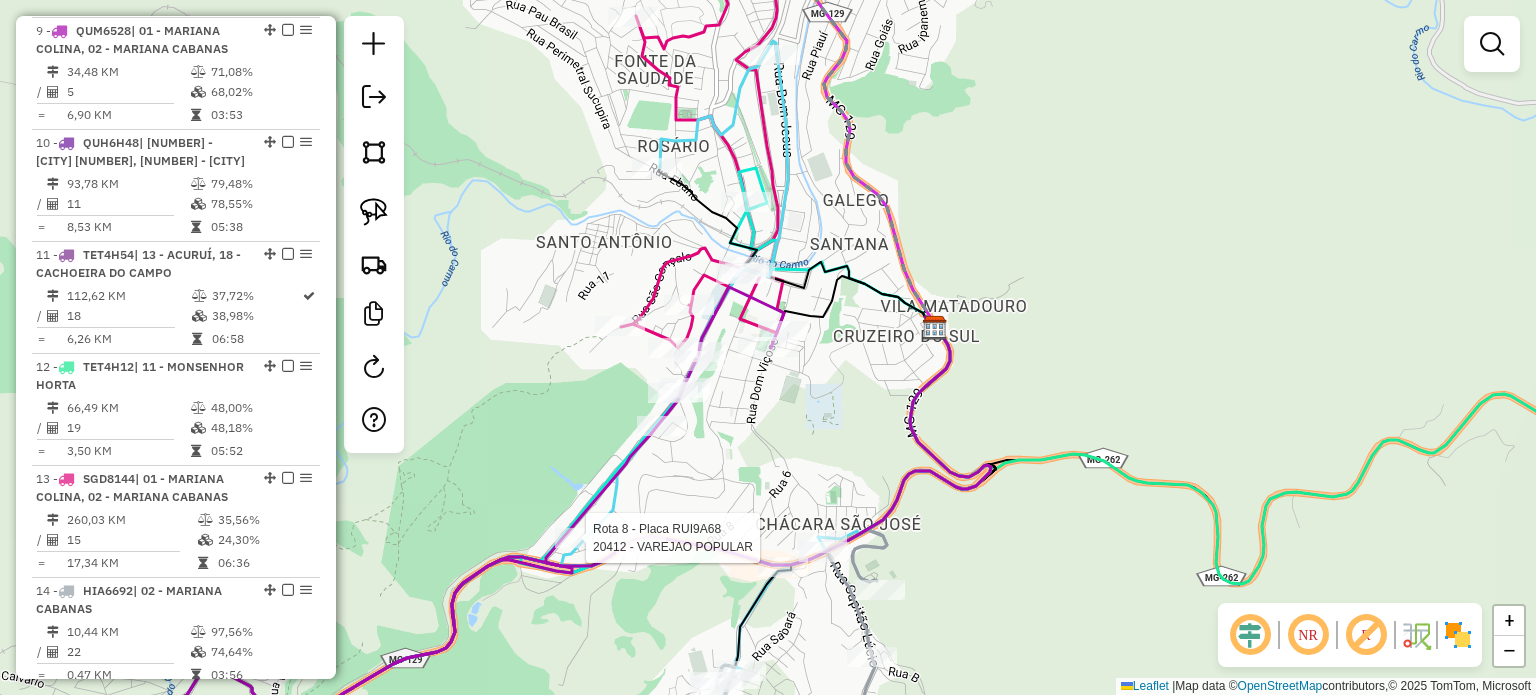 select on "**********" 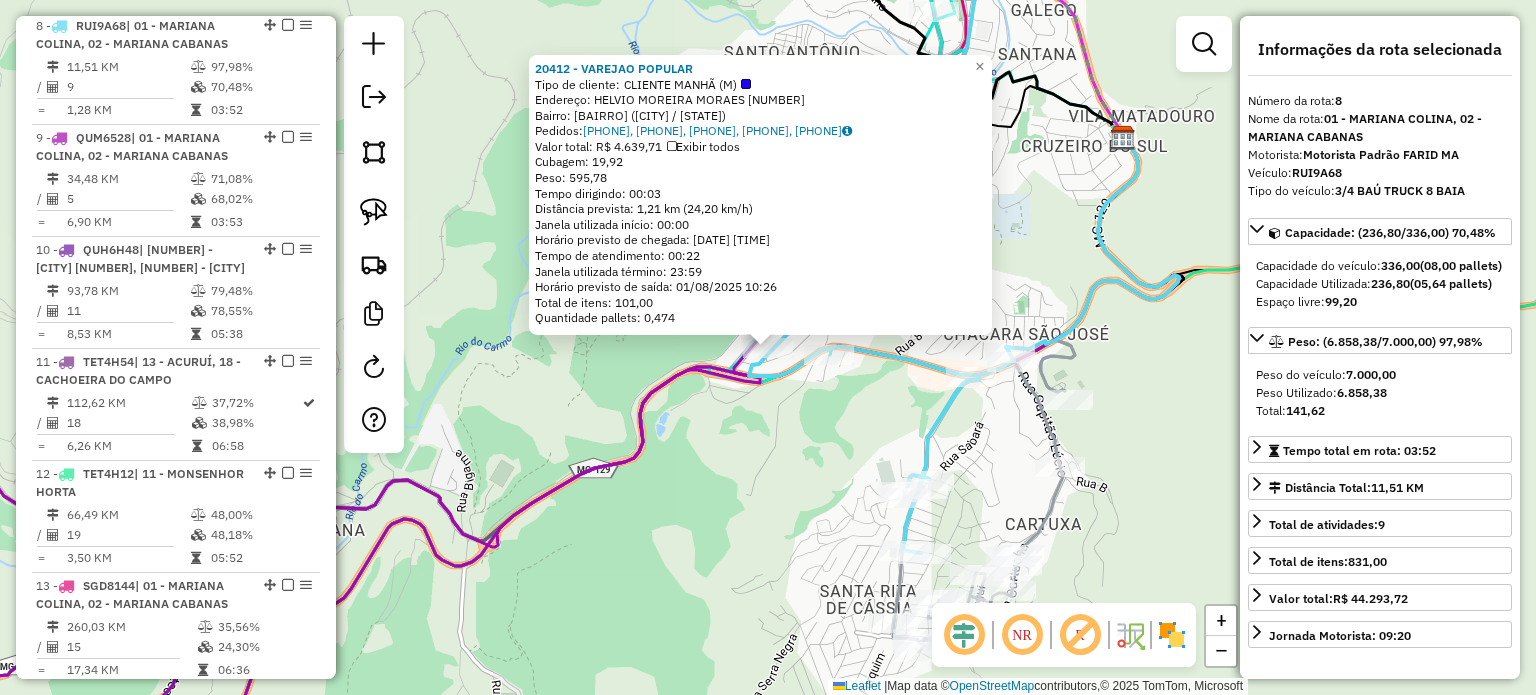 scroll, scrollTop: 1563, scrollLeft: 0, axis: vertical 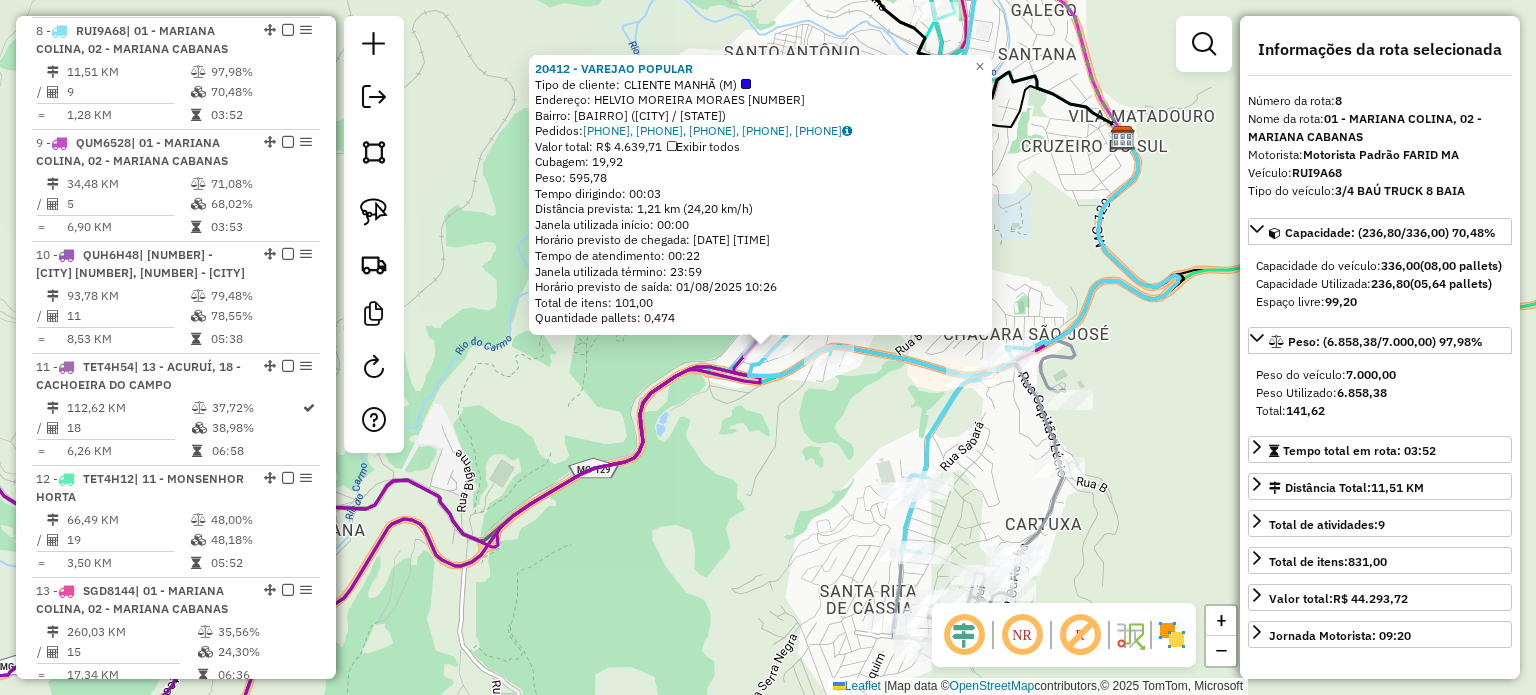 click on "[NUMBER] - [NAME]  Tipo de cliente:   [TYPE]   Endereço: [CITY] [NUMBER]   Bairro: [CITY] ([CITY] / [STATE])   Pedidos:  [PHONE], [PHONE], [PHONE], [PHONE], [PHONE]   Valor total: [CURRENCY] [PRICE]   Exibir todos   Cubagem: [NUMBER]  Peso: [NUMBER]  Tempo dirigindo: [TIME]   Distância prevista: [NUMBER] km ([NUMBER] km/h)   Janela utilizada início: [TIME]   Horário previsto de chegada: [DATE] [TIME]   Tempo de atendimento: [TIME]   Janela utilizada término: [TIME]   Horário previsto de saída: [DATE] [TIME]   Total de itens: [NUMBER]   Quantidade pallets: [NUMBER]  × Janela de atendimento Grade de atendimento Capacidade Transportadoras Veículos Cliente Pedidos  Rotas Selecione os dias de semana para filtrar as janelas de atendimento  Seg   Ter   Qua   Qui   Sex   Sáb   Dom  Informe o período da janela de atendimento: De: Até:  Filtrar exatamente a janela do cliente  Considerar janela de atendimento padrão  Selecione os dias de semana para filtrar as grades de atendimento  Seg  De:" 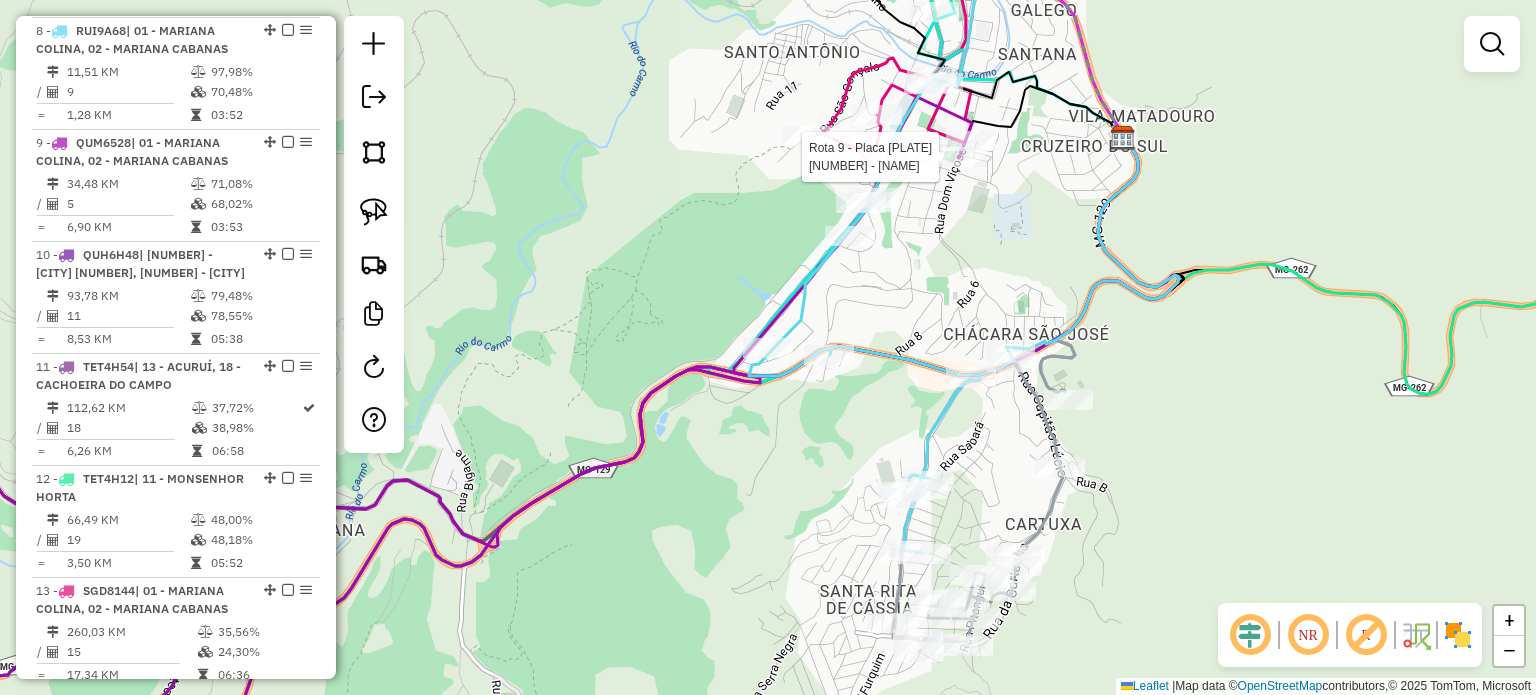 select on "**********" 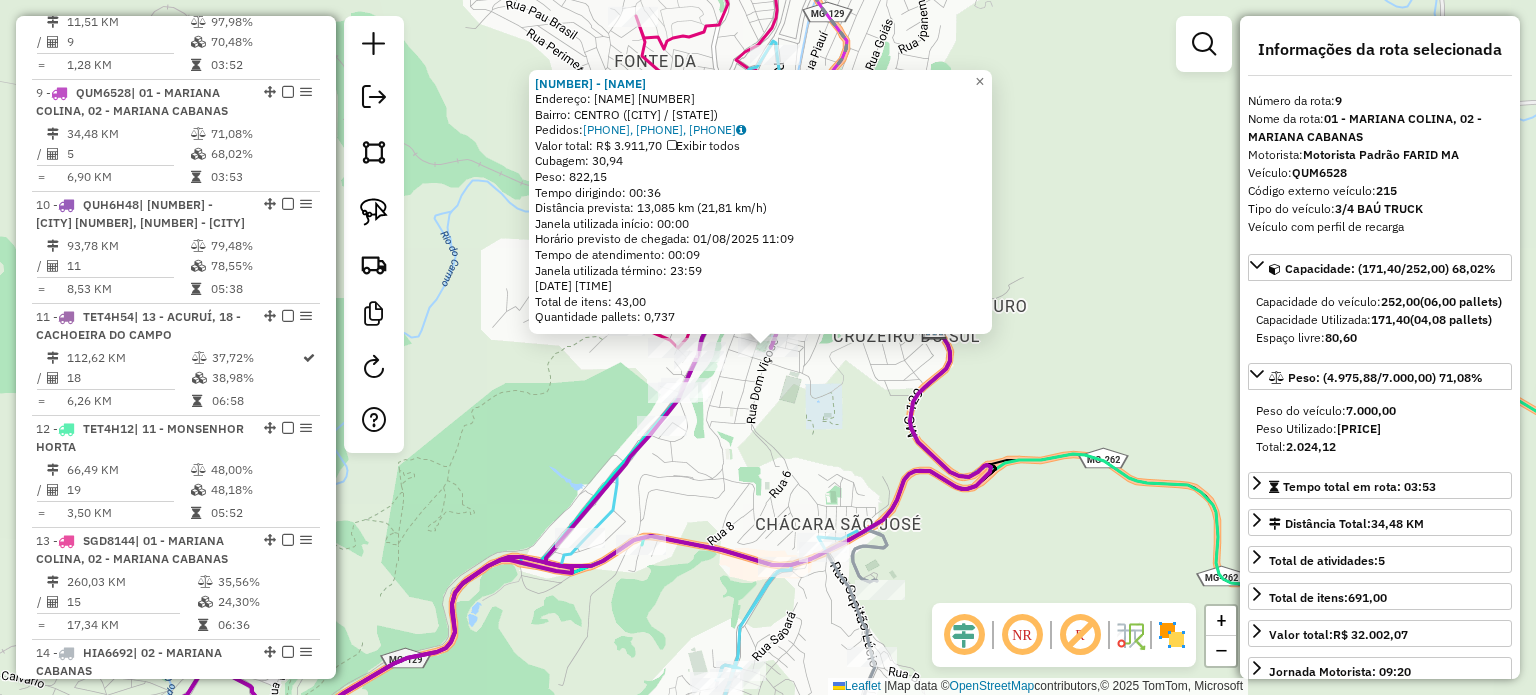 scroll, scrollTop: 1675, scrollLeft: 0, axis: vertical 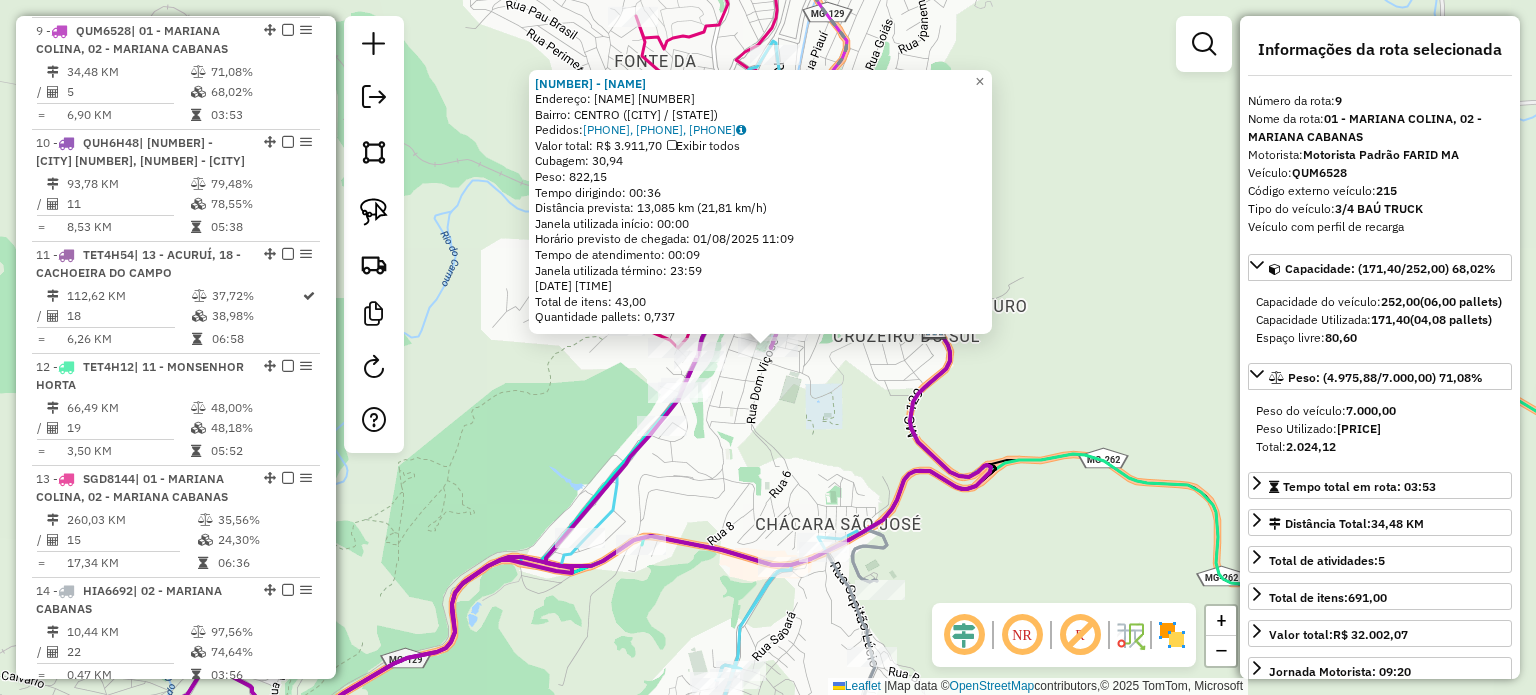 click on "19467 - GARDEN BEER  Endereço:  GOMES FREIRE [NUMBER]   Bairro: CENTRO ([CITY] / [STATE])   Pedidos:  [PHONE], [PHONE], [PHONE]   Valor total: R$ 3.911,70   Exibir todos   Cubagem: 30,94  Peso: 822,15  Tempo dirigindo: 00:36   Distância prevista: 13,085 km (21,81 km/h)   Janela utilizada início: 00:00   Horário previsto de chegada: [DATE] [TIME]   Tempo de atendimento: 00:09   Janela utilizada término: 23:59   Horário previsto de saída: [DATE] [TIME]   Total de itens: 43,00   Quantidade pallets: 0,737  × Janela de atendimento Grade de atendimento Capacidade Transportadoras Veículos Cliente Pedidos  Rotas Selecione os dias de semana para filtrar as janelas de atendimento  Seg   Ter   Qua   Qui   Sex   Sáb   Dom  Informe o período da janela de atendimento: De: Até:  Filtrar exatamente a janela do cliente  Considerar janela de atendimento padrão  Selecione os dias de semana para filtrar as grades de atendimento  Seg   Ter   Qua   Qui   Sex   Sáb   Dom   Peso mínimo:   Peso máximo:   De:   Até:" 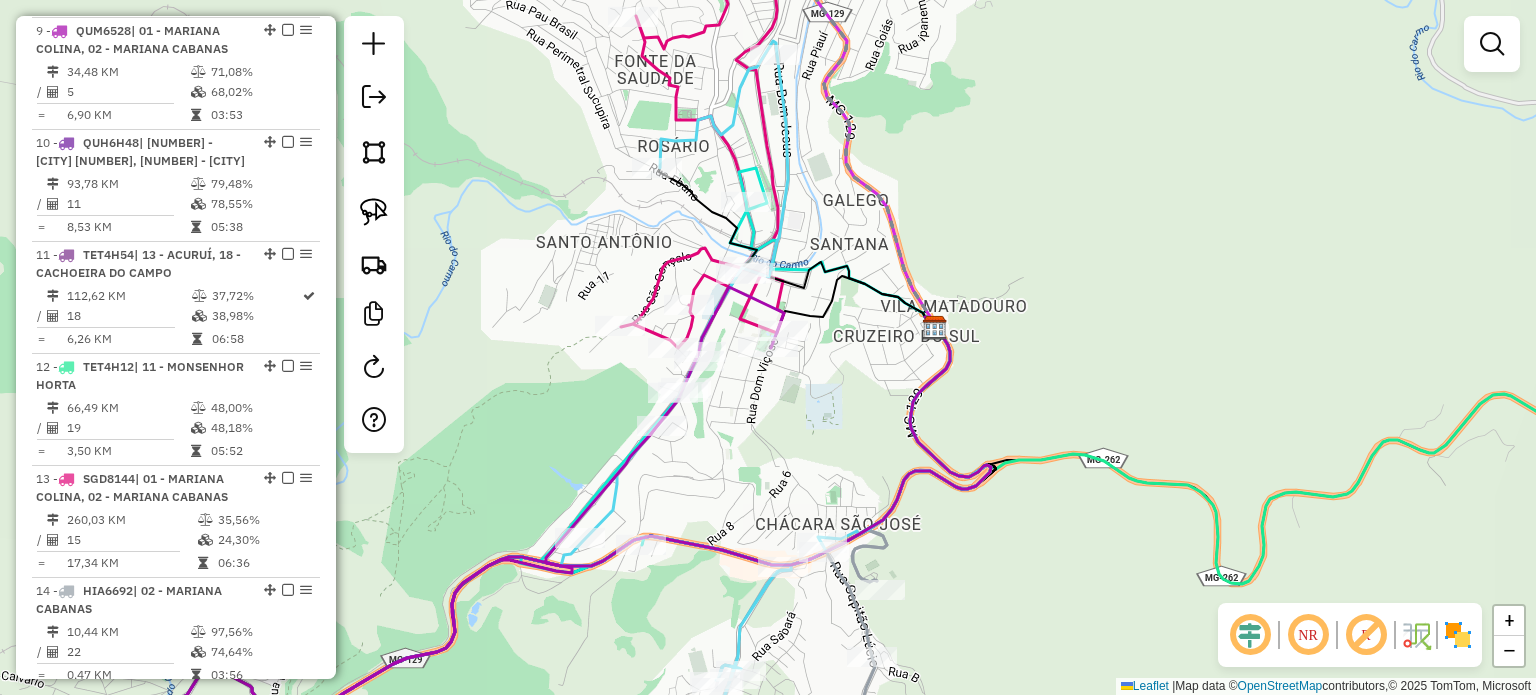 click 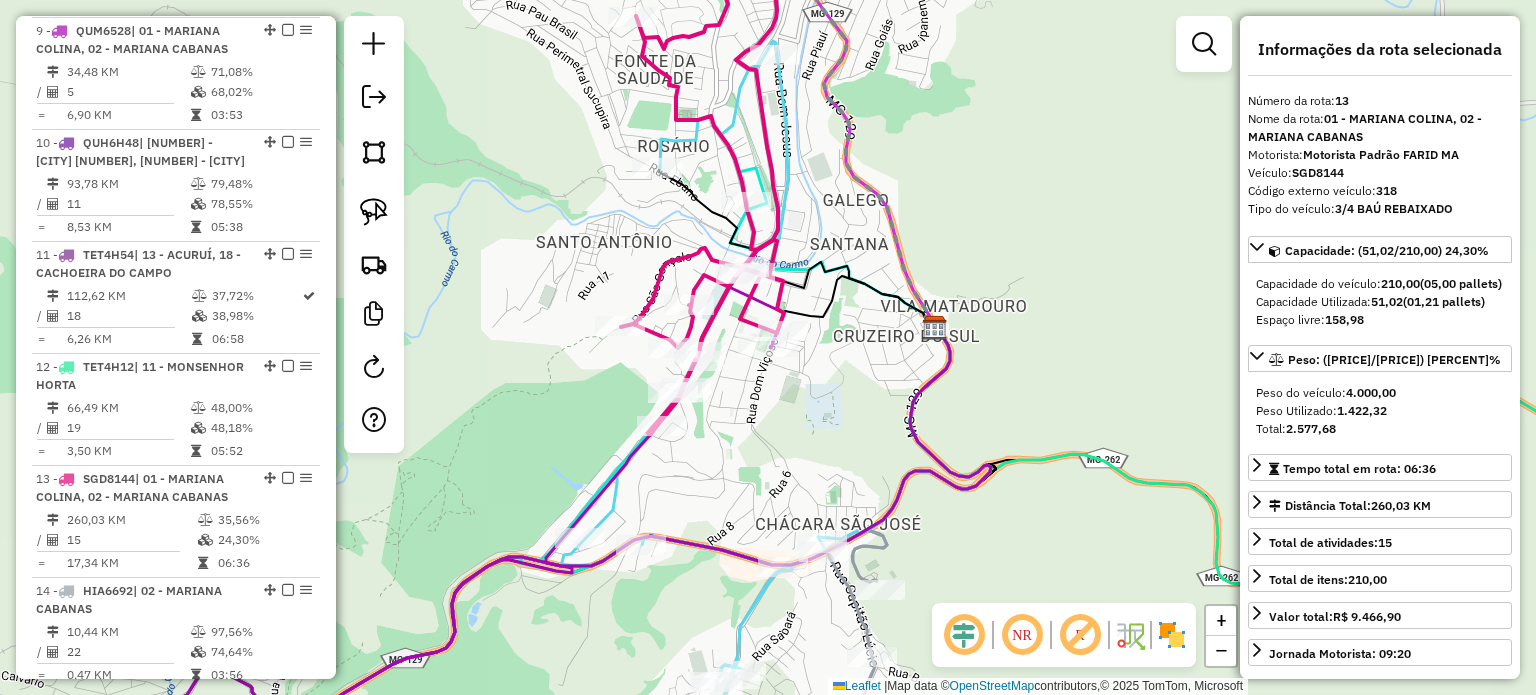 scroll, scrollTop: 2140, scrollLeft: 0, axis: vertical 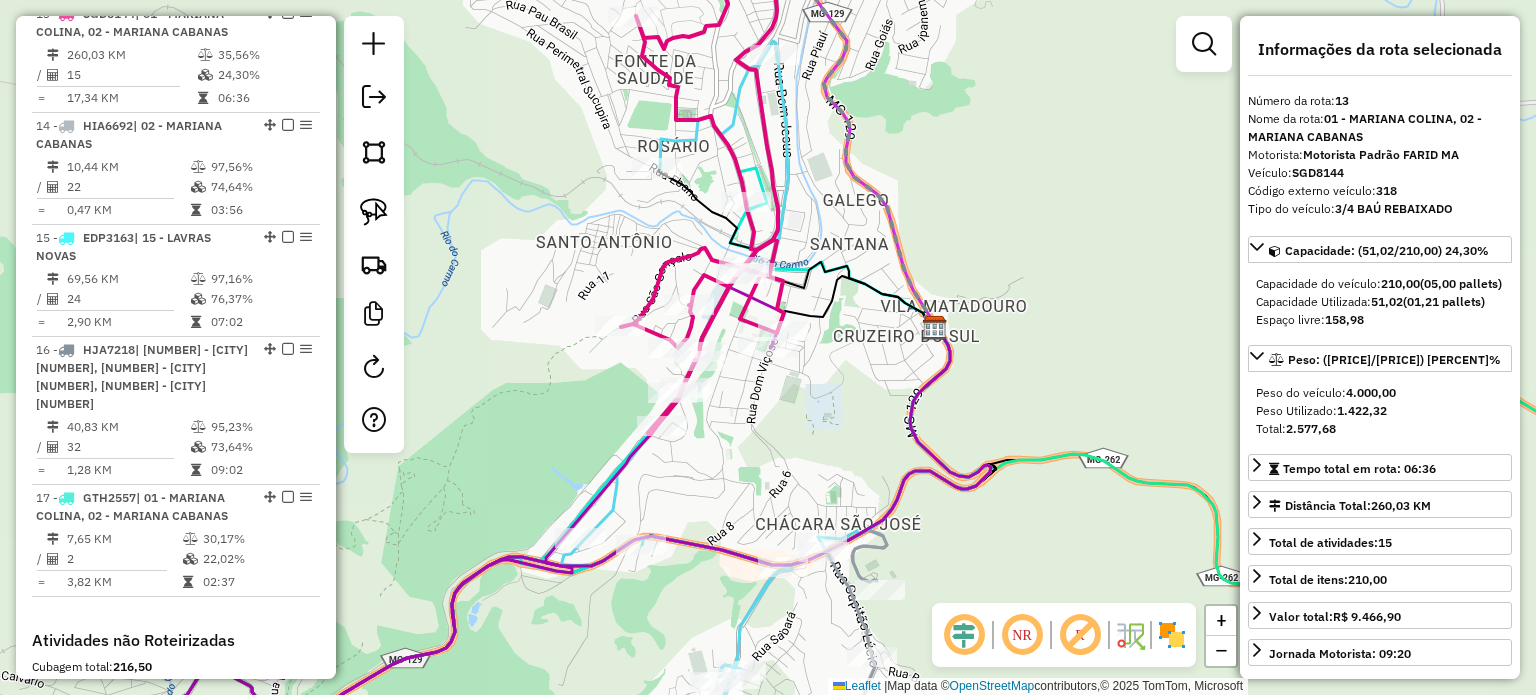 click on "Janela de atendimento Grade de atendimento Capacidade Transportadoras Veículos Cliente Pedidos  Rotas Selecione os dias de semana para filtrar as janelas de atendimento  Seg   Ter   Qua   Qui   Sex   Sáb   Dom  Informe o período da janela de atendimento: De: Até:  Filtrar exatamente a janela do cliente  Considerar janela de atendimento padrão  Selecione os dias de semana para filtrar as grades de atendimento  Seg   Ter   Qua   Qui   Sex   Sáb   Dom   Considerar clientes sem dia de atendimento cadastrado  Clientes fora do dia de atendimento selecionado Filtrar as atividades entre os valores definidos abaixo:  Peso mínimo:   Peso máximo:   Cubagem mínima:   Cubagem máxima:   De:   Até:  Filtrar as atividades entre o tempo de atendimento definido abaixo:  De:   Até:   Considerar capacidade total dos clientes não roteirizados Transportadora: Selecione um ou mais itens Tipo de veículo: Selecione um ou mais itens Veículo: Selecione um ou mais itens Motorista: Selecione um ou mais itens Nome: Rótulo:" 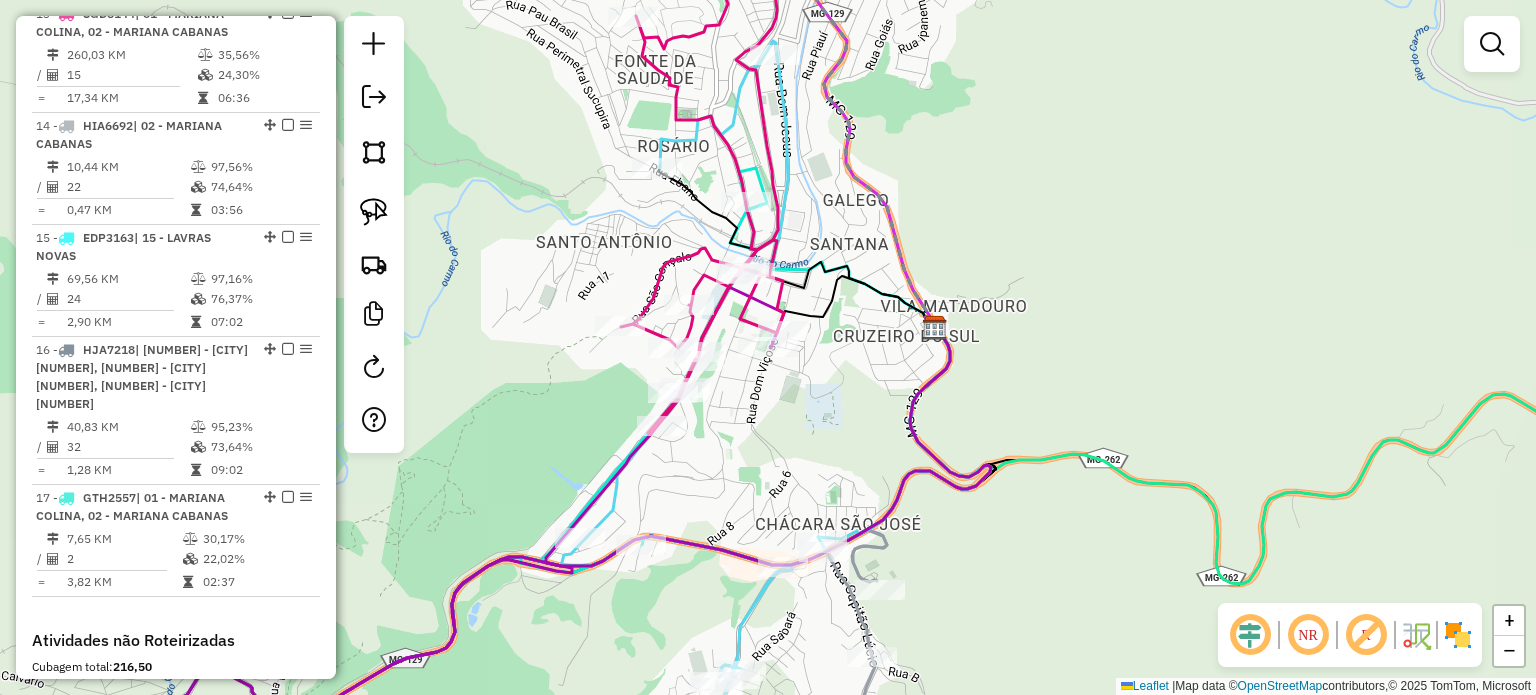 click 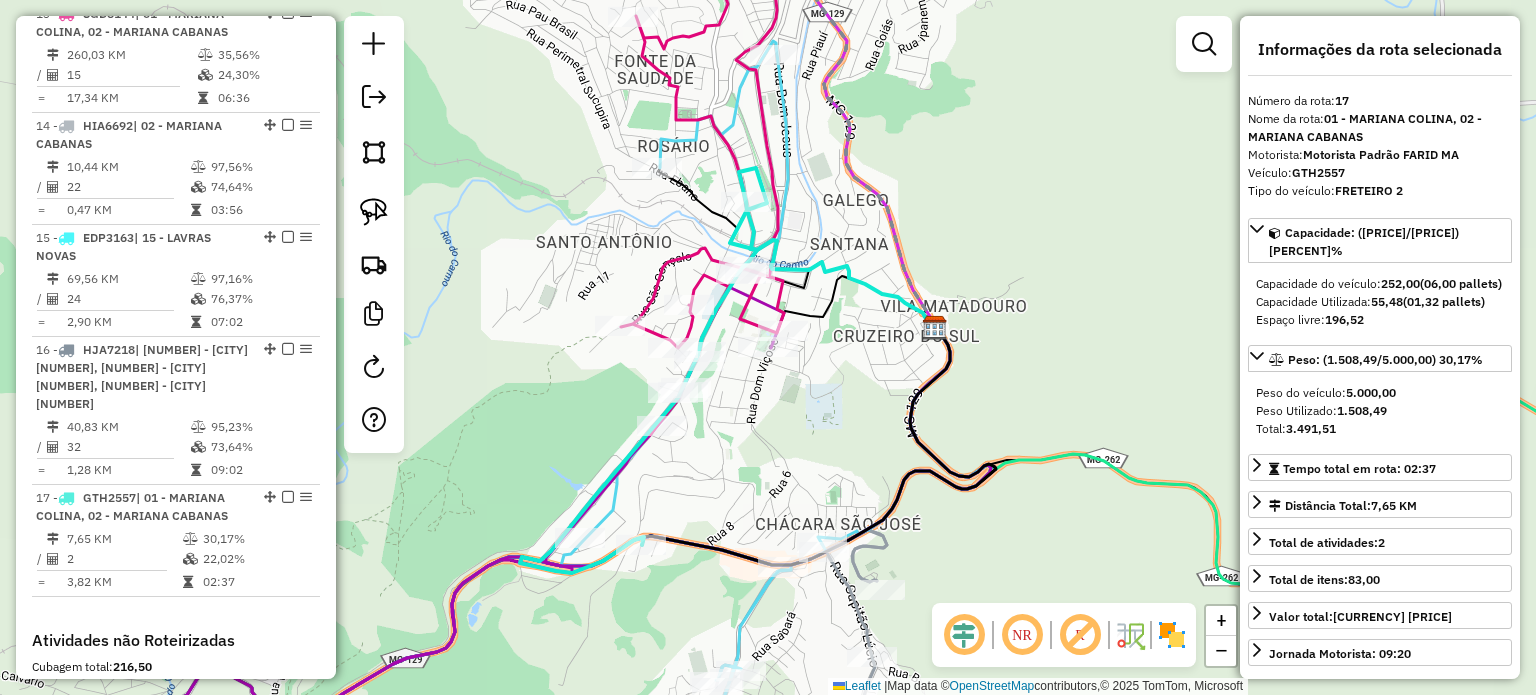 scroll, scrollTop: 2464, scrollLeft: 0, axis: vertical 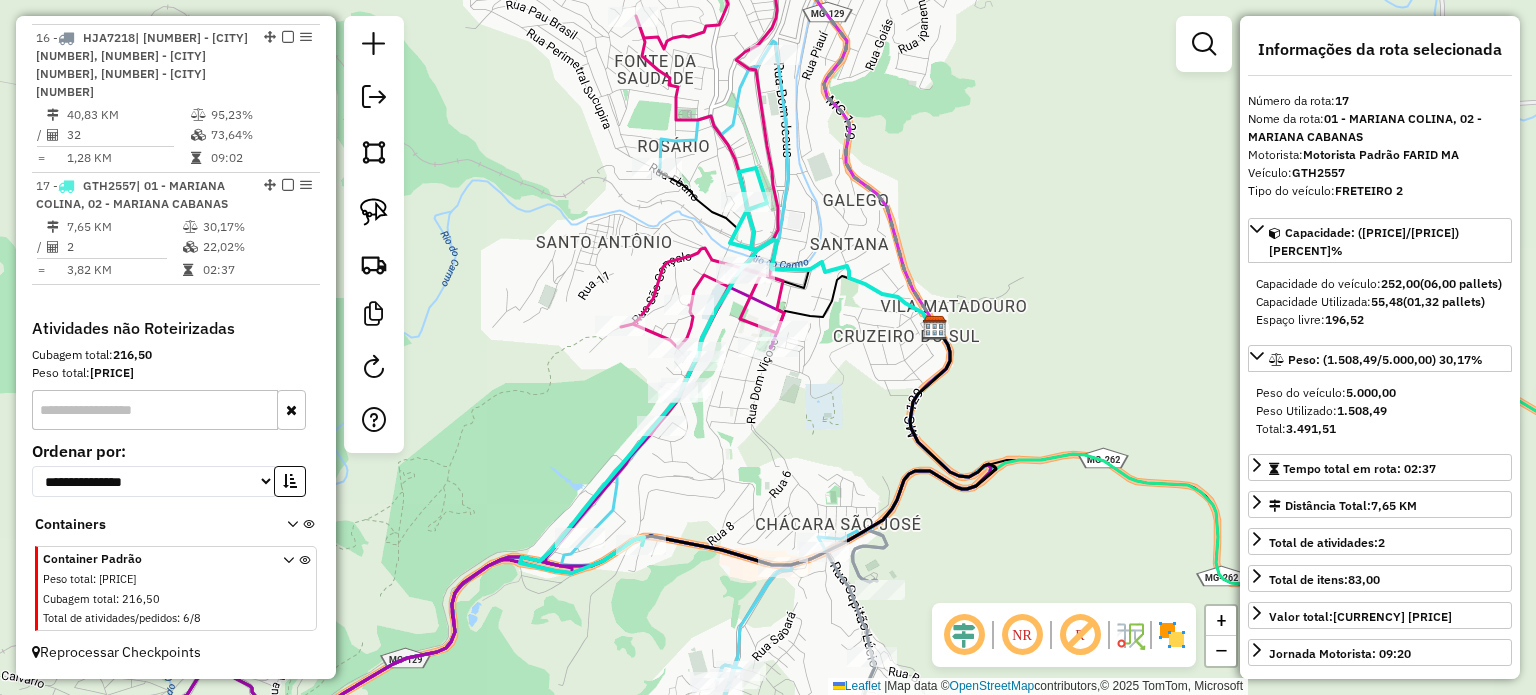 click on "Janela de atendimento Grade de atendimento Capacidade Transportadoras Veículos Cliente Pedidos  Rotas Selecione os dias de semana para filtrar as janelas de atendimento  Seg   Ter   Qua   Qui   Sex   Sáb   Dom  Informe o período da janela de atendimento: De: Até:  Filtrar exatamente a janela do cliente  Considerar janela de atendimento padrão  Selecione os dias de semana para filtrar as grades de atendimento  Seg   Ter   Qua   Qui   Sex   Sáb   Dom   Considerar clientes sem dia de atendimento cadastrado  Clientes fora do dia de atendimento selecionado Filtrar as atividades entre os valores definidos abaixo:  Peso mínimo:   Peso máximo:   Cubagem mínima:   Cubagem máxima:   De:   Até:  Filtrar as atividades entre o tempo de atendimento definido abaixo:  De:   Até:   Considerar capacidade total dos clientes não roteirizados Transportadora: Selecione um ou mais itens Tipo de veículo: Selecione um ou mais itens Veículo: Selecione um ou mais itens Motorista: Selecione um ou mais itens Nome: Rótulo:" 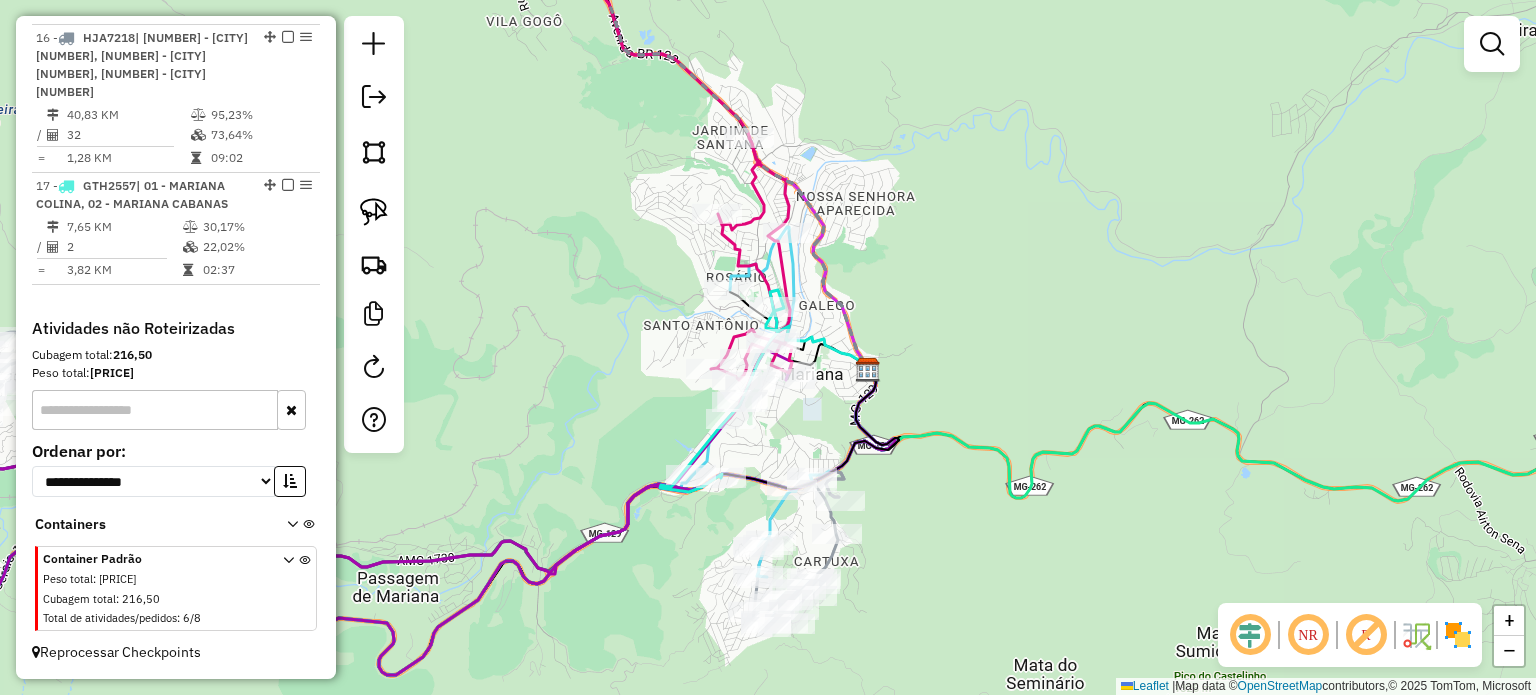 drag, startPoint x: 976, startPoint y: 568, endPoint x: 1115, endPoint y: 447, distance: 184.28781 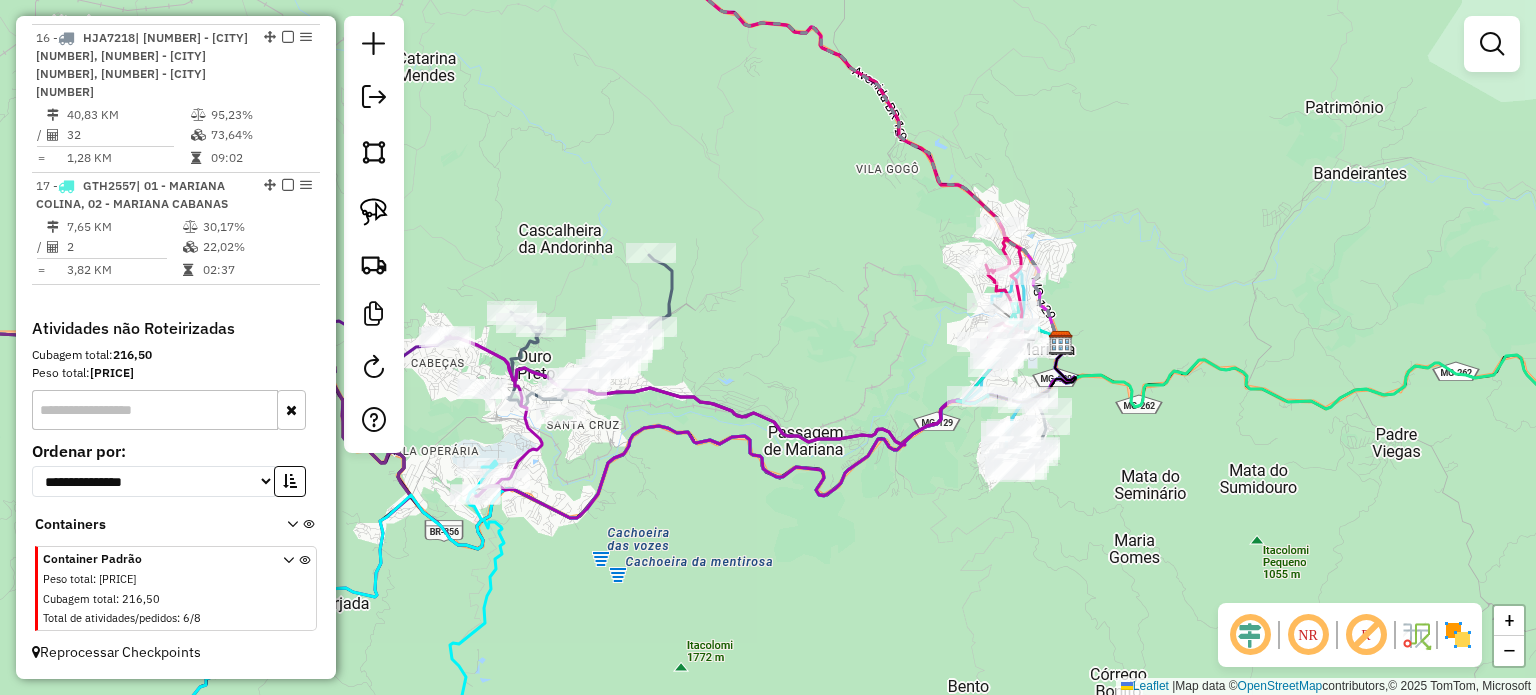 drag, startPoint x: 988, startPoint y: 527, endPoint x: 996, endPoint y: 512, distance: 17 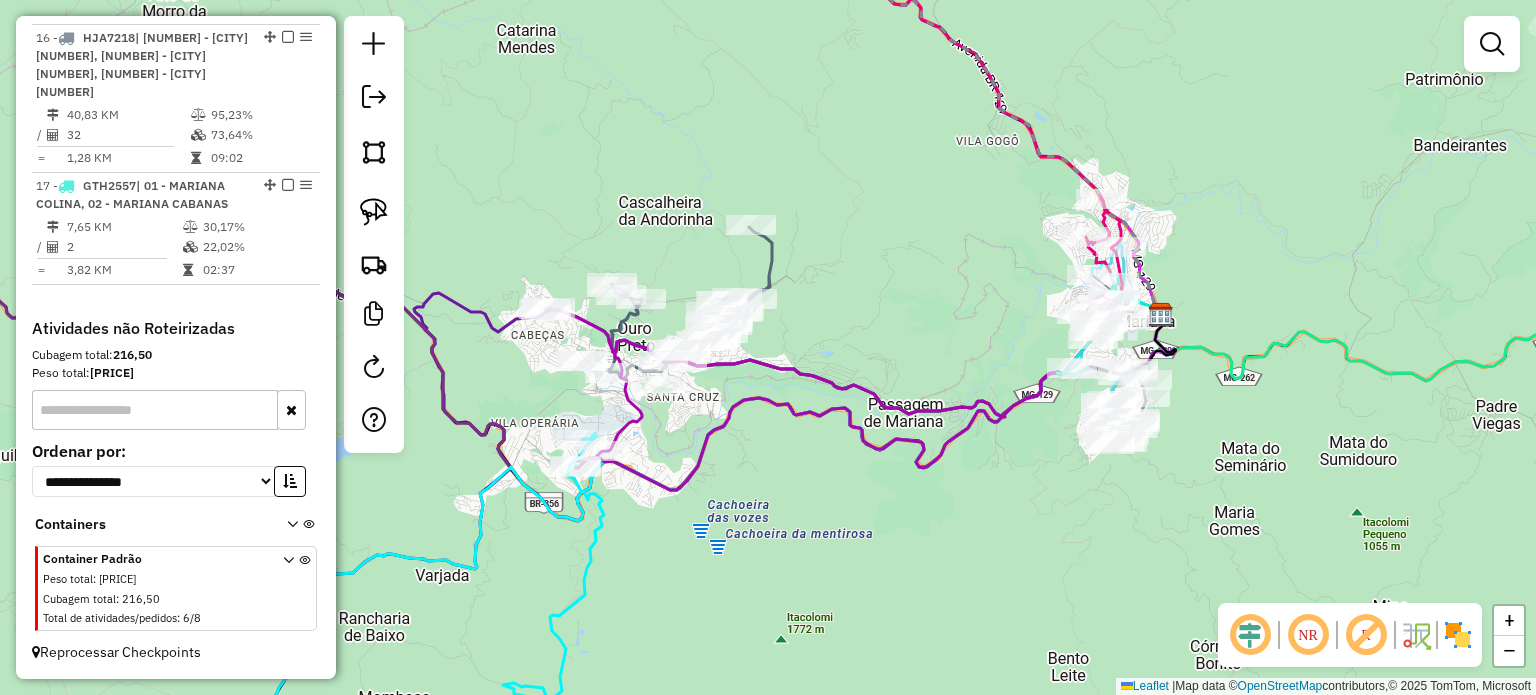 click on "Janela de atendimento Grade de atendimento Capacidade Transportadoras Veículos Cliente Pedidos  Rotas Selecione os dias de semana para filtrar as janelas de atendimento  Seg   Ter   Qua   Qui   Sex   Sáb   Dom  Informe o período da janela de atendimento: De: Até:  Filtrar exatamente a janela do cliente  Considerar janela de atendimento padrão  Selecione os dias de semana para filtrar as grades de atendimento  Seg   Ter   Qua   Qui   Sex   Sáb   Dom   Considerar clientes sem dia de atendimento cadastrado  Clientes fora do dia de atendimento selecionado Filtrar as atividades entre os valores definidos abaixo:  Peso mínimo:   Peso máximo:   Cubagem mínima:   Cubagem máxima:   De:   Até:  Filtrar as atividades entre o tempo de atendimento definido abaixo:  De:   Até:   Considerar capacidade total dos clientes não roteirizados Transportadora: Selecione um ou mais itens Tipo de veículo: Selecione um ou mais itens Veículo: Selecione um ou mais itens Motorista: Selecione um ou mais itens Nome: Rótulo:" 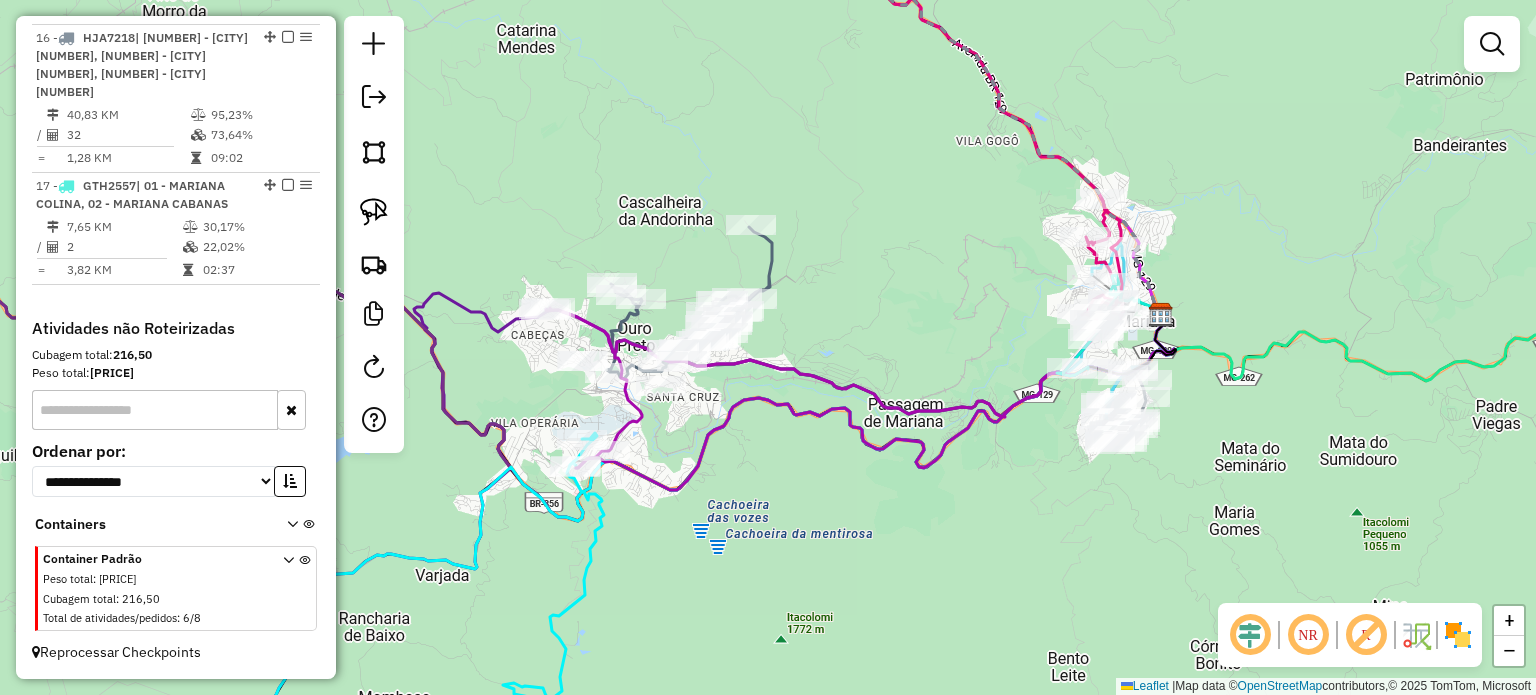 click 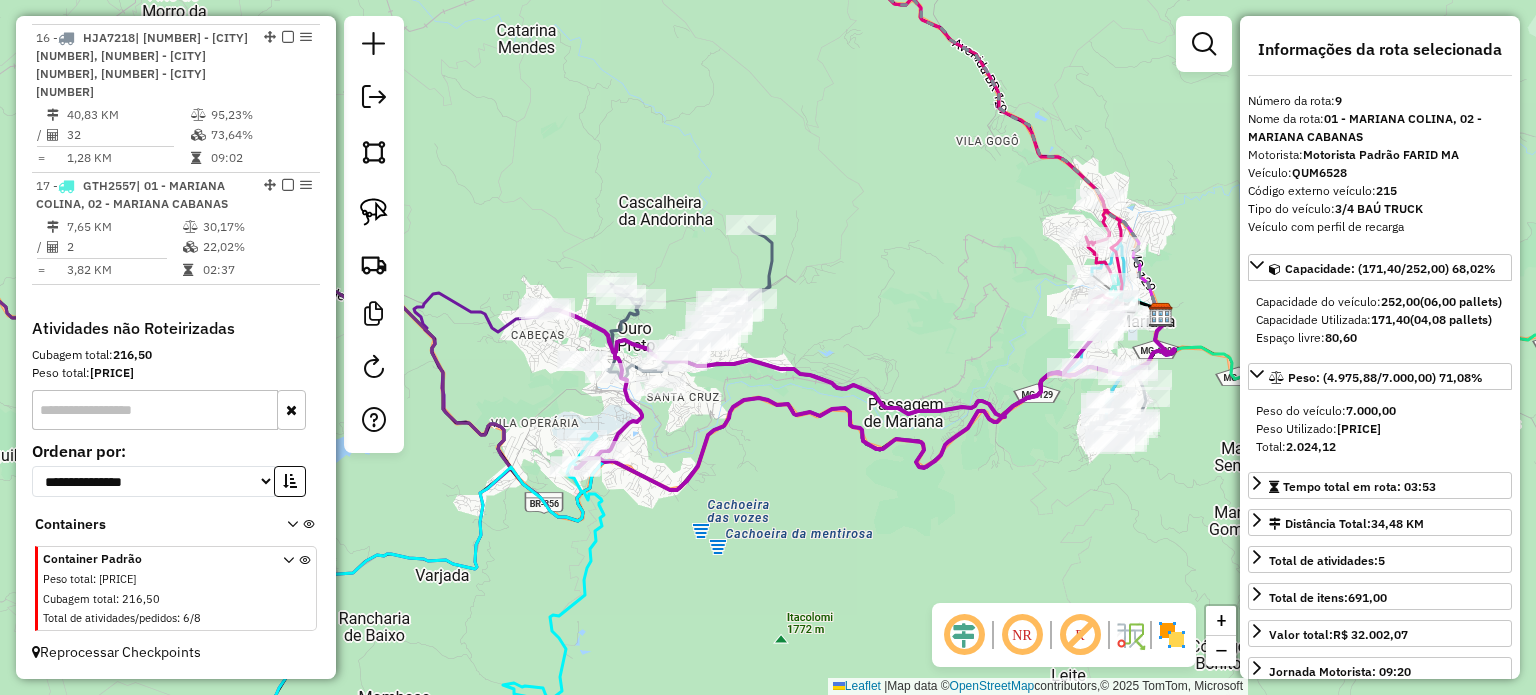 scroll, scrollTop: 1675, scrollLeft: 0, axis: vertical 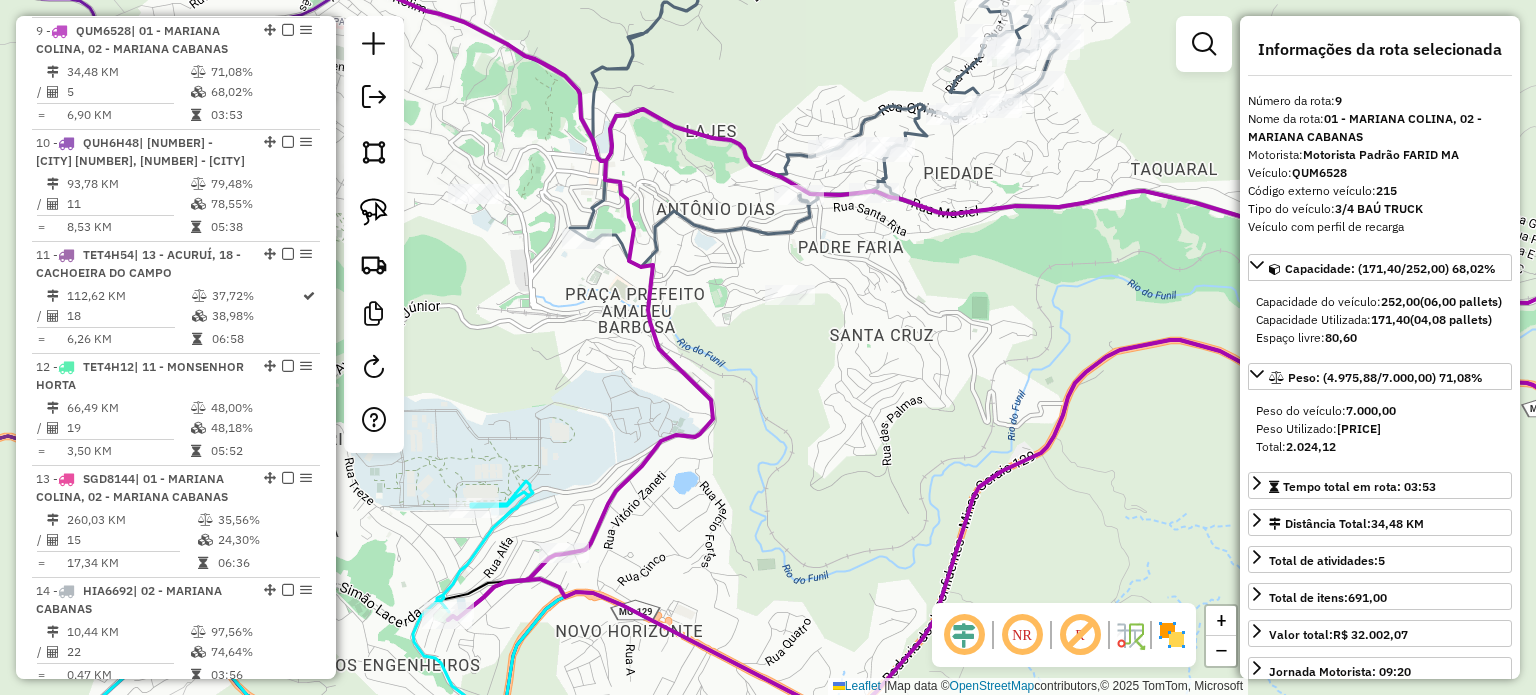 click 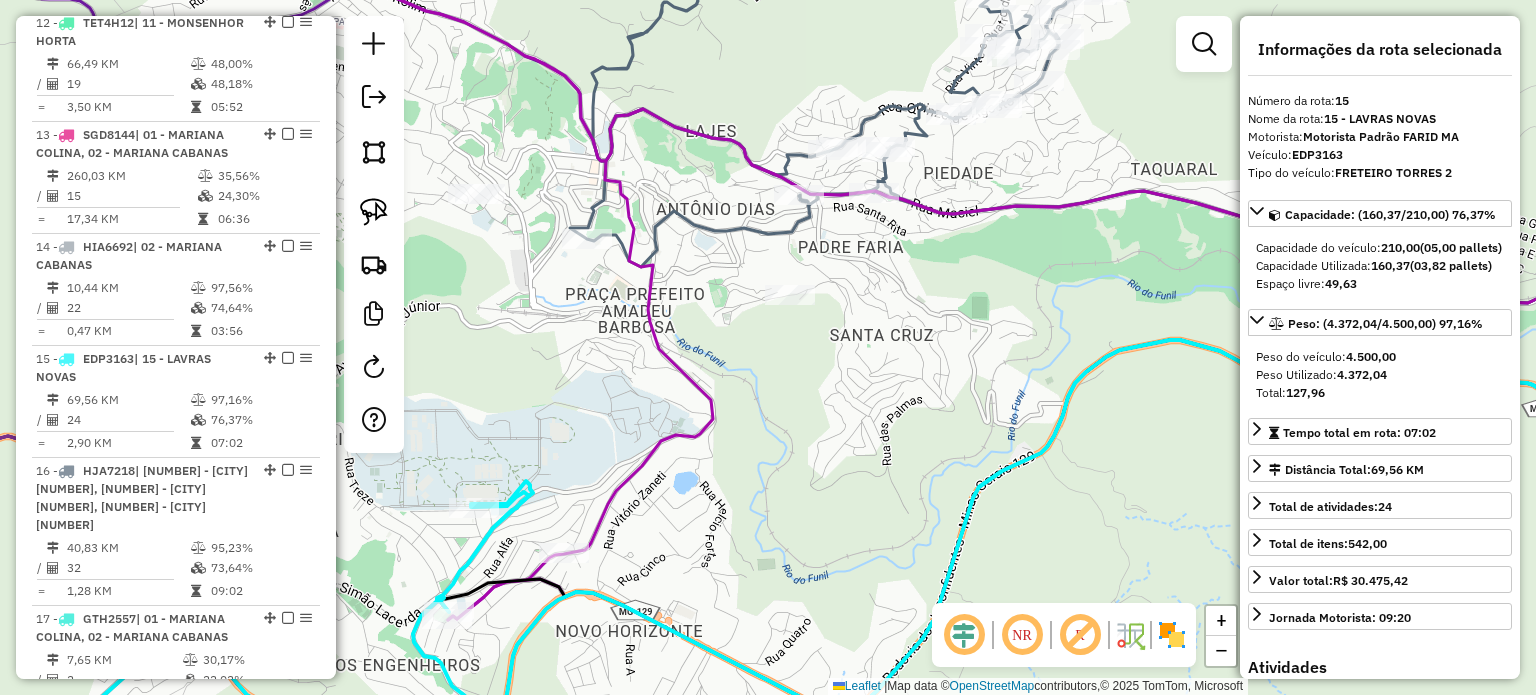 scroll, scrollTop: 2364, scrollLeft: 0, axis: vertical 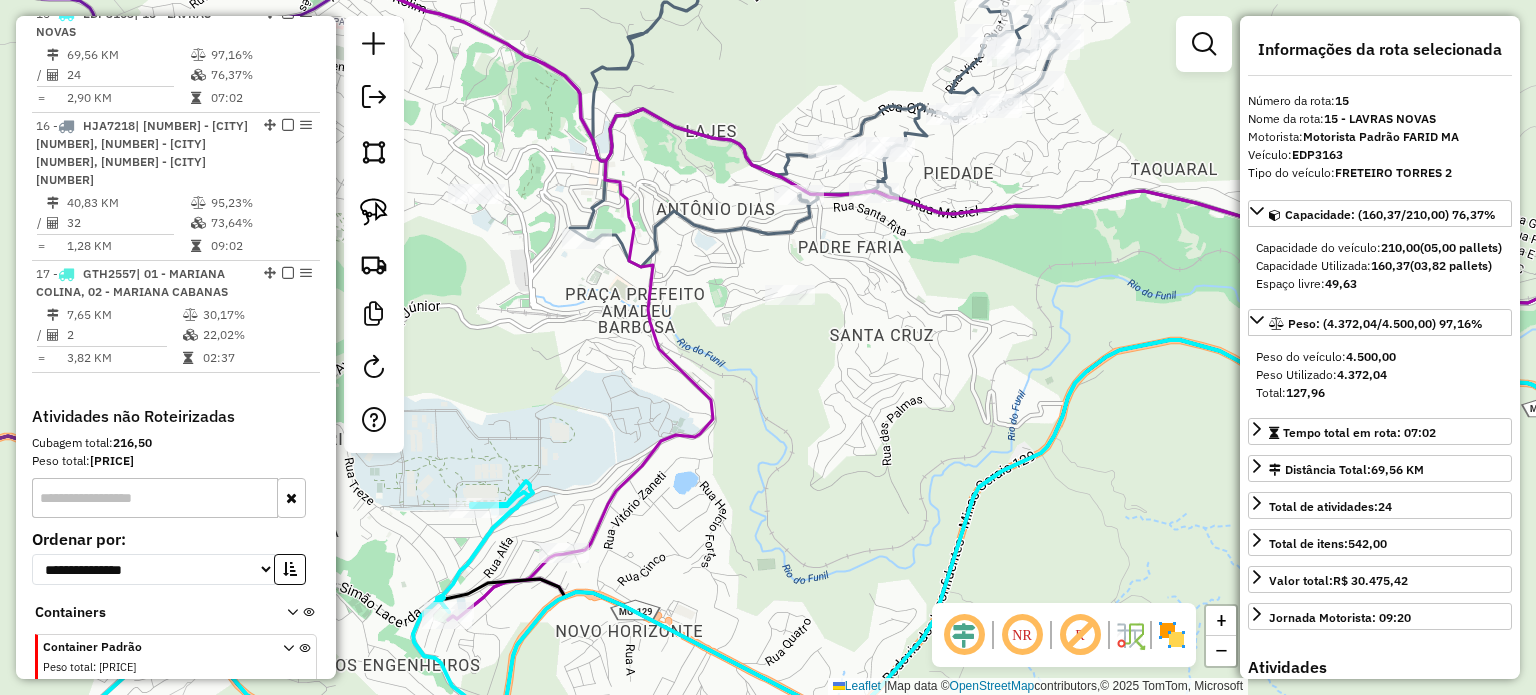 drag, startPoint x: 519, startPoint y: 503, endPoint x: 646, endPoint y: 361, distance: 190.50722 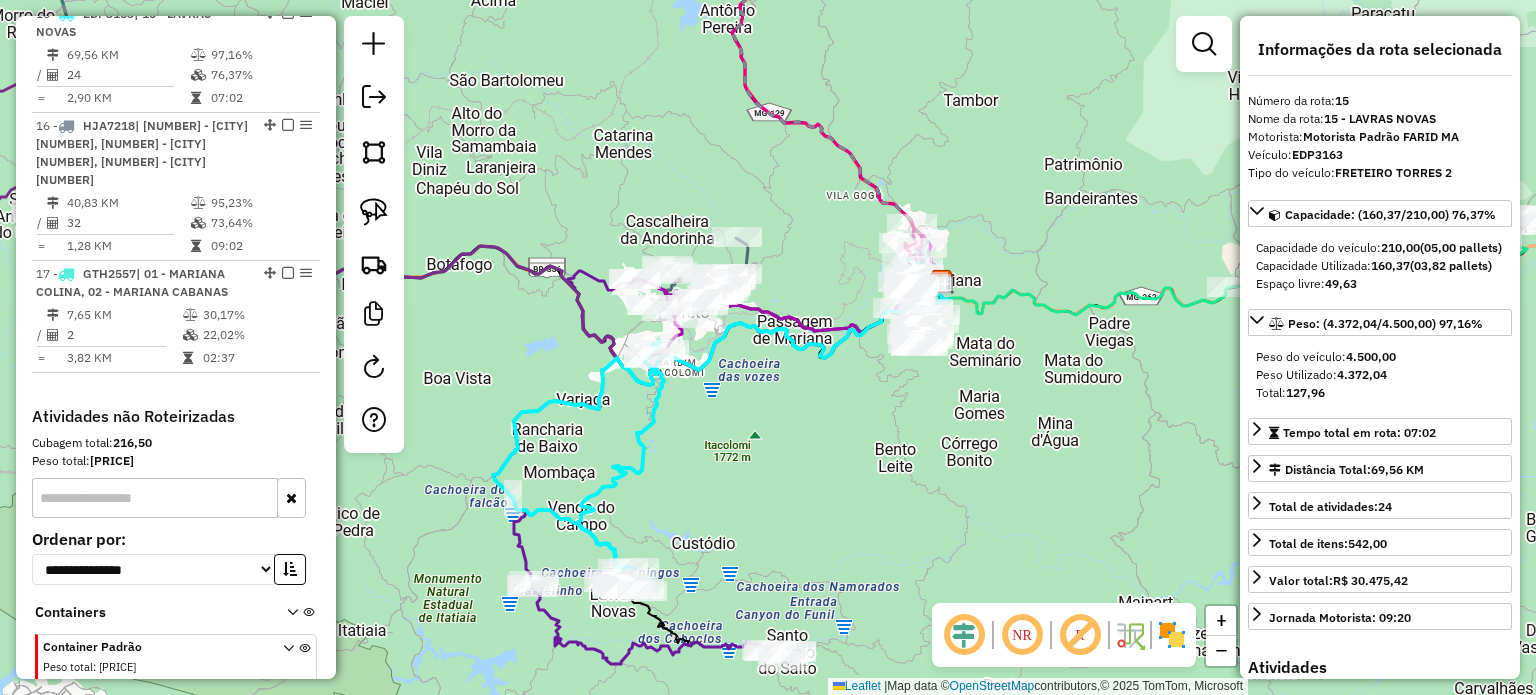 drag, startPoint x: 691, startPoint y: 558, endPoint x: 752, endPoint y: 452, distance: 122.29881 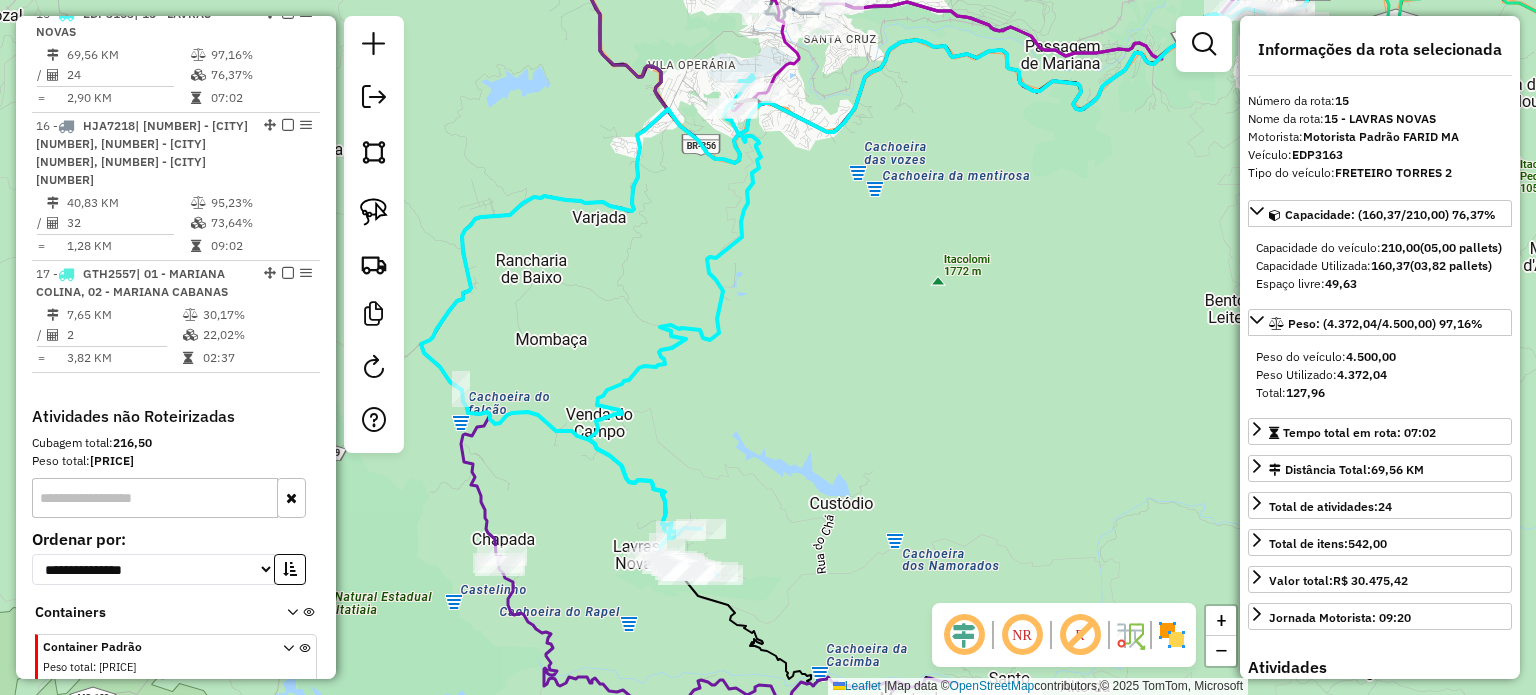 drag, startPoint x: 742, startPoint y: 220, endPoint x: 747, endPoint y: 355, distance: 135.09256 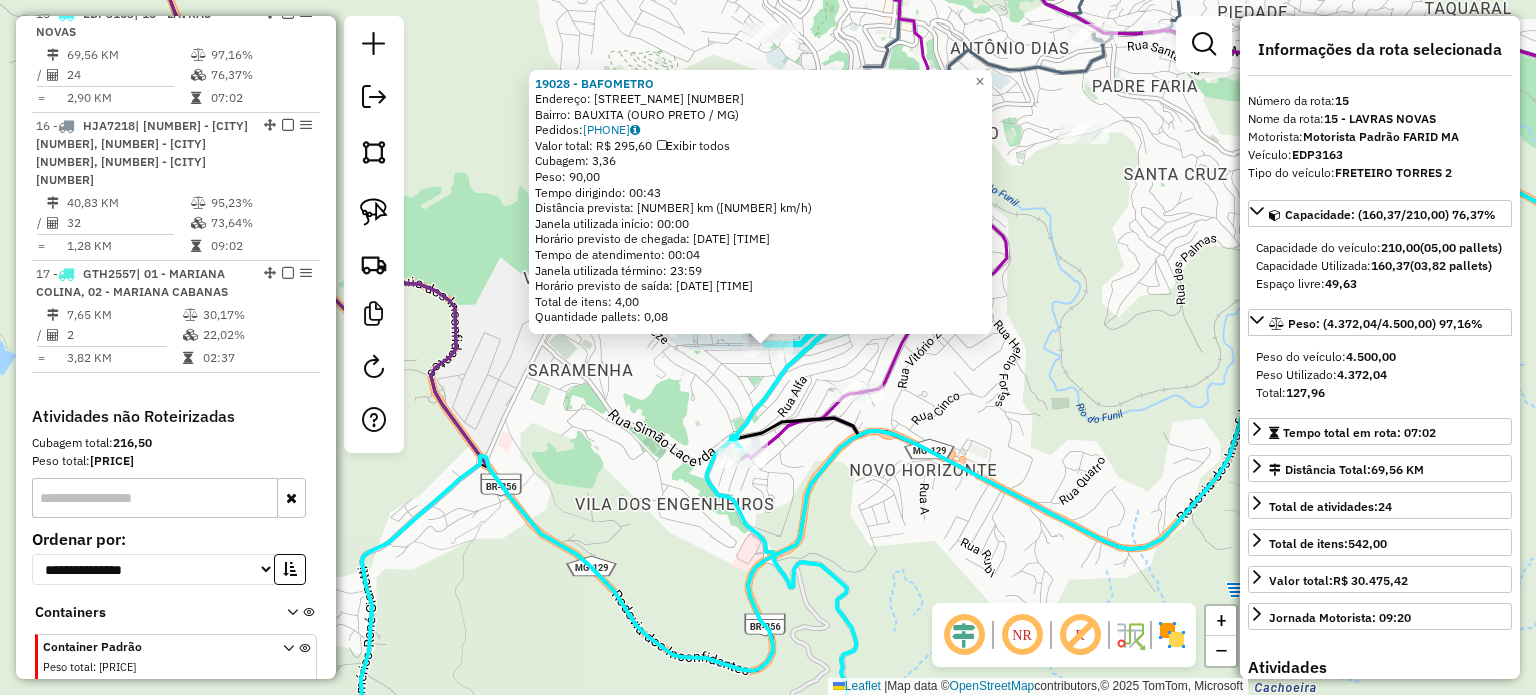 click on "[NUMBER] - [NAME]  Endereço:  [NAME] [NUMBER]   Bairro: [BAIRRO] ([CITY] / [STATE])   Pedidos:  [PHONE]   Valor total: R$ 295,60   Exibir todos   Cubagem: 3,36  Peso: 90,00  Tempo dirigindo: 00:43   Distância prevista: 15,428 km (21,53 km/h)   Janela utilizada início: 00:00   Horário previsto de chegada: 01/08/2025 13:39   Tempo de atendimento: 00:04   Janela utilizada término: 23:59   Horário previsto de saída: 01/08/2025 13:43   Total de itens: 4,00   Quantidade pallets: 0,08  × Janela de atendimento Grade de atendimento Capacidade Transportadoras Veículos Cliente Pedidos  Rotas Selecione os dias de semana para filtrar as janelas de atendimento  Seg   Ter   Qua   Qui   Sex   Sáb   Dom  Informe o período da janela de atendimento: De: Até:  Filtrar exatamente a janela do cliente  Considerar janela de atendimento padrão  Selecione os dias de semana para filtrar as grades de atendimento  Seg   Ter   Qua   Qui   Sex   Sáb   Dom   Considerar clientes sem dia de atendimento cadastrado  De:" 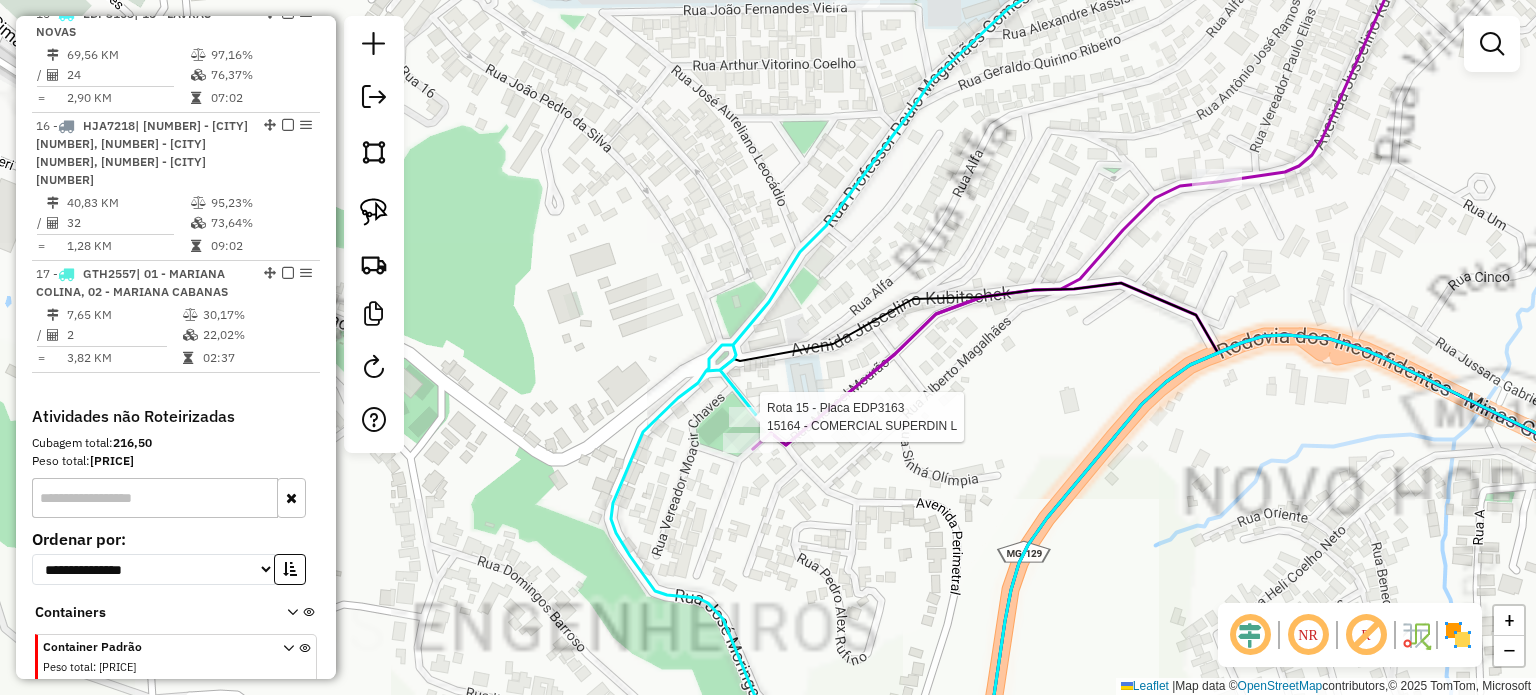 select on "**********" 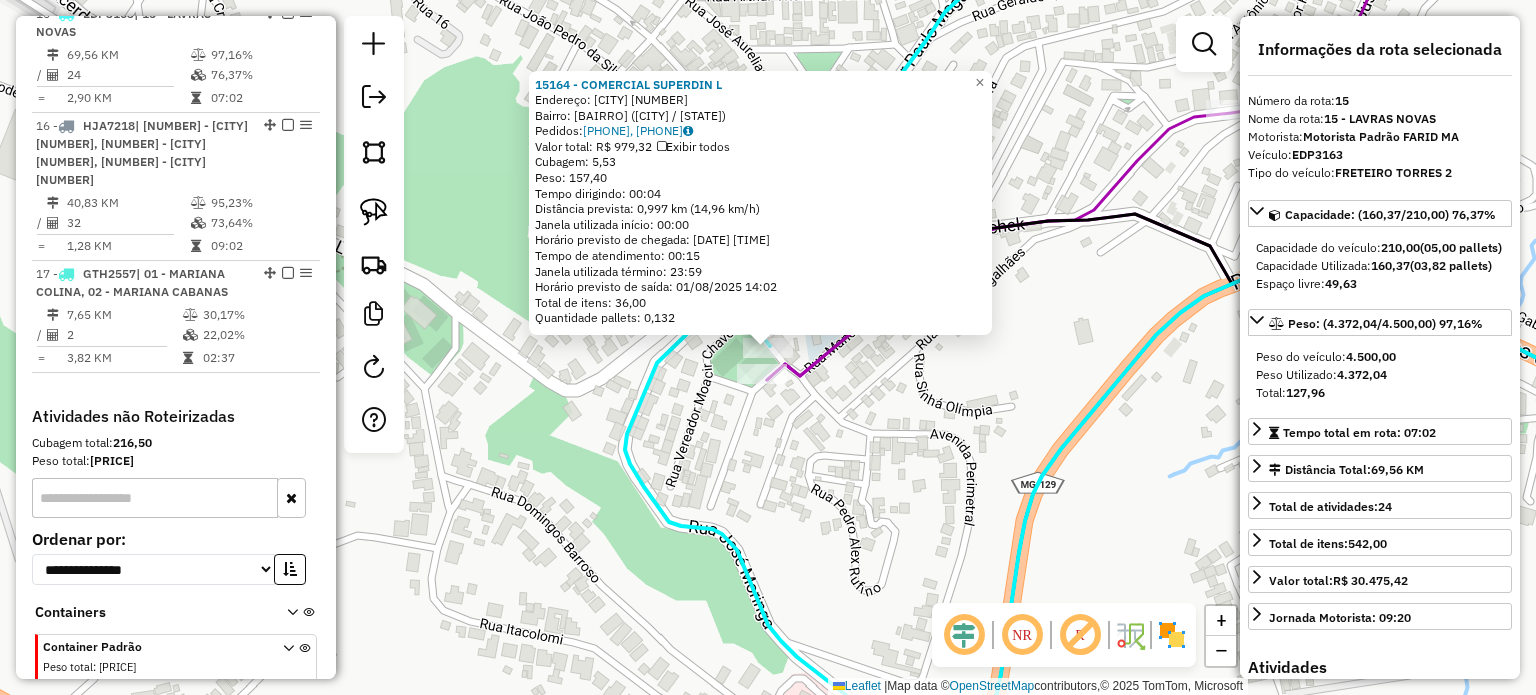 click on "[NUMBER] - [NAME] [NAME] [NAME]  Endereço: [ADDRESS]                    [NUMBER]   Bairro: [BAIRRO] ([CITY] / [STATE])   Pedidos:  [PHONE], [PHONE]   Valor total: R$ 979,32   Exibir todos   Cubagem: 5,53  Peso: 157,40  Tempo dirigindo: 00:04   Distância prevista: 0,997 km (14,96 km/h)   Janela utilizada início: 00:00   Horário previsto de chegada: 01/08/2025 13:47   Tempo de atendimento: 00:15   Janela utilizada término: 23:59   Horário previsto de saída: 01/08/2025 14:02   Total de itens: 36,00   Quantidade pallets: 0,132  × Janela de atendimento Grade de atendimento Capacidade Transportadoras Veículos Cliente Pedidos  Rotas Selecione os dias de semana para filtrar as janelas de atendimento  Seg   Ter   Qua   Qui   Sex   Sáb   Dom  Informe o período da janela de atendimento: De: Até:  Filtrar exatamente a janela do cliente  Considerar janela de atendimento padrão  Selecione os dias de semana para filtrar as grades de atendimento  Seg   Ter   Qua   Qui   Sex   Sáb   Dom   Peso mínimo:   De:" 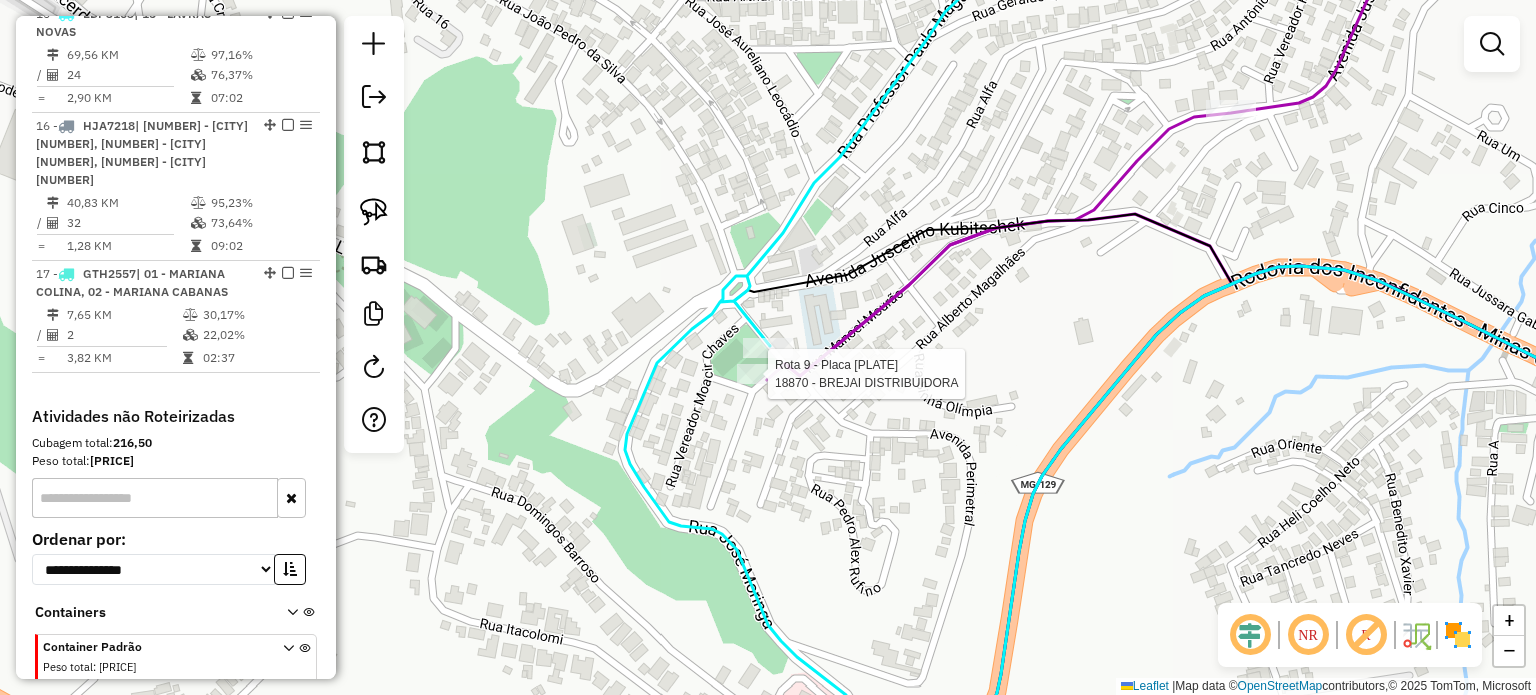 click 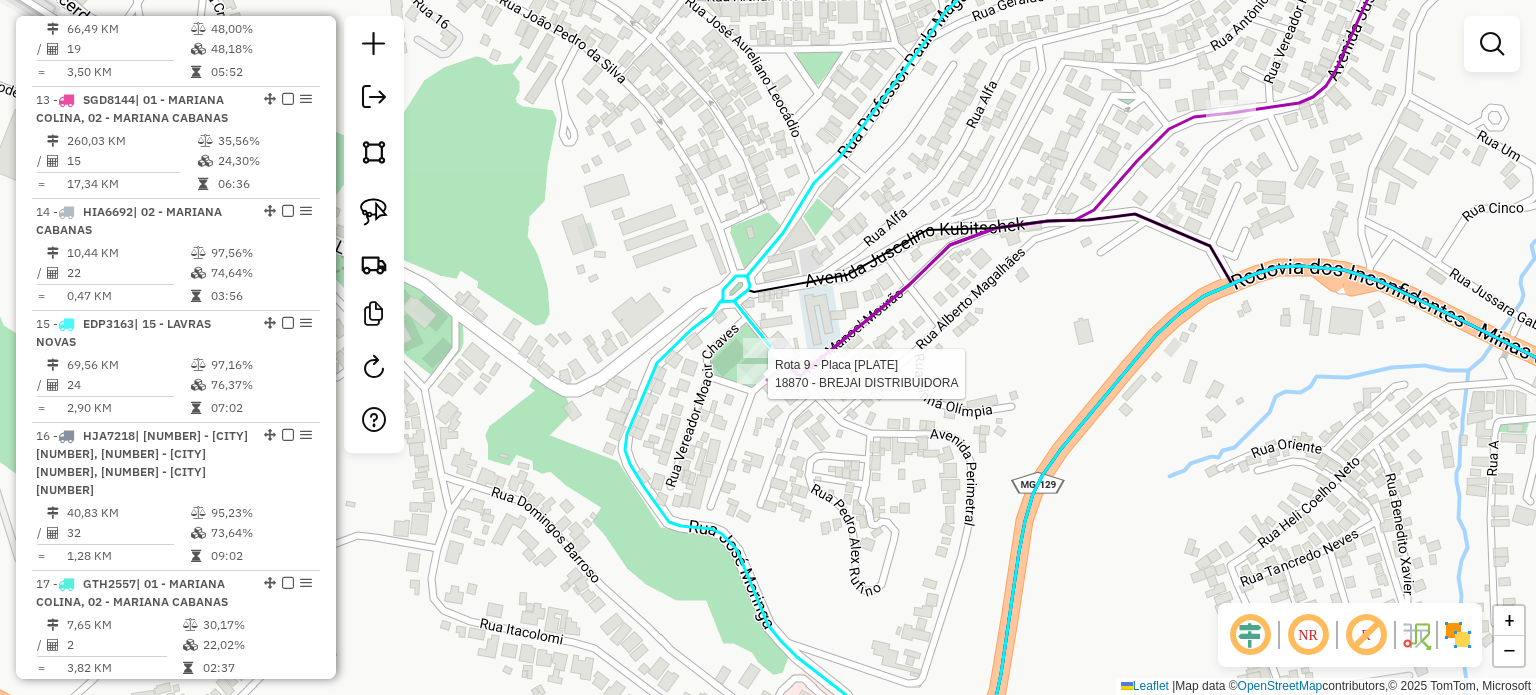 select on "**********" 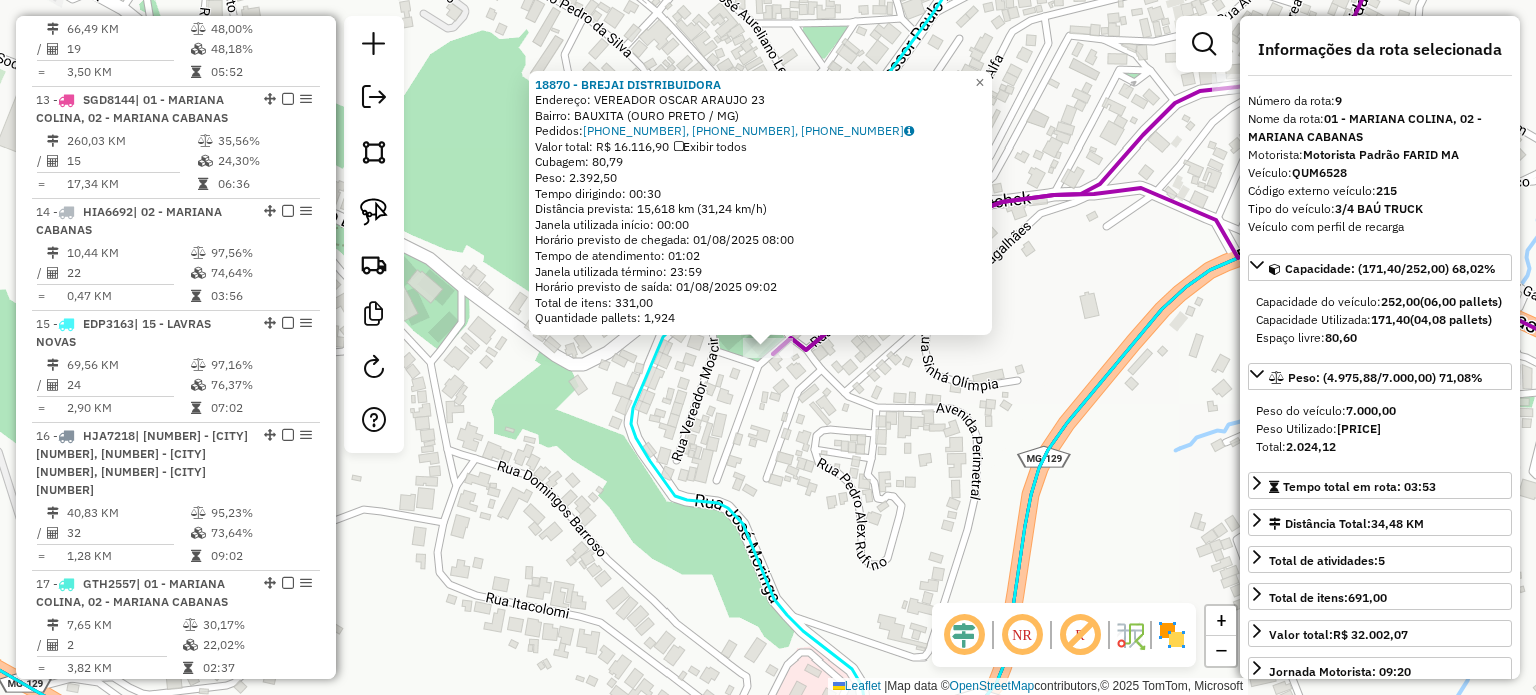 scroll, scrollTop: 1675, scrollLeft: 0, axis: vertical 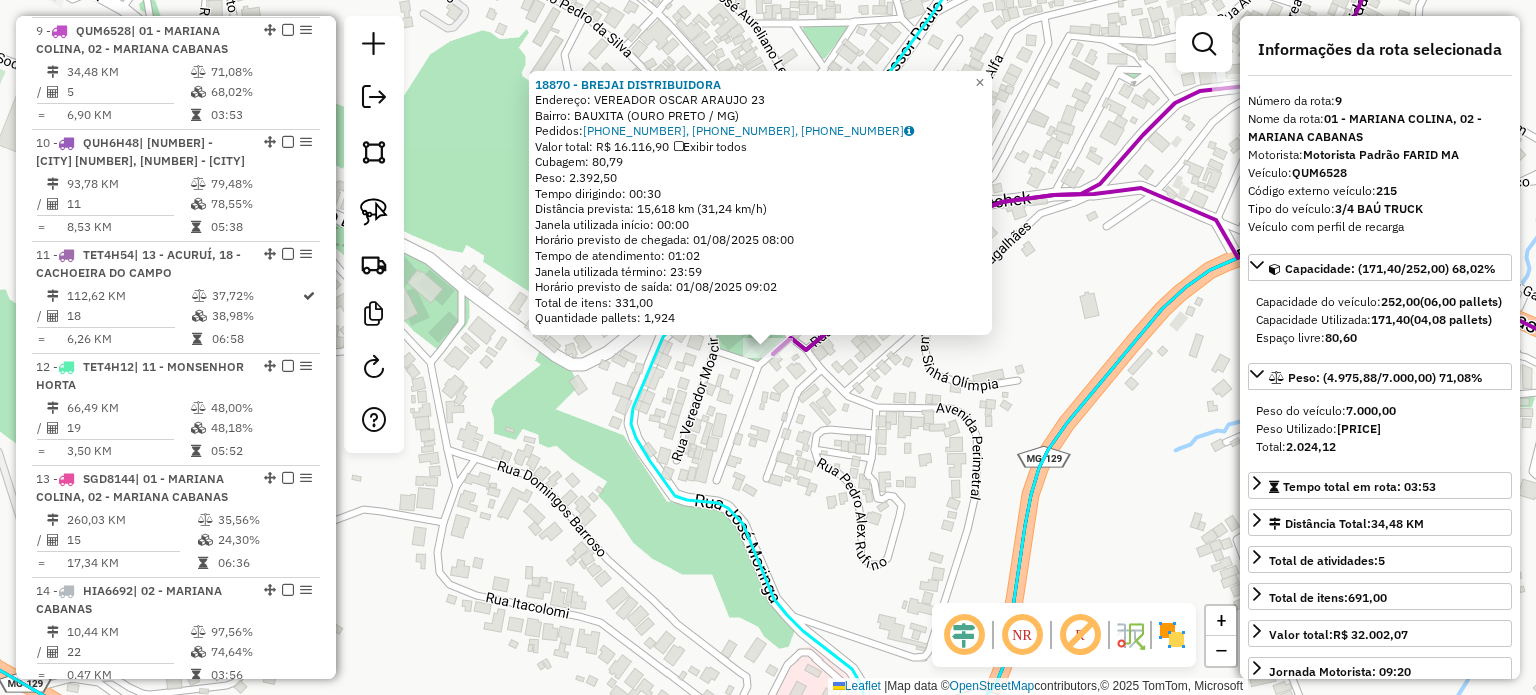 click on "[NUMBER] - [NAME]  Endereço:  [STREET_NAME] [NUMBER]   Bairro: [NEIGHBORHOOD] ([CITY] / MG)   Pedidos:  [PHONE_NUMBER], [PHONE_NUMBER], [PHONE_NUMBER]   Valor total: [CURRENCY] [PRICE]   Exibir todos   Cubagem: [PRICE]  Peso: [PRICE]  Tempo dirigindo: [TIME]   Distância prevista: [PRICE] km ([PRICE] km/h)   Janela utilizada início: [TIME]   Horário previsto de chegada: [DATE] [TIME]   Tempo de atendimento: [TIME]   Janela utilizada término: [TIME]   Horário previsto de saída: [DATE] [TIME]   Total de itens: [PRICE]   Quantidade pallets: [PRICE]  × Janela de atendimento Grade de atendimento Capacidade Transportadoras Veículos Cliente Pedidos  Rotas Selecione os dias de semana para filtrar as janelas de atendimento  Seg   Ter   Qua   Qui   Sex   Sáb   Dom  Informe o período da janela de atendimento: De: Até:  Filtrar exatamente a janela do cliente  Considerar janela de atendimento padrão  Selecione os dias de semana para filtrar as grades de atendimento  Seg   Ter   Qua   Qui   Sex   Sáb   Dom   Peso mínimo:   De:" 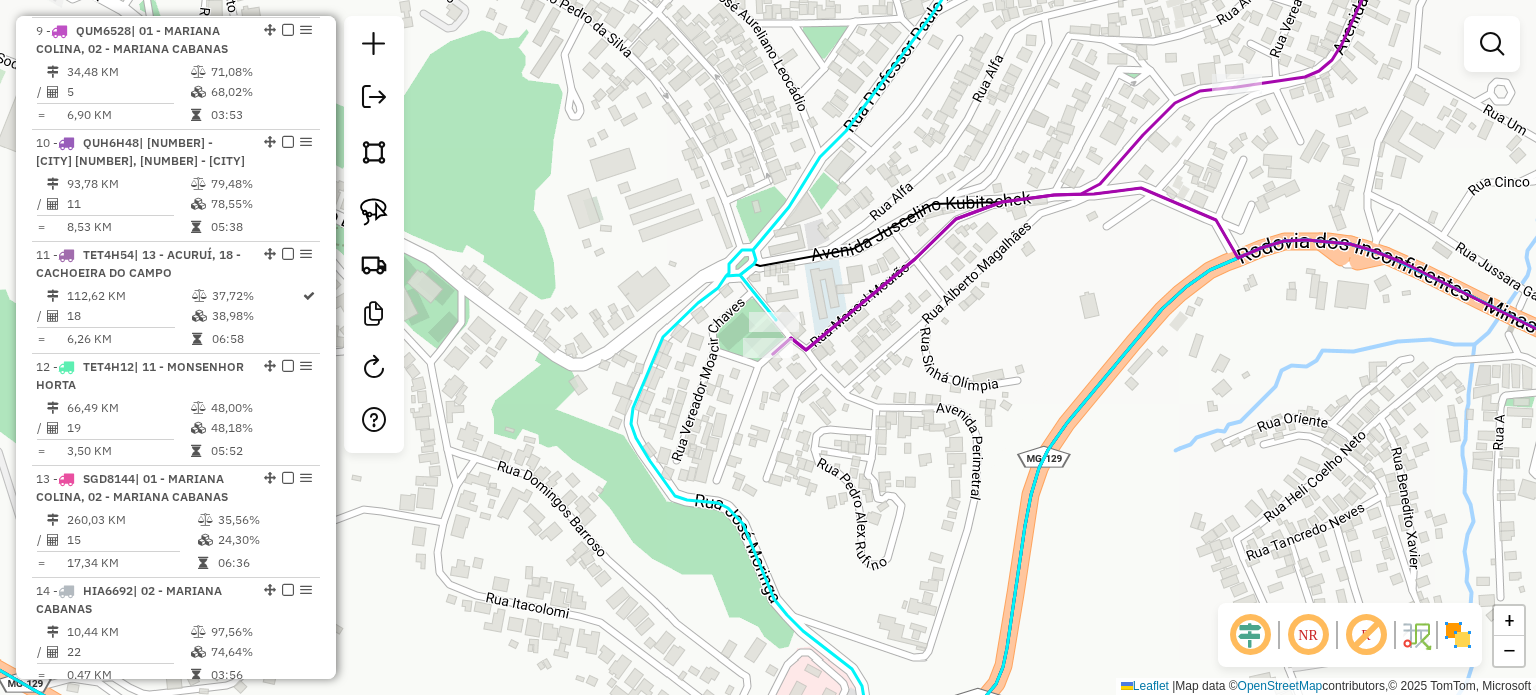 click 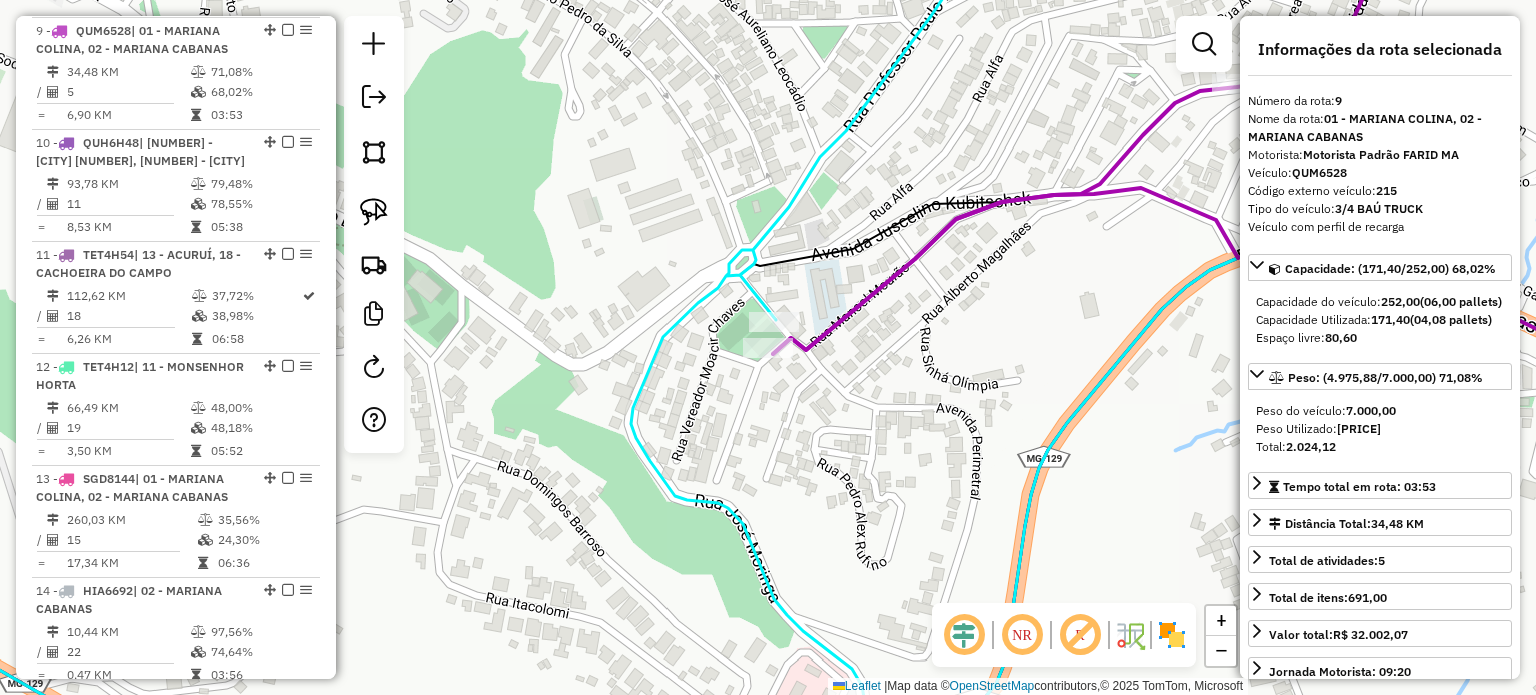 drag, startPoint x: 1023, startPoint y: 305, endPoint x: 694, endPoint y: 443, distance: 356.77023 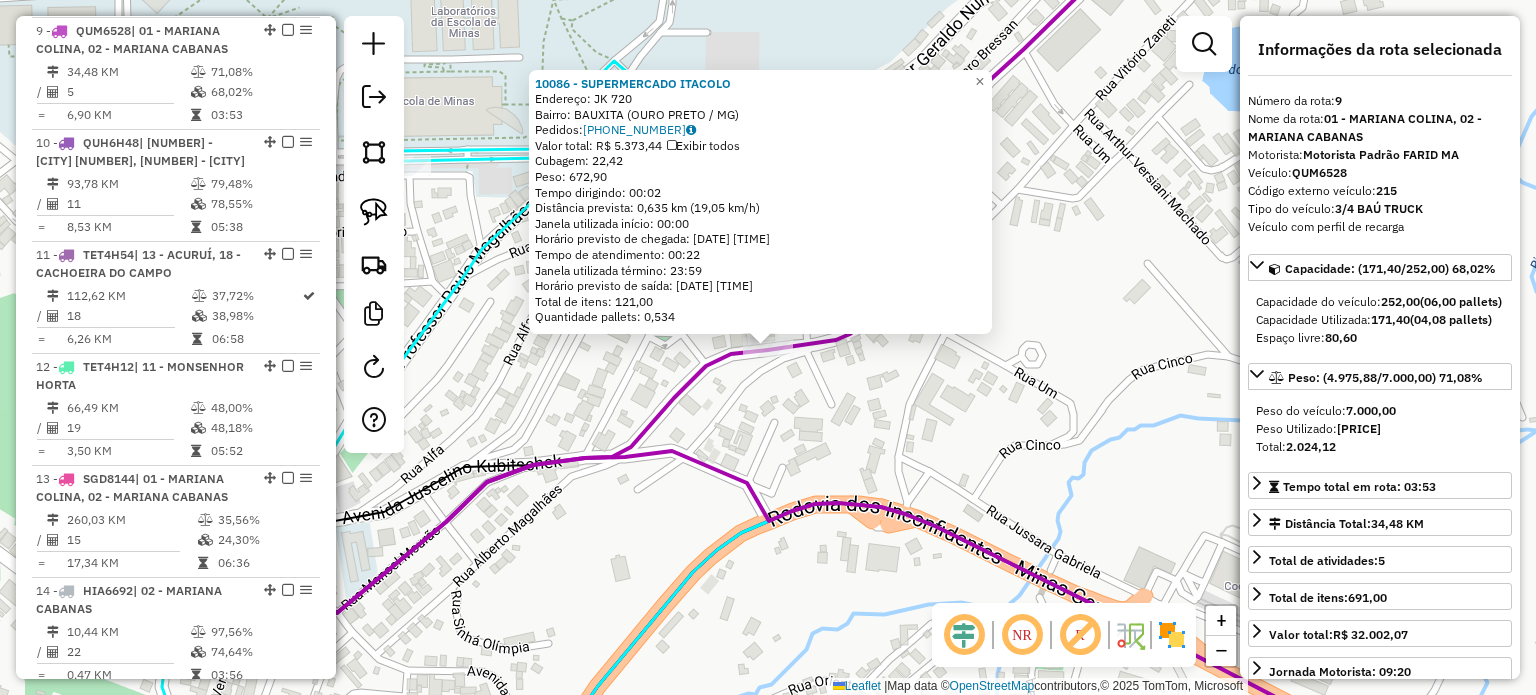 click on "[NUMBER] - [NAME] [NAME]  Endereço:  [NAME] [NUMBER]   Bairro: [BAIRRO] ([CITY] / [STATE])   Pedidos:  [PHONE]   Valor total: R$ 5.373,44   Exibir todos   Cubagem: 22,42  Peso: 672,90  Tempo dirigindo: 00:02   Distância prevista: 0,635 km (19,05 km/h)   Janela utilizada início: 00:00   Horário previsto de chegada: 01/08/2025 09:04   Tempo de atendimento: 00:22   Janela utilizada término: 23:59   Horário previsto de saída: 01/08/2025 09:26   Total de itens: 121,00   Quantidade pallets: 0,534  × Janela de atendimento Grade de atendimento Capacidade Transportadoras Veículos Cliente Pedidos  Rotas Selecione os dias de semana para filtrar as janelas de atendimento  Seg   Ter   Qua   Qui   Sex   Sáb   Dom  Informe o período da janela de atendimento: De: Até:  Filtrar exatamente a janela do cliente  Considerar janela de atendimento padrão  Selecione os dias de semana para filtrar as grades de atendimento  Seg   Ter   Qua   Qui   Sex   Sáb   Dom   Considerar clientes sem dia de atendimento cadastrado  De:  +" 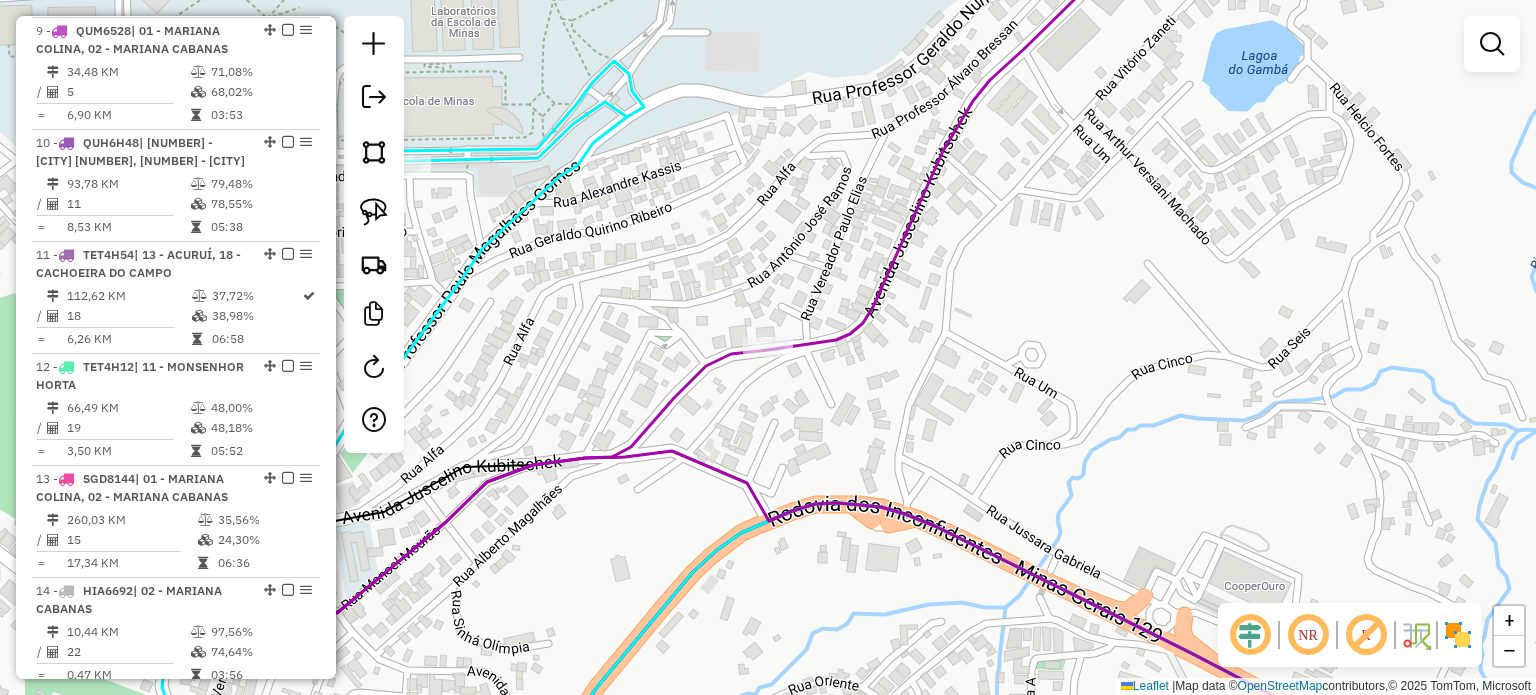 click 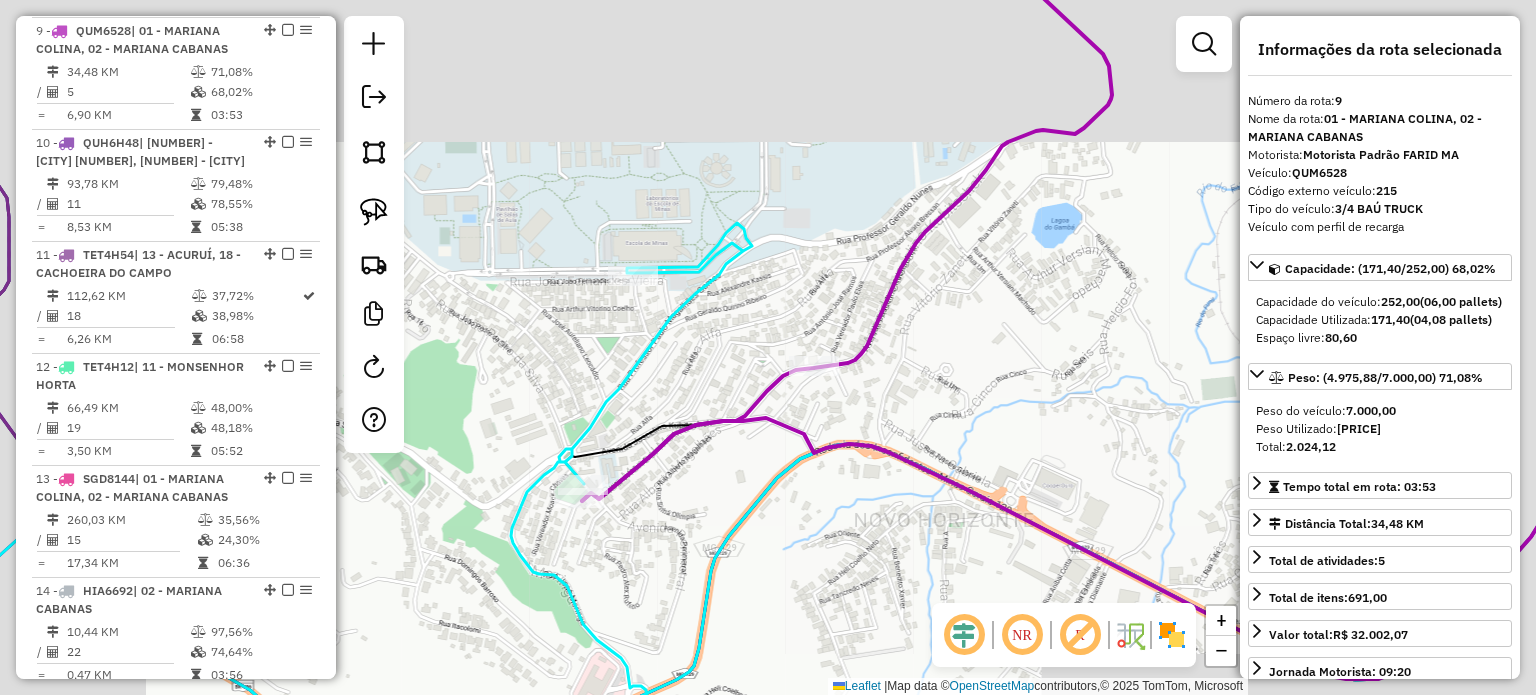 drag, startPoint x: 955, startPoint y: 419, endPoint x: 875, endPoint y: 440, distance: 82.710335 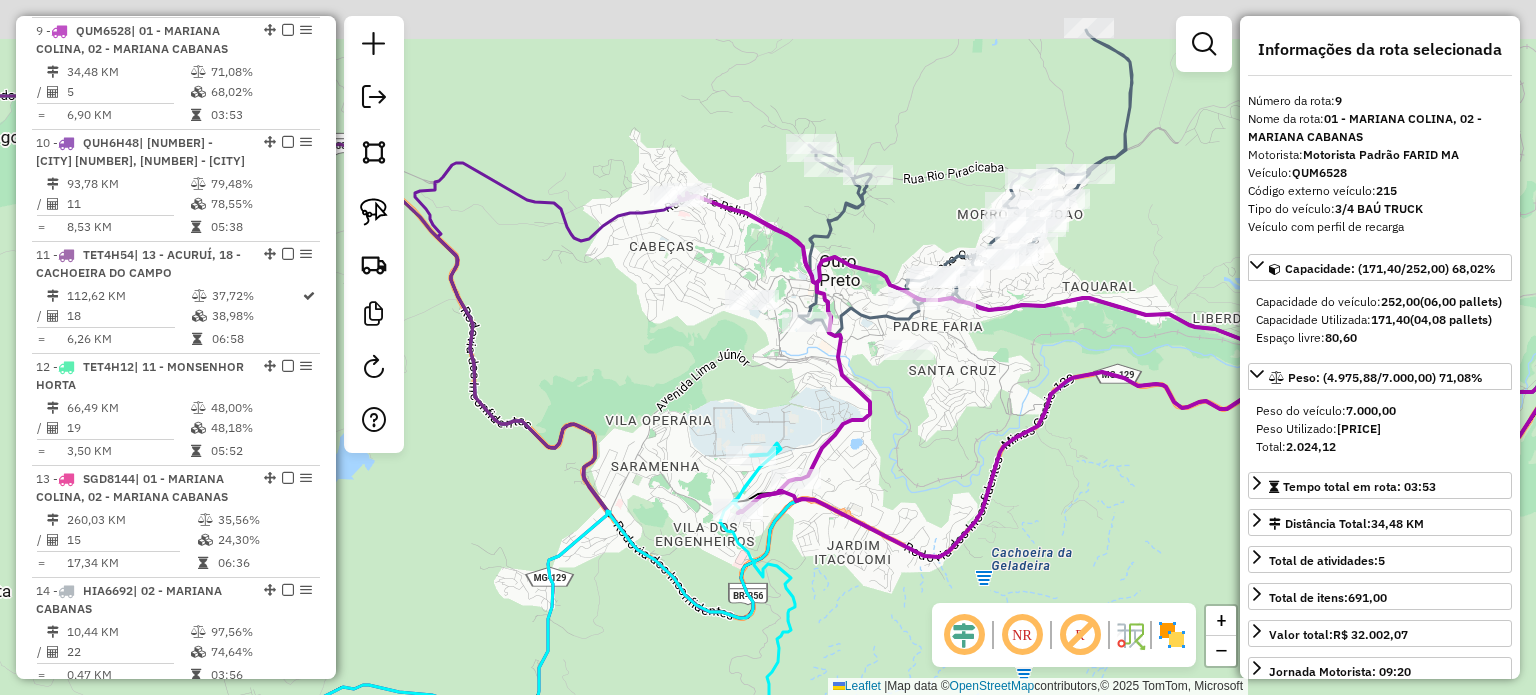 drag, startPoint x: 956, startPoint y: 391, endPoint x: 902, endPoint y: 404, distance: 55.542778 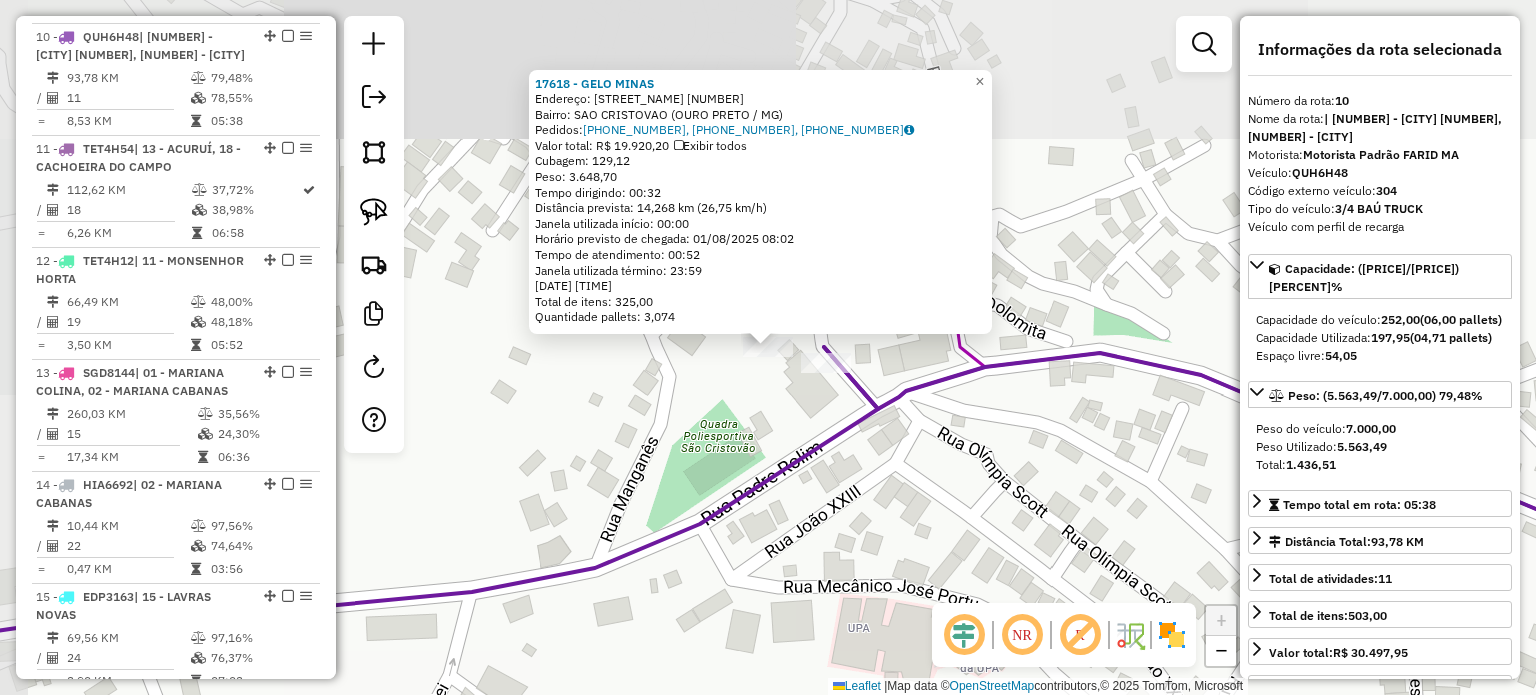 scroll, scrollTop: 1787, scrollLeft: 0, axis: vertical 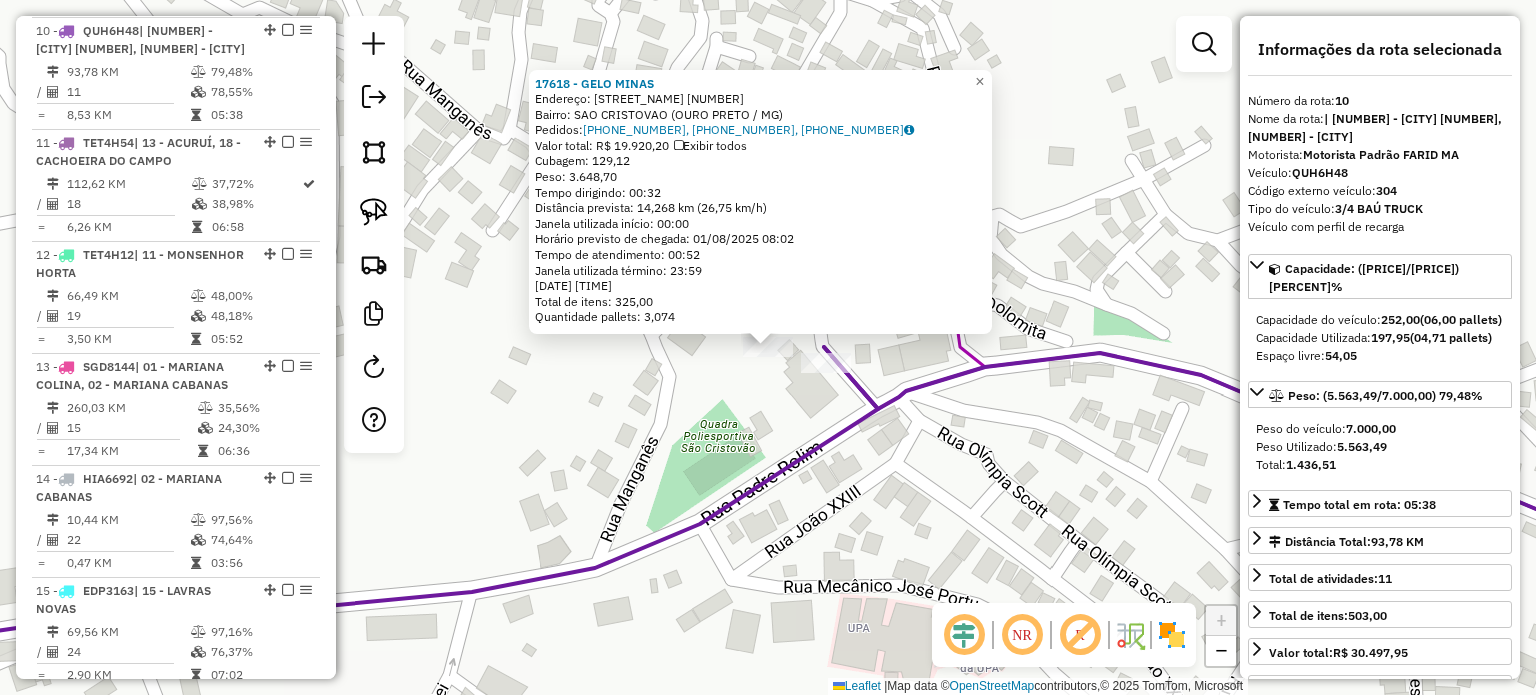 click on "[NUMBER] - [NAME]  Endereço:  [STREET_NAME] [NUMBER]   Bairro: [NEIGHBORHOOD] ([CITY] / MG)   Pedidos:  [PHONE_NUMBER], [PHONE_NUMBER], [PHONE_NUMBER]   Valor total: [CURRENCY] [PRICE]   Exibir todos   Cubagem: [PRICE]  Peso: [PRICE]  Tempo dirigindo: [TIME]   Distância prevista: [PRICE] km ([PRICE] km/h)   Janela utilizada início: [TIME]   Horário previsto de chegada: [DATE] [TIME]   Tempo de atendimento: [TIME]   Janela utilizada término: [TIME]   Horário previsto de saída: [DATE] [TIME]   Total de itens: [PRICE]   Quantidade pallets: [PRICE]  × Janela de atendimento Grade de atendimento Capacidade Transportadoras Veículos Cliente Pedidos  Rotas Selecione os dias de semana para filtrar as janelas de atendimento  Seg   Ter   Qua   Qui   Sex   Sáb   Dom  Informe o período da janela de atendimento: De: Até:  Filtrar exatamente a janela do cliente  Considerar janela de atendimento padrão  Selecione os dias de semana para filtrar as grades de atendimento  Seg   Ter   Qua   Qui   Sex   Sáb   Dom   Peso mínimo:   De:  +" 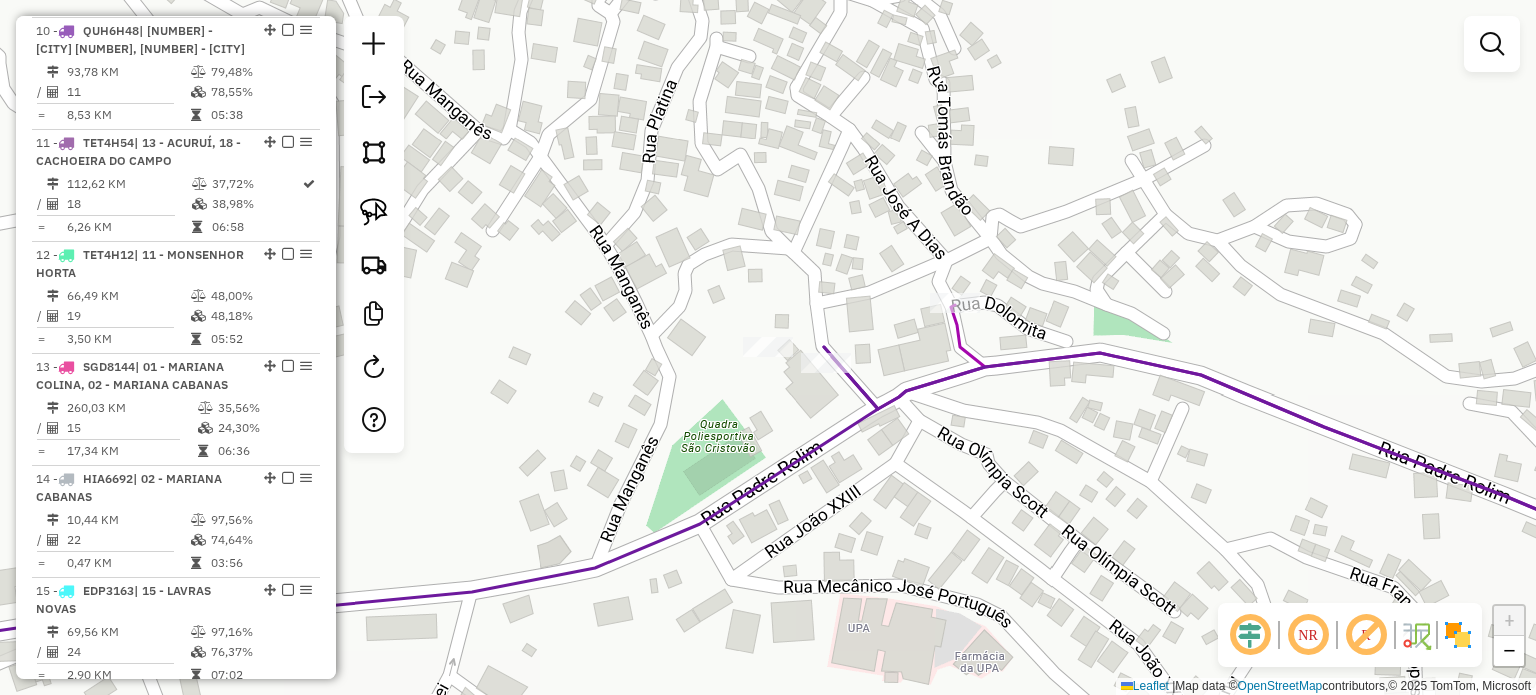 click on "Rota 9 - Placa QUM6528  10119 - VAREJAO DO VELOSO Janela de atendimento Grade de atendimento Capacidade Transportadoras Veículos Cliente Pedidos  Rotas Selecione os dias de semana para filtrar as janelas de atendimento  Seg   Ter   Qua   Qui   Sex   Sáb   Dom  Informe o período da janela de atendimento: De: Até:  Filtrar exatamente a janela do cliente  Considerar janela de atendimento padrão  Selecione os dias de semana para filtrar as grades de atendimento  Seg   Ter   Qua   Qui   Sex   Sáb   Dom   Considerar clientes sem dia de atendimento cadastrado  Clientes fora do dia de atendimento selecionado Filtrar as atividades entre os valores definidos abaixo:  Peso mínimo:   Peso máximo:   Cubagem mínima:   Cubagem máxima:   De:   Até:  Filtrar as atividades entre o tempo de atendimento definido abaixo:  De:   Até:   Considerar capacidade total dos clientes não roteirizados Transportadora: Selecione um ou mais itens Tipo de veículo: Selecione um ou mais itens Veículo: Selecione um ou mais itens +" 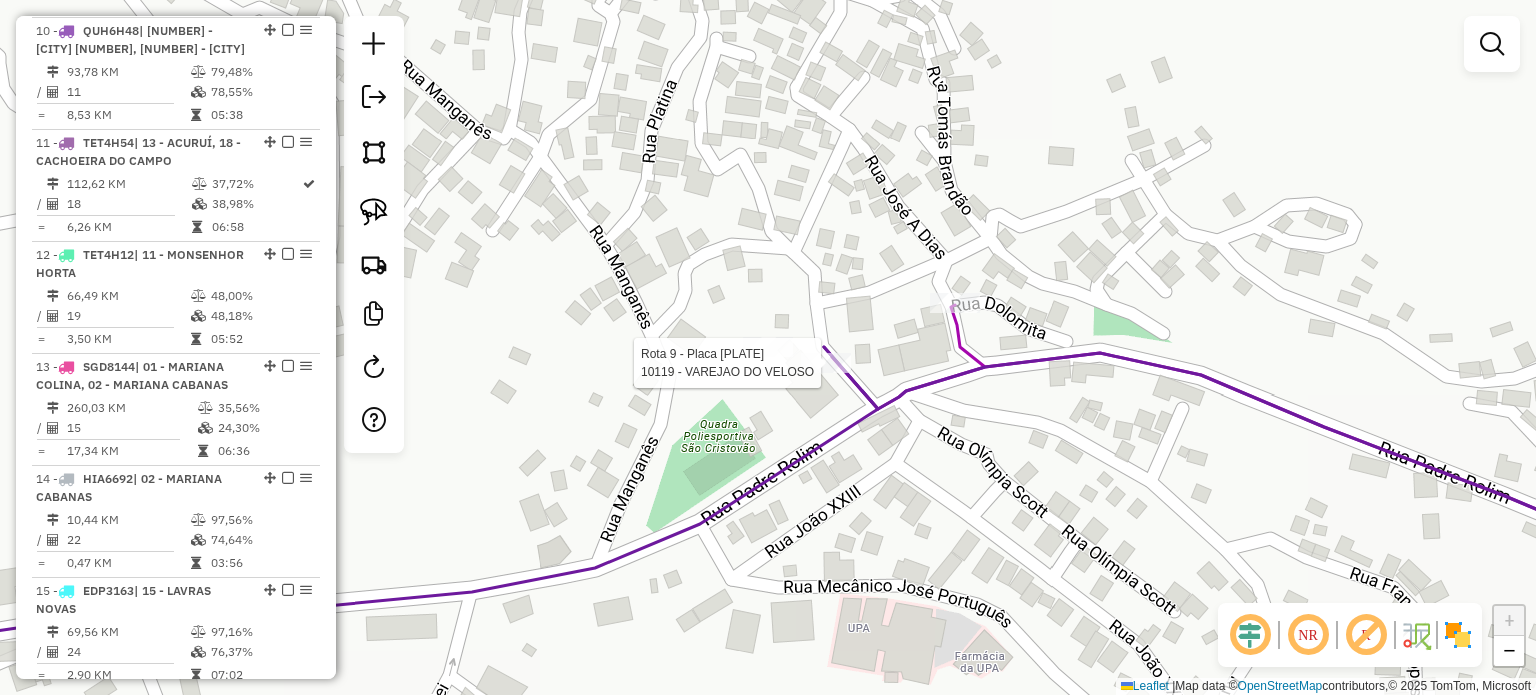 select on "**********" 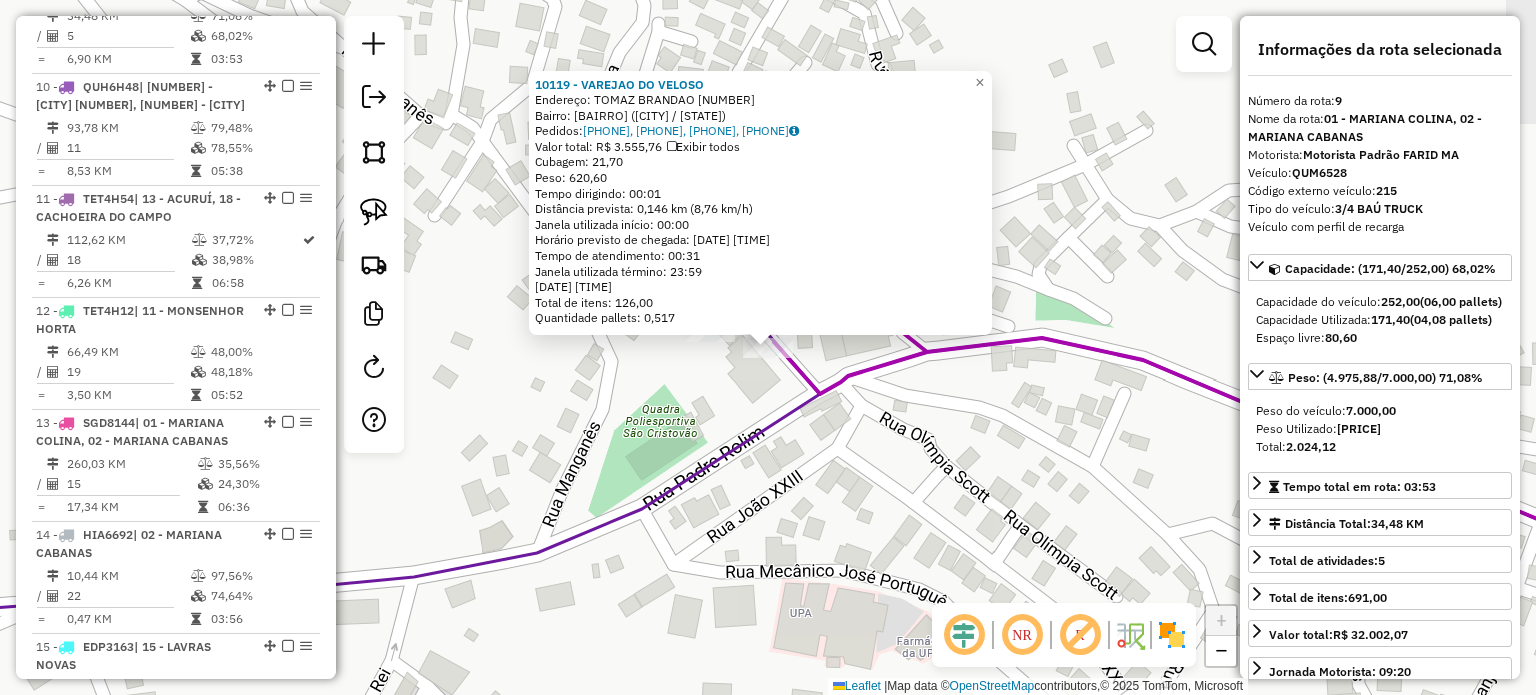scroll, scrollTop: 1675, scrollLeft: 0, axis: vertical 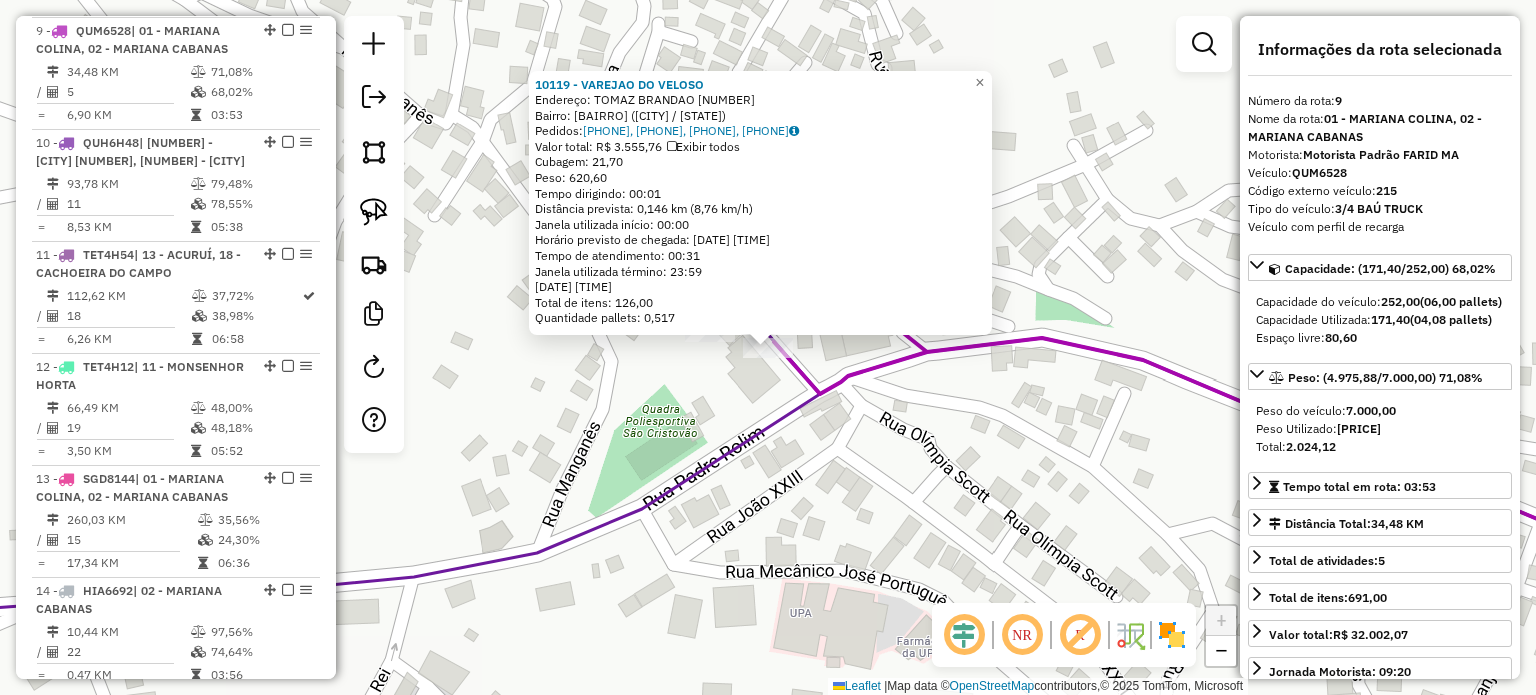 click on "10119 - VAREJAO DO VELOSO  Endereço:  [STREET_NAME] [NUMBER]   Bairro: [NEIGHBORHOOD] ([CITY] / [STATE])   Pedidos:  [PHONE], [PHONE], [PHONE], [PHONE]   Valor total: R$ 3.555,76   Exibir todos   Cubagem: 21,70  Peso: 620,60  Tempo dirigindo: 00:01   Distância prevista: 0,146 km (8,76 km/h)   Janela utilizada início: 00:00   Horário previsto de chegada: [DATE] [TIME]   Tempo de atendimento: 00:31   Janela utilizada término: 23:59   Horário previsto de saída: [DATE] [TIME]   Total de itens: 126,00   Quantidade pallets: 0,517  × Janela de atendimento Grade de atendimento Capacidade Transportadoras Veículos Cliente Pedidos  Rotas Selecione os dias de semana para filtrar as janelas de atendimento  Seg   Ter   Qua   Qui   Sex   Sáb   Dom  Informe o período da janela de atendimento: De: Até:  Filtrar exatamente a janela do cliente  Considerar janela de atendimento padrão  Selecione os dias de semana para filtrar as grades de atendimento  Seg   Ter   Qua   Qui   Sex   Sáb   Dom   Peso mínimo:" 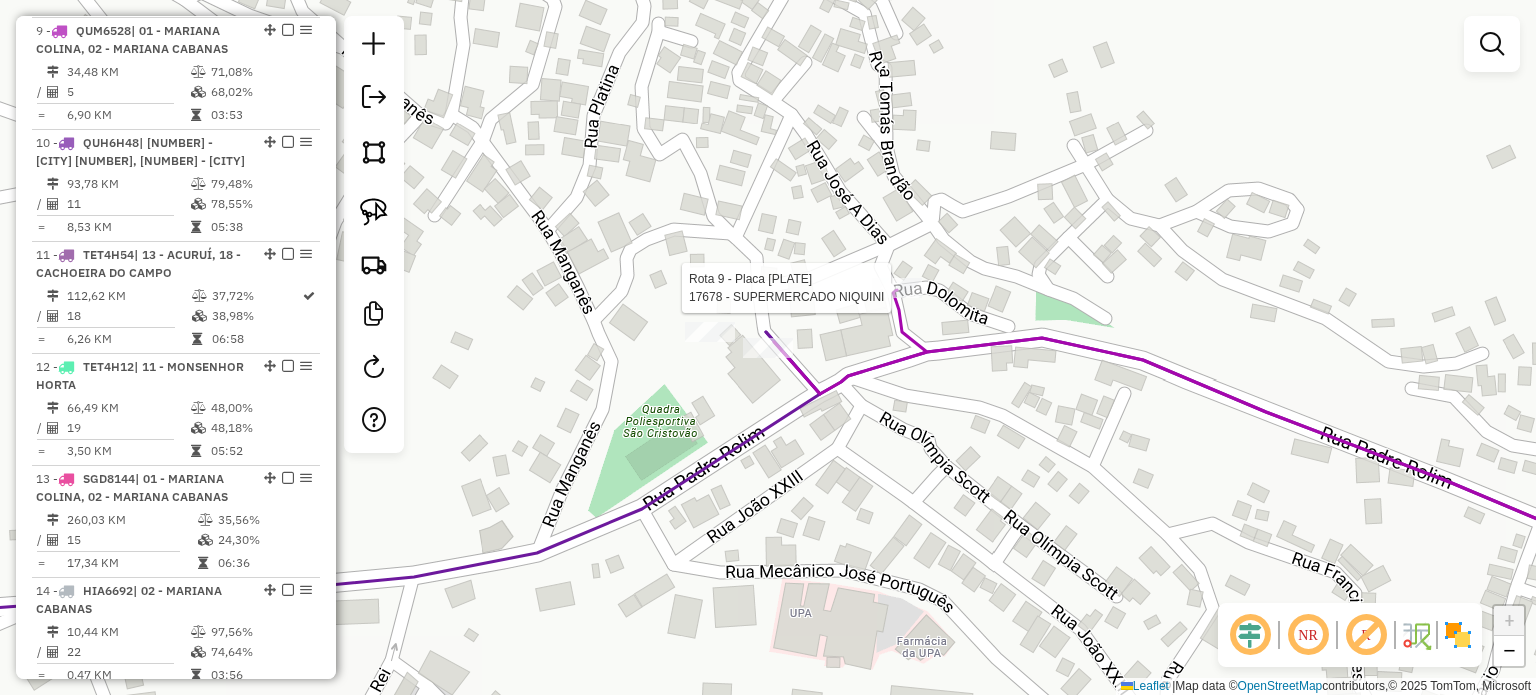 select on "**********" 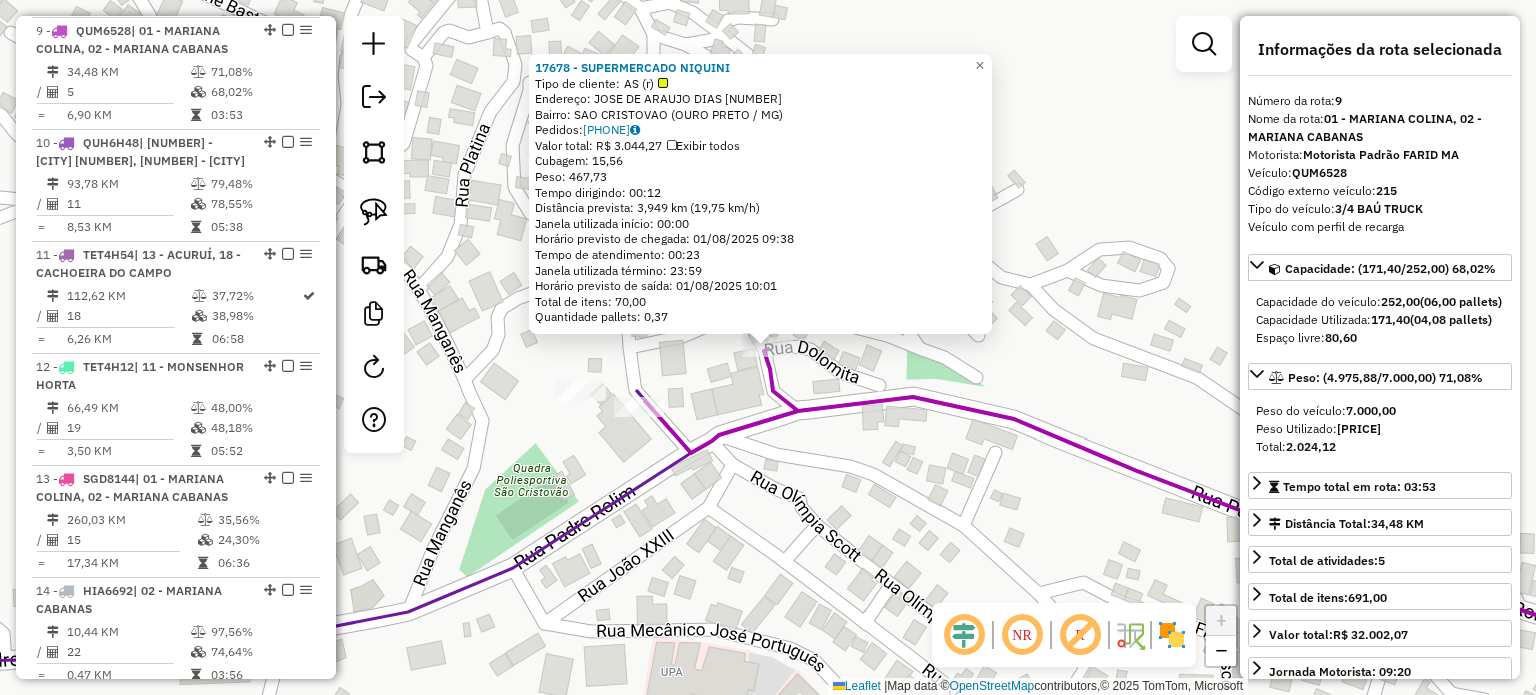 click on "[NUMBER] - [NAME]  Tipo de cliente:   AS (r)   Endereço:  [STREET_NAME] [NUMBER]   Bairro: [NEIGHBORHOOD] ([CITY] / MG)   Pedidos:  [PHONE_NUMBER]   Valor total: [CURRENCY] [PRICE]   Exibir todos   Cubagem: [PRICE]  Peso: [PRICE]  Tempo dirigindo: [TIME]   Distância prevista: [PRICE] km ([PRICE] km/h)   Janela utilizada início: [TIME]   Horário previsto de chegada: [DATE] [TIME]   Tempo de atendimento: [TIME]   Janela utilizada término: [TIME]   Horário previsto de saída: [DATE] [TIME]   Total de itens: [PRICE]   Quantidade pallets: [PRICE]  × Janela de atendimento Grade de atendimento Capacidade Transportadoras Veículos Cliente Pedidos  Rotas Selecione os dias de semana para filtrar as janelas de atendimento  Seg   Ter   Qua   Qui   Sex   Sáb   Dom  Informe o período da janela de atendimento: De: Até:  Filtrar exatamente a janela do cliente  Considerar janela de atendimento padrão  Selecione os dias de semana para filtrar as grades de atendimento  Seg   Ter   Qua   Qui   Sex   Sáb   Dom   Peso mínimo:" 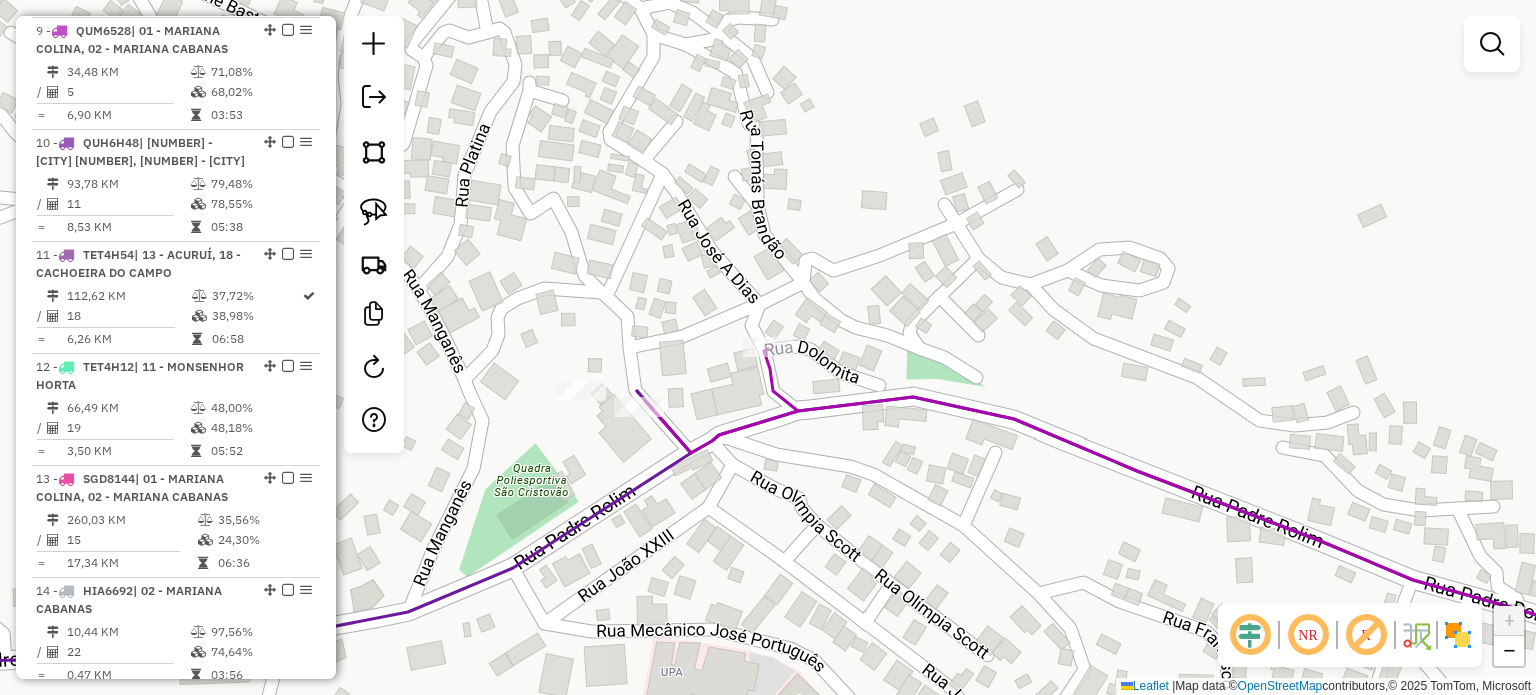 click 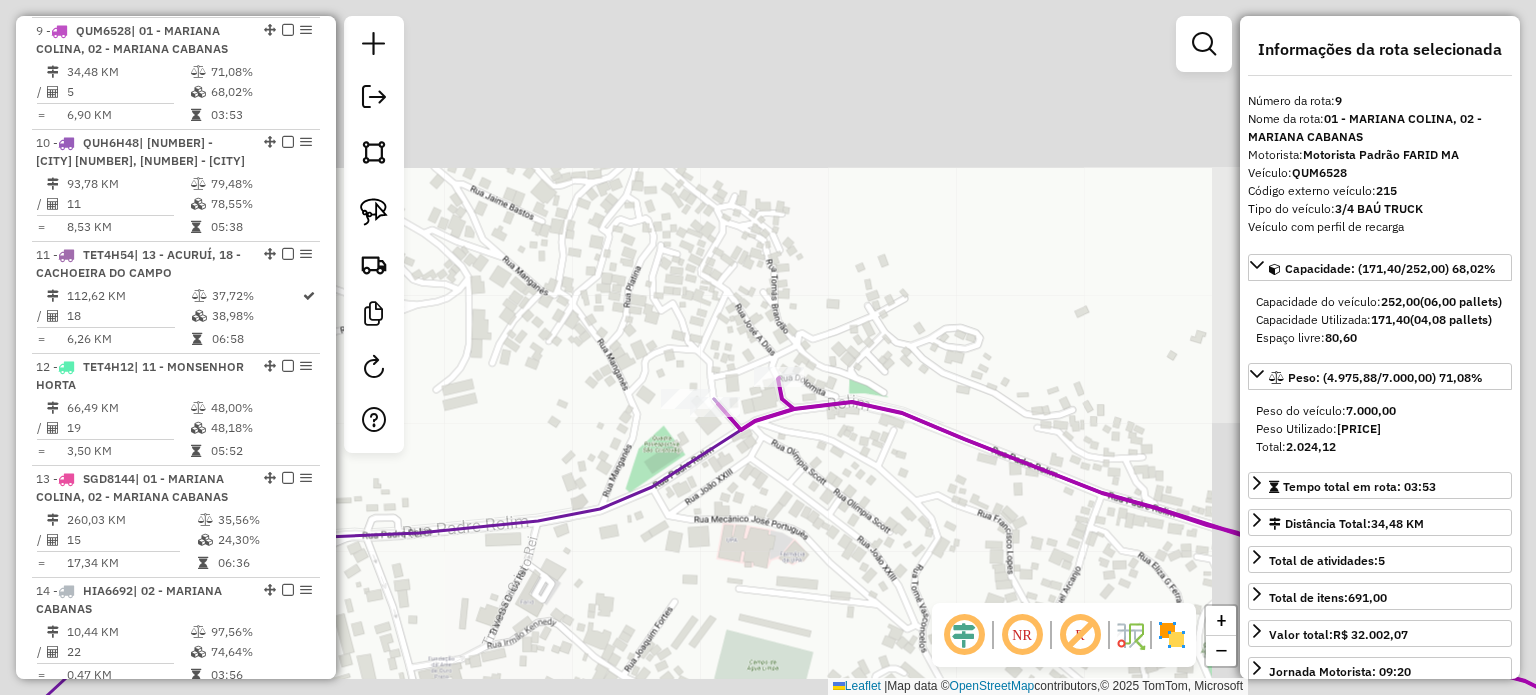 click on "Janela de atendimento Grade de atendimento Capacidade Transportadoras Veículos Cliente Pedidos  Rotas Selecione os dias de semana para filtrar as janelas de atendimento  Seg   Ter   Qua   Qui   Sex   Sáb   Dom  Informe o período da janela de atendimento: De: Até:  Filtrar exatamente a janela do cliente  Considerar janela de atendimento padrão  Selecione os dias de semana para filtrar as grades de atendimento  Seg   Ter   Qua   Qui   Sex   Sáb   Dom   Considerar clientes sem dia de atendimento cadastrado  Clientes fora do dia de atendimento selecionado Filtrar as atividades entre os valores definidos abaixo:  Peso mínimo:   Peso máximo:   Cubagem mínima:   Cubagem máxima:   De:   Até:  Filtrar as atividades entre o tempo de atendimento definido abaixo:  De:   Até:   Considerar capacidade total dos clientes não roteirizados Transportadora: Selecione um ou mais itens Tipo de veículo: Selecione um ou mais itens Veículo: Selecione um ou mais itens Motorista: Selecione um ou mais itens Nome: Rótulo:" 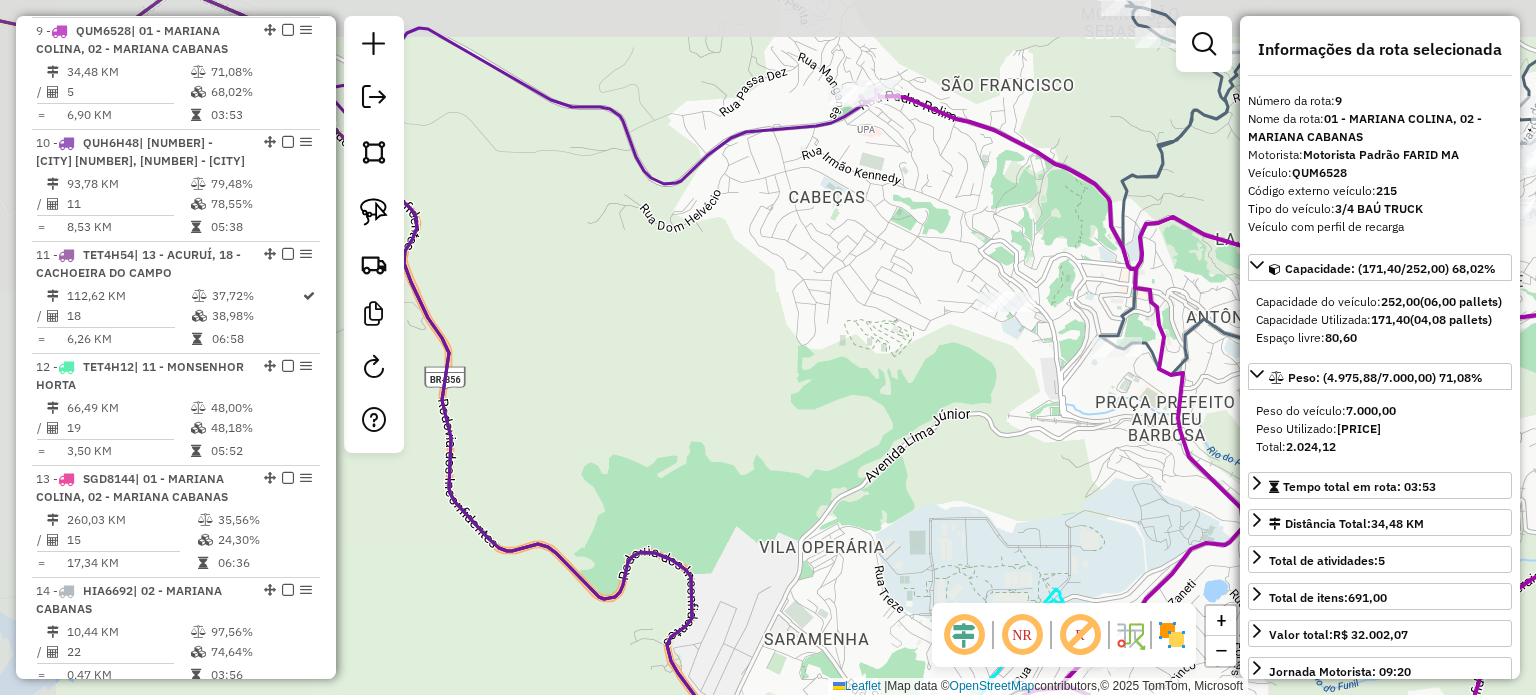 drag, startPoint x: 924, startPoint y: 316, endPoint x: 892, endPoint y: 168, distance: 151.41995 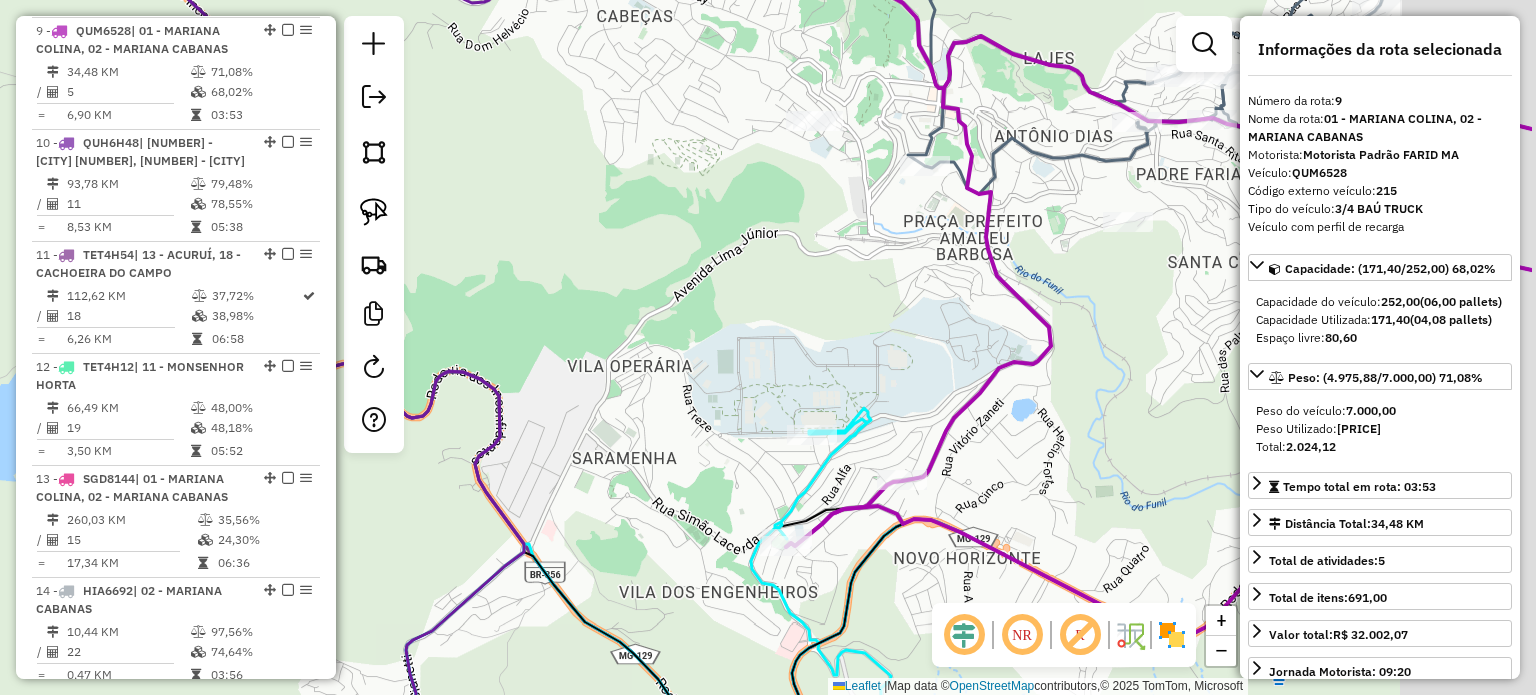 drag, startPoint x: 1123, startPoint y: 307, endPoint x: 886, endPoint y: 268, distance: 240.18742 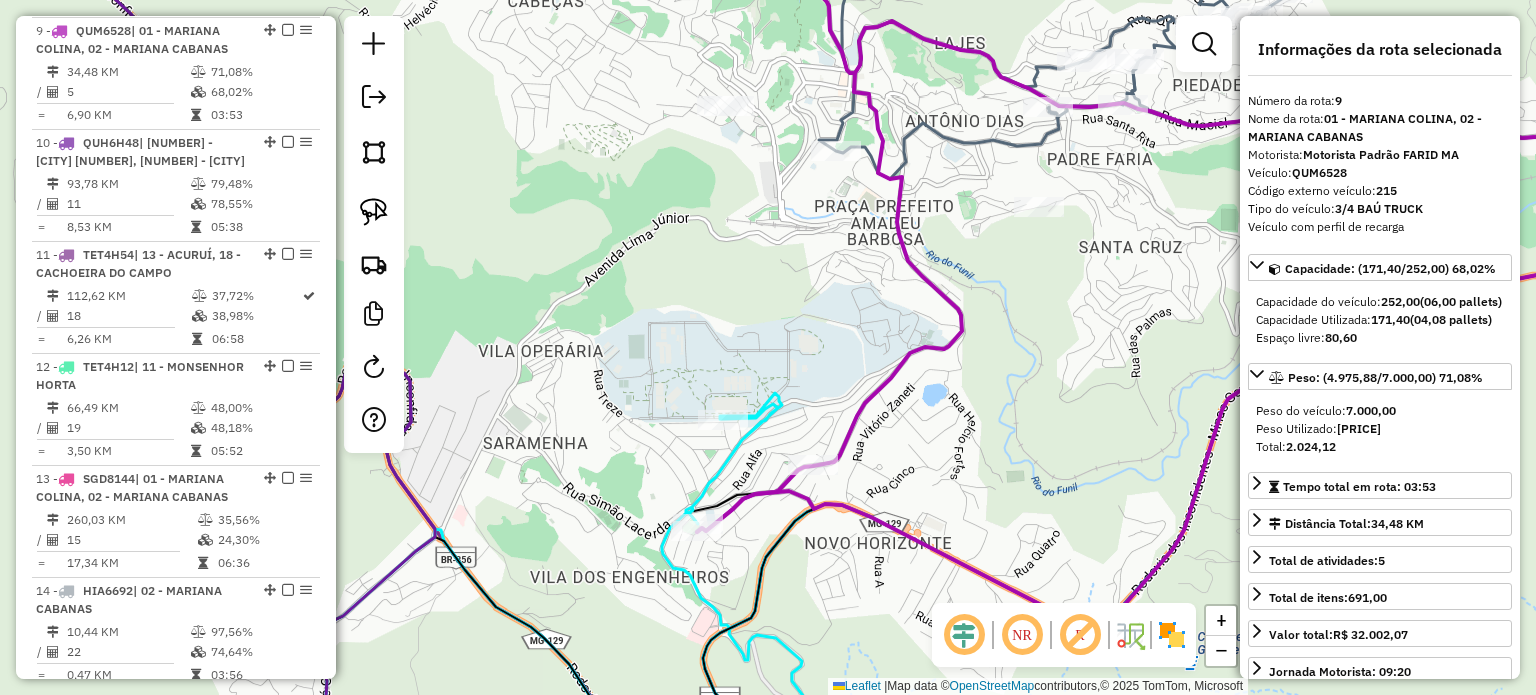click 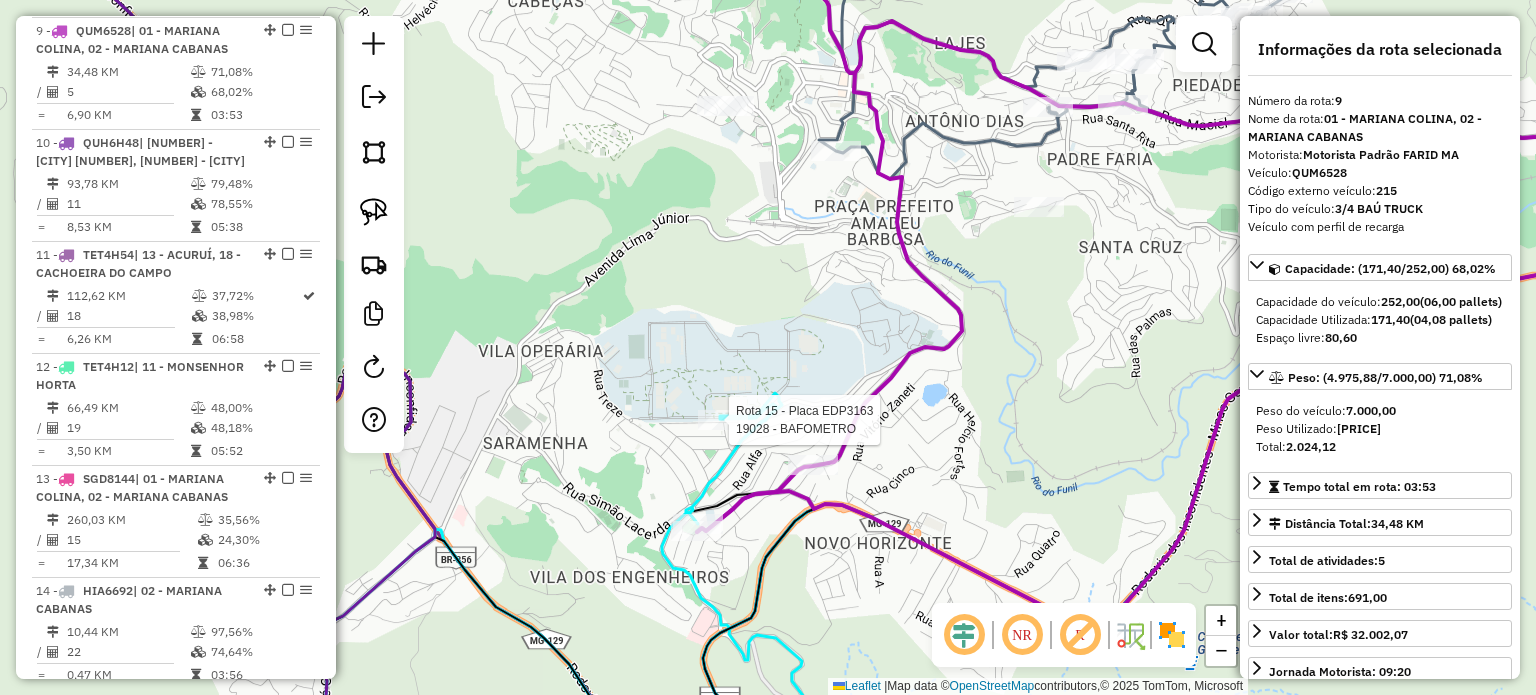 click 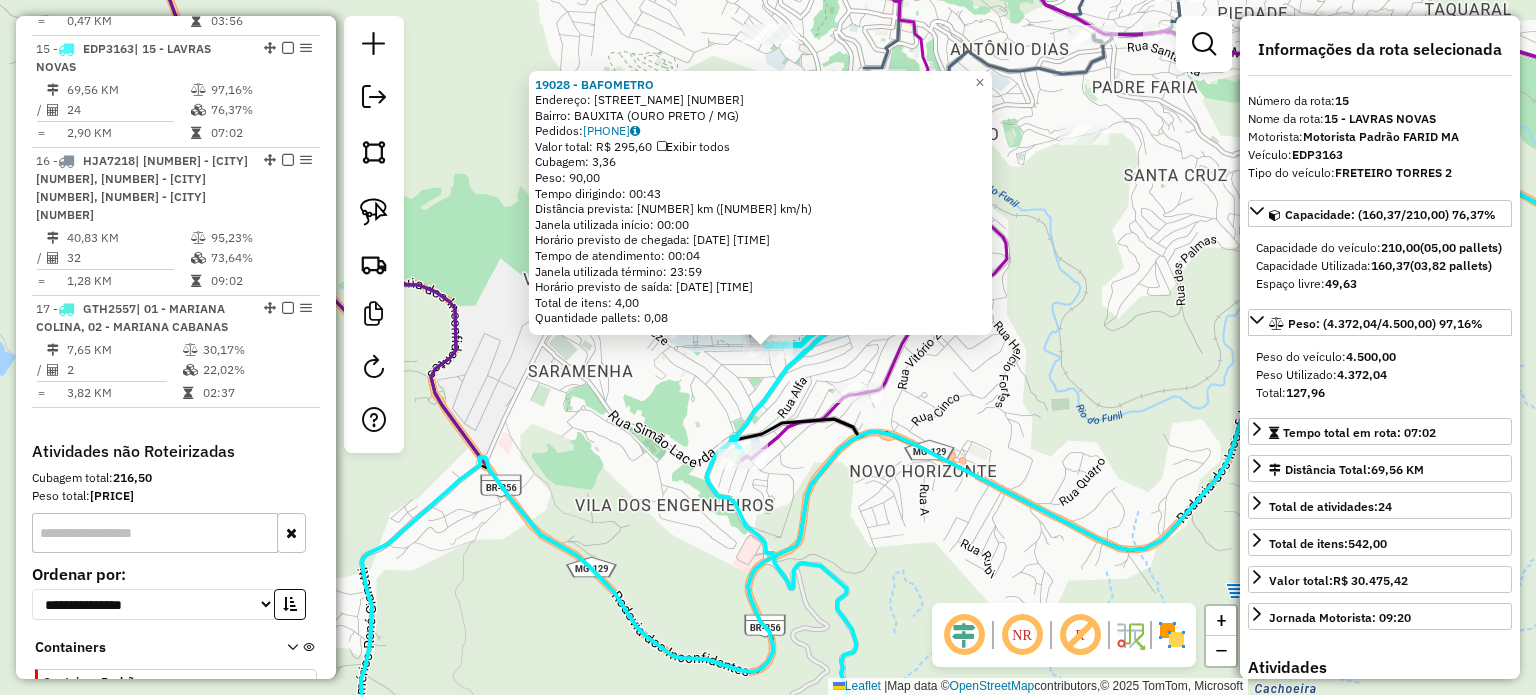 scroll, scrollTop: 2364, scrollLeft: 0, axis: vertical 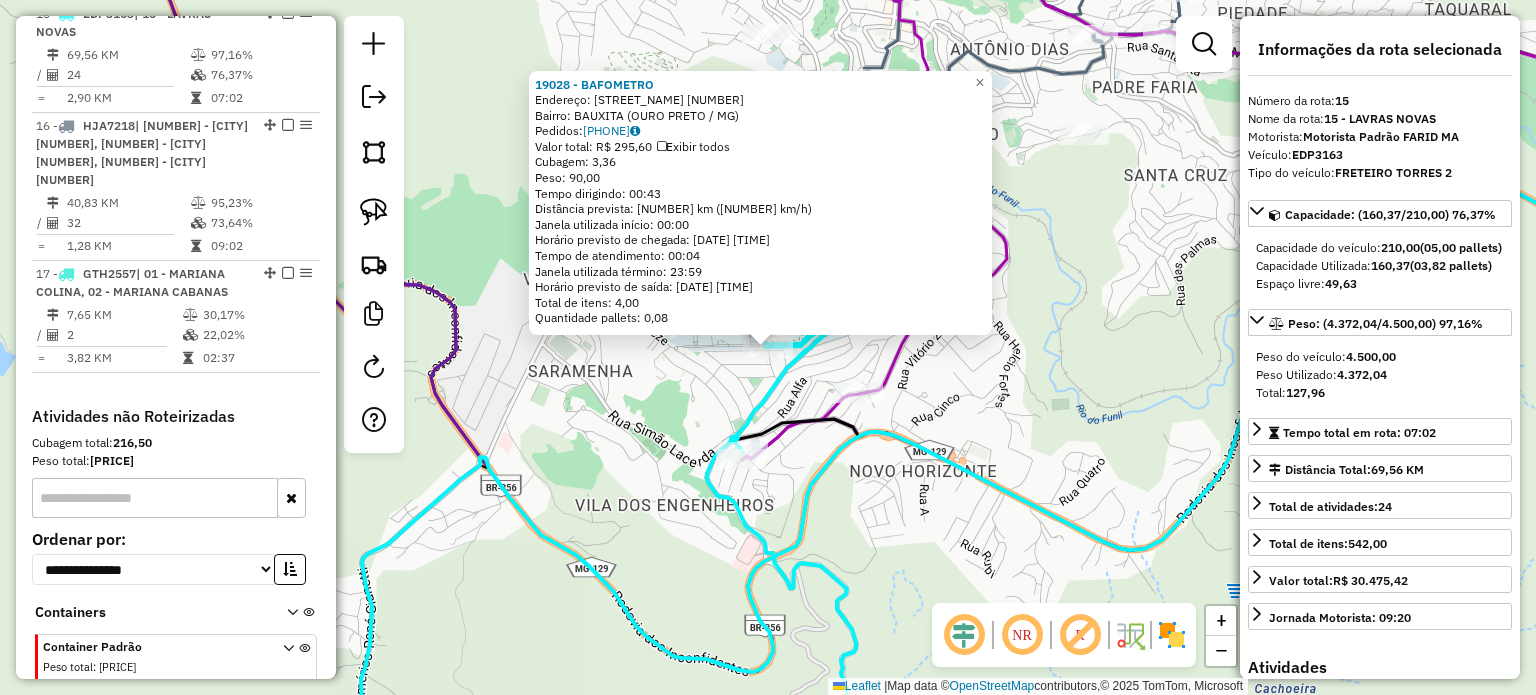 drag, startPoint x: 798, startPoint y: 480, endPoint x: 804, endPoint y: 467, distance: 14.3178215 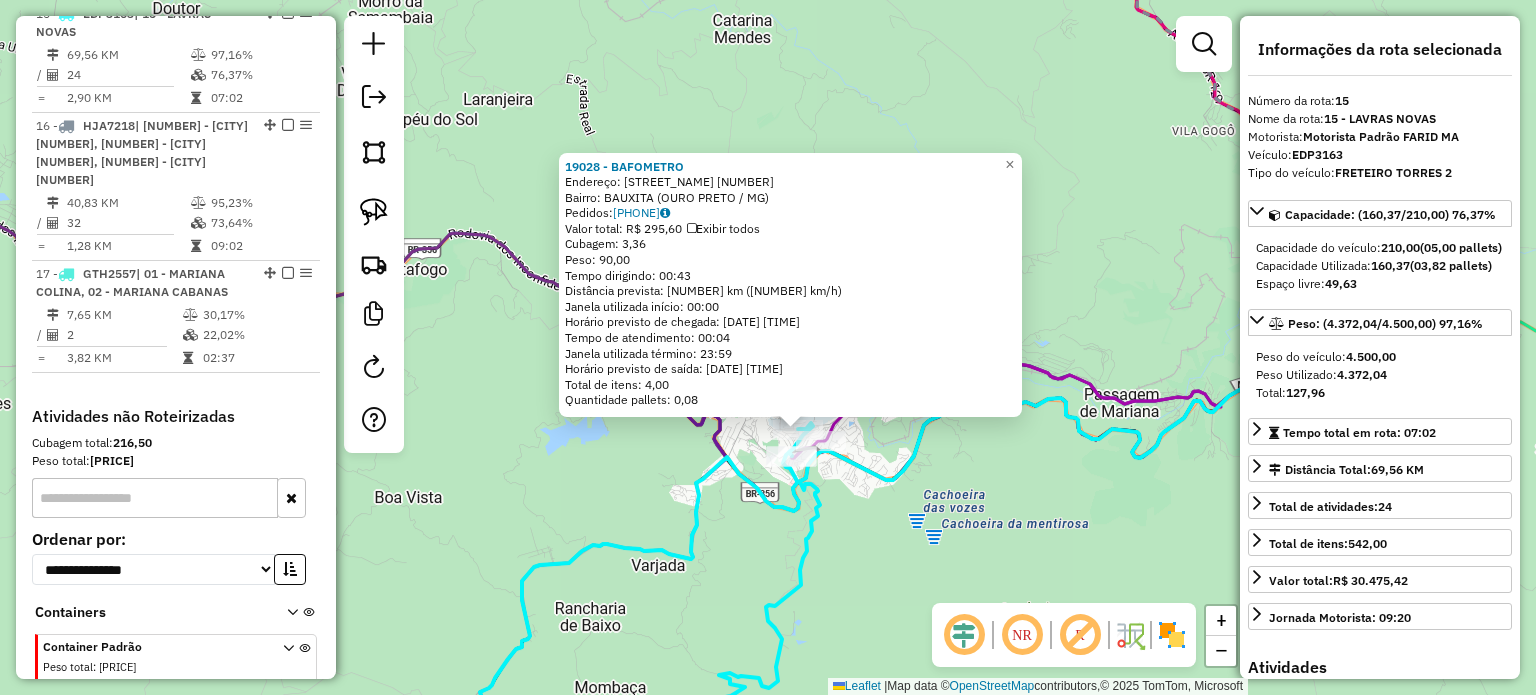 click on "[NUMBER] - [NAME]  Endereço:  [NAME] [NUMBER]   Bairro: [BAIRRO] ([CITY] / [STATE])   Pedidos:  [PHONE]   Valor total: R$ 295,60   Exibir todos   Cubagem: 3,36  Peso: 90,00  Tempo dirigindo: 00:43   Distância prevista: 15,428 km (21,53 km/h)   Janela utilizada início: 00:00   Horário previsto de chegada: 01/08/2025 13:39   Tempo de atendimento: 00:04   Janela utilizada término: 23:59   Horário previsto de saída: 01/08/2025 13:43   Total de itens: 4,00   Quantidade pallets: 0,08  × Janela de atendimento Grade de atendimento Capacidade Transportadoras Veículos Cliente Pedidos  Rotas Selecione os dias de semana para filtrar as janelas de atendimento  Seg   Ter   Qua   Qui   Sex   Sáb   Dom  Informe o período da janela de atendimento: De: Até:  Filtrar exatamente a janela do cliente  Considerar janela de atendimento padrão  Selecione os dias de semana para filtrar as grades de atendimento  Seg   Ter   Qua   Qui   Sex   Sáb   Dom   Considerar clientes sem dia de atendimento cadastrado  De:" 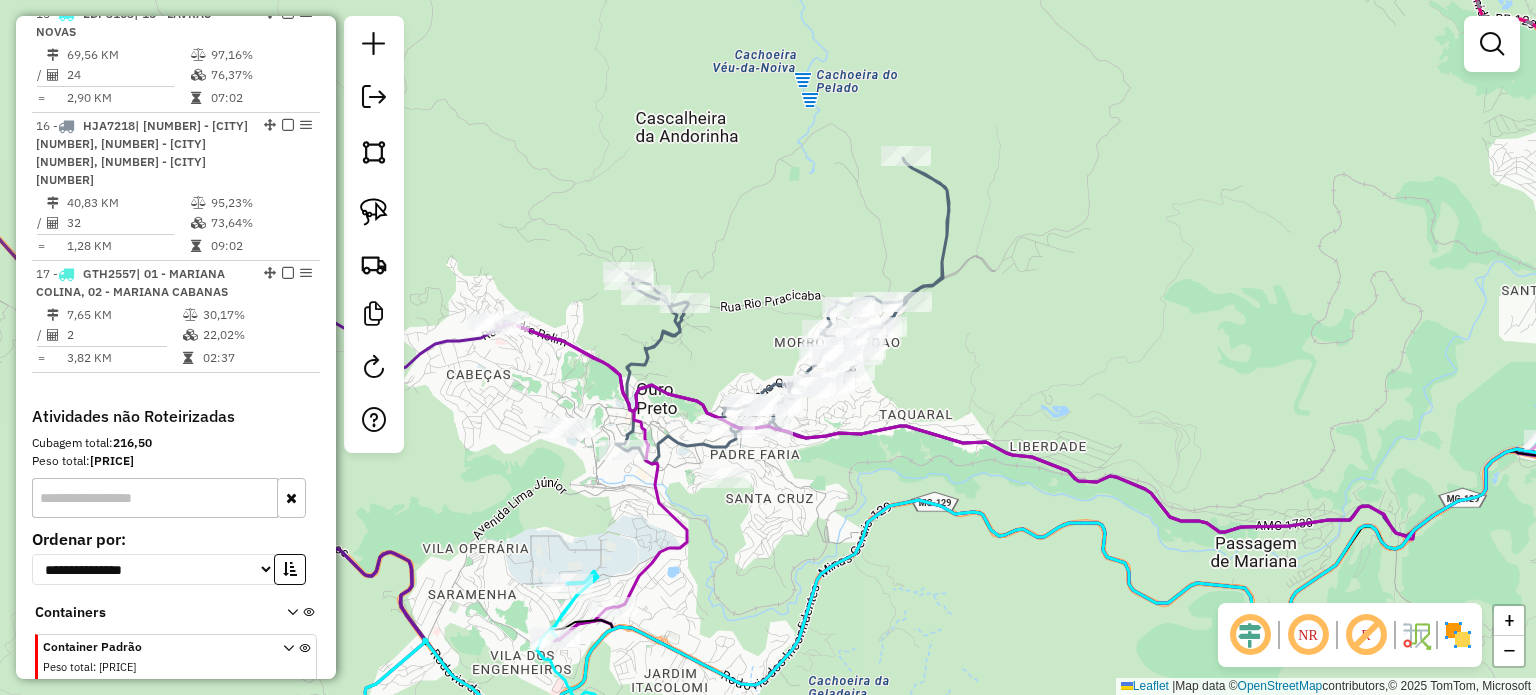 click on "Janela de atendimento Grade de atendimento Capacidade Transportadoras Veículos Cliente Pedidos  Rotas Selecione os dias de semana para filtrar as janelas de atendimento  Seg   Ter   Qua   Qui   Sex   Sáb   Dom  Informe o período da janela de atendimento: De: Até:  Filtrar exatamente a janela do cliente  Considerar janela de atendimento padrão  Selecione os dias de semana para filtrar as grades de atendimento  Seg   Ter   Qua   Qui   Sex   Sáb   Dom   Considerar clientes sem dia de atendimento cadastrado  Clientes fora do dia de atendimento selecionado Filtrar as atividades entre os valores definidos abaixo:  Peso mínimo:   Peso máximo:   Cubagem mínima:   Cubagem máxima:   De:   Até:  Filtrar as atividades entre o tempo de atendimento definido abaixo:  De:   Até:   Considerar capacidade total dos clientes não roteirizados Transportadora: Selecione um ou mais itens Tipo de veículo: Selecione um ou mais itens Veículo: Selecione um ou mais itens Motorista: Selecione um ou mais itens Nome: Rótulo:" 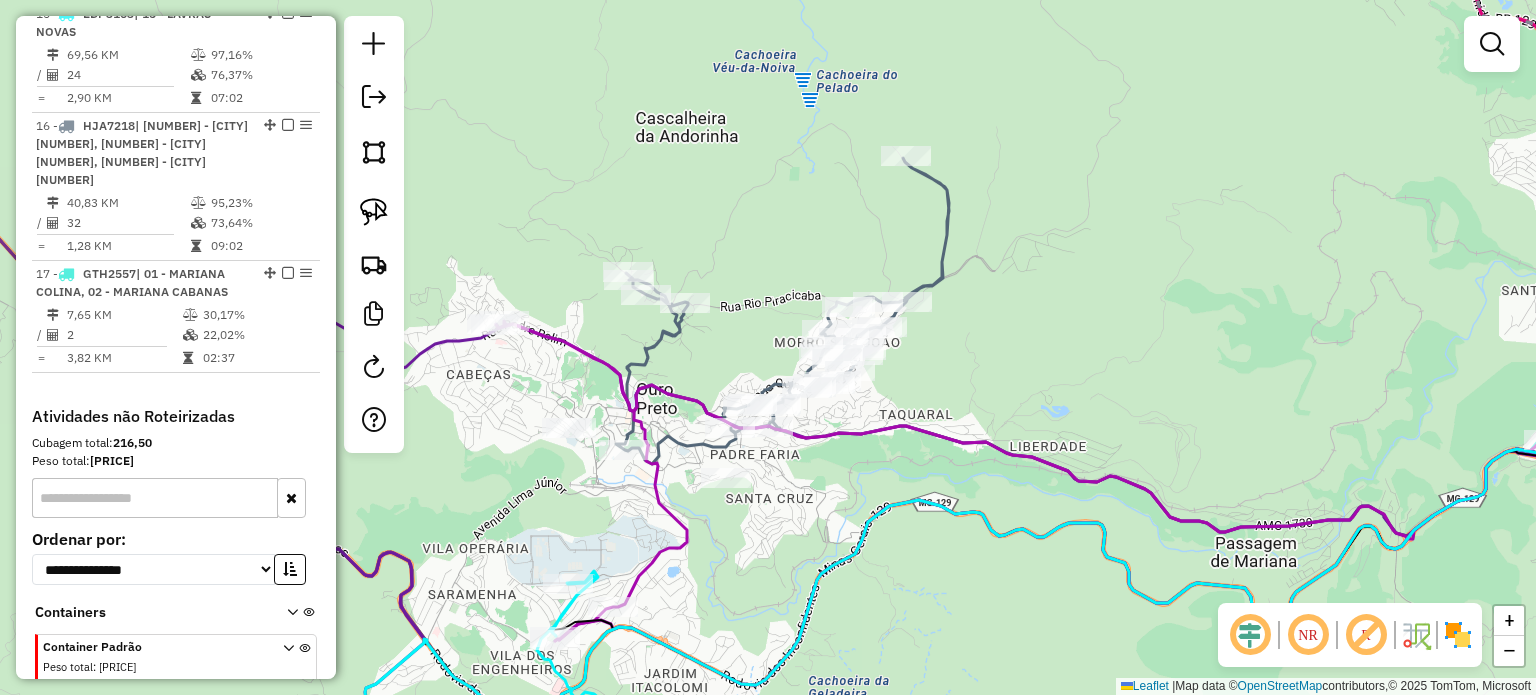click 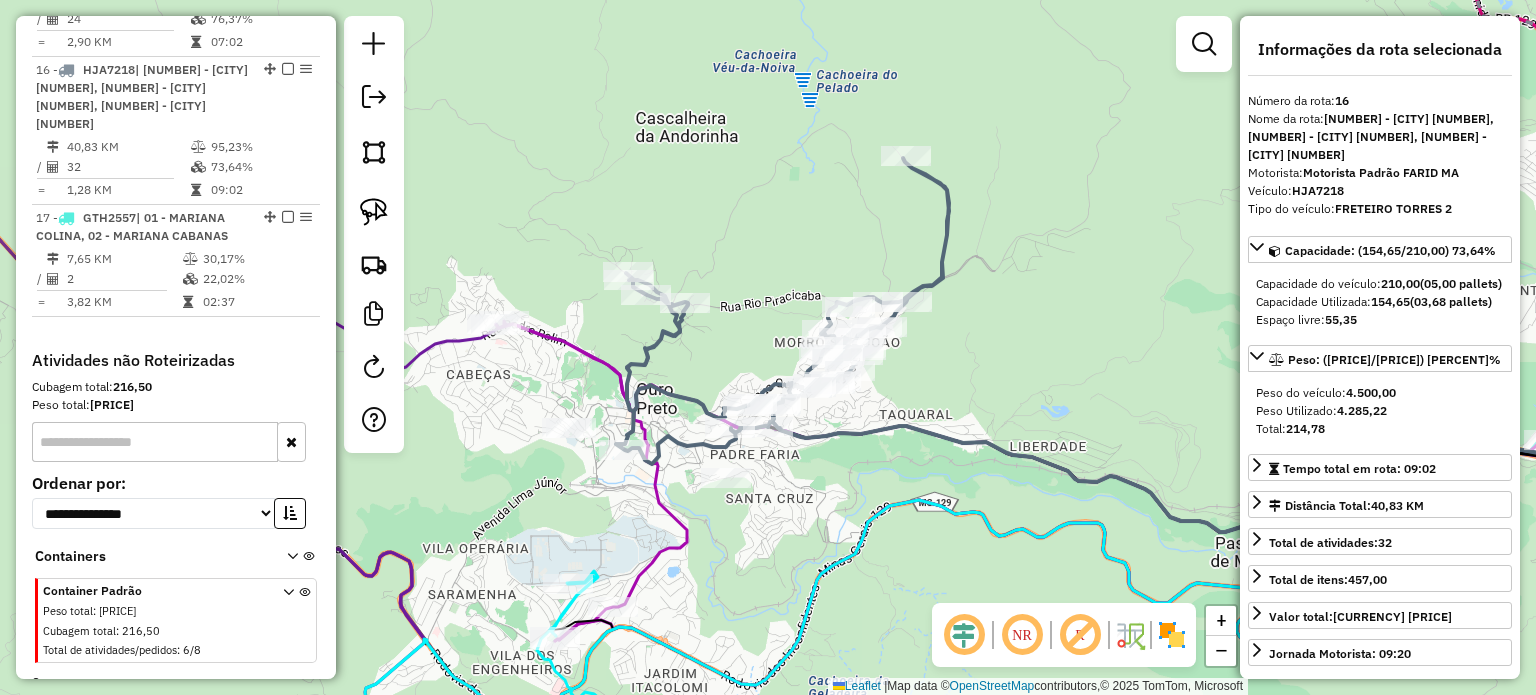 scroll, scrollTop: 2464, scrollLeft: 0, axis: vertical 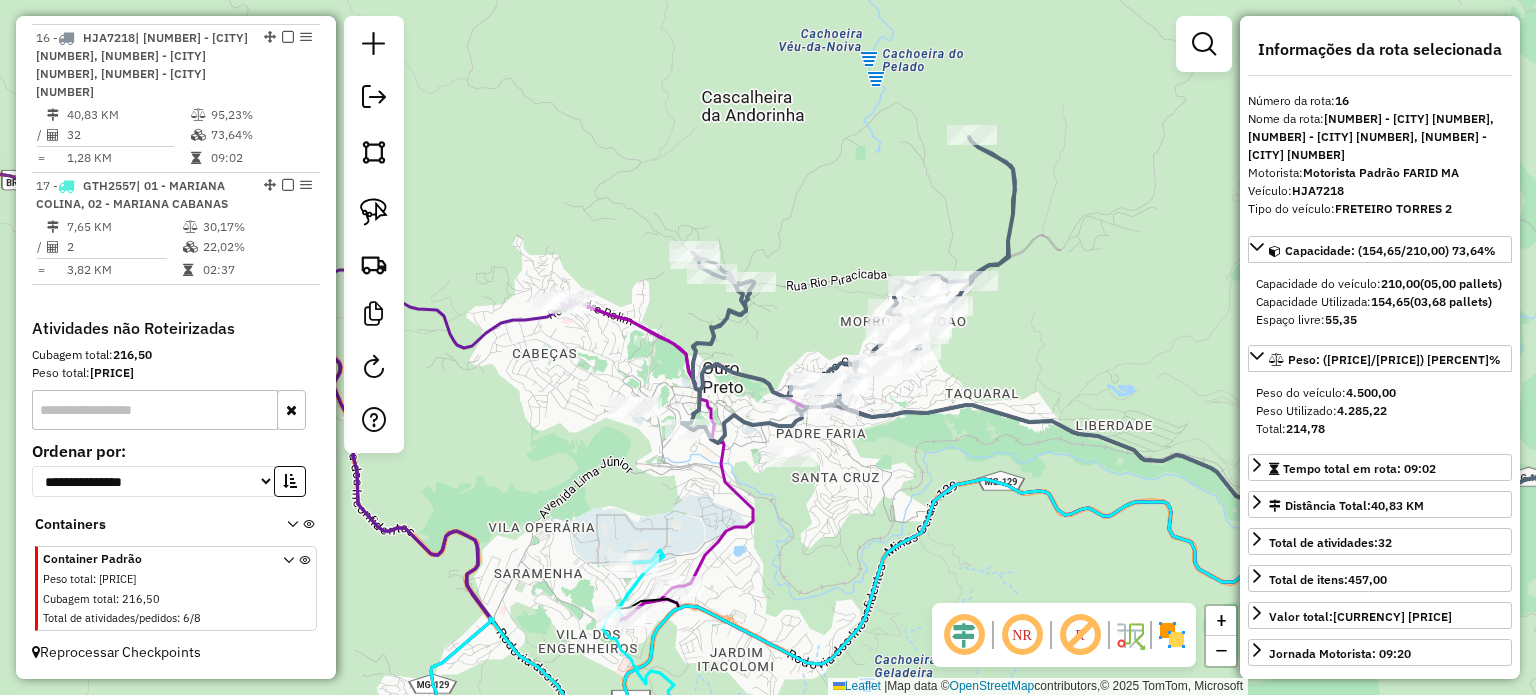 drag, startPoint x: 822, startPoint y: 539, endPoint x: 888, endPoint y: 518, distance: 69.260376 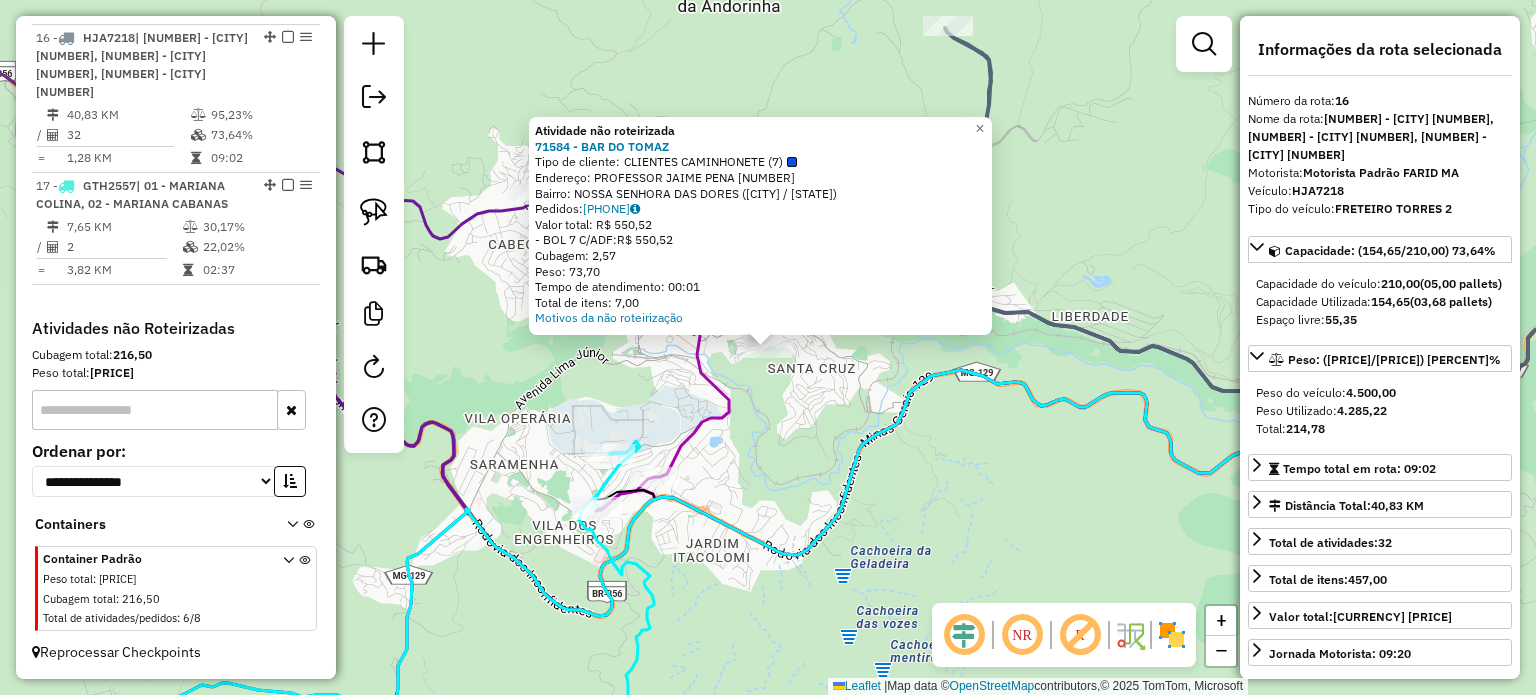 click on "Atividade não roteirizada 71584 - BAR DO TOMAZ  Tipo de cliente:   CLIENTES CAMINHONETE (7)   Endereço:  PROFESSOR JAIME PENA [NUMBER]   Bairro: NOSSA SENHORA DAS DORES ([CITY] / [STATE])   Pedidos:  [PHONE]   Valor total: R$ 550,52   -BOL 7 C/ADF:  R$ 550,52   Cubagem: 2,57   Peso: 73,70   Tempo de atendimento: 00:01   Total de itens: 7,00  Motivos da não roteirização × Janela de atendimento Grade de atendimento Capacidade Transportadoras Veículos Cliente Pedidos  Rotas Selecione os dias de semana para filtrar as janelas de atendimento  Seg   Ter   Qua   Qui   Sex   Sáb   Dom  Informe o período da janela de atendimento: De: Até:  Filtrar exatamente a janela do cliente  Considerar janela de atendimento padrão  Selecione os dias de semana para filtrar as grades de atendimento  Seg   Ter   Qua   Qui   Sex   Sáb   Dom   Considerar clientes sem dia de atendimento cadastrado  Clientes fora do dia de atendimento selecionado Filtrar as atividades entre os valores definidos abaixo:  Peso mínimo:   De:   De:" 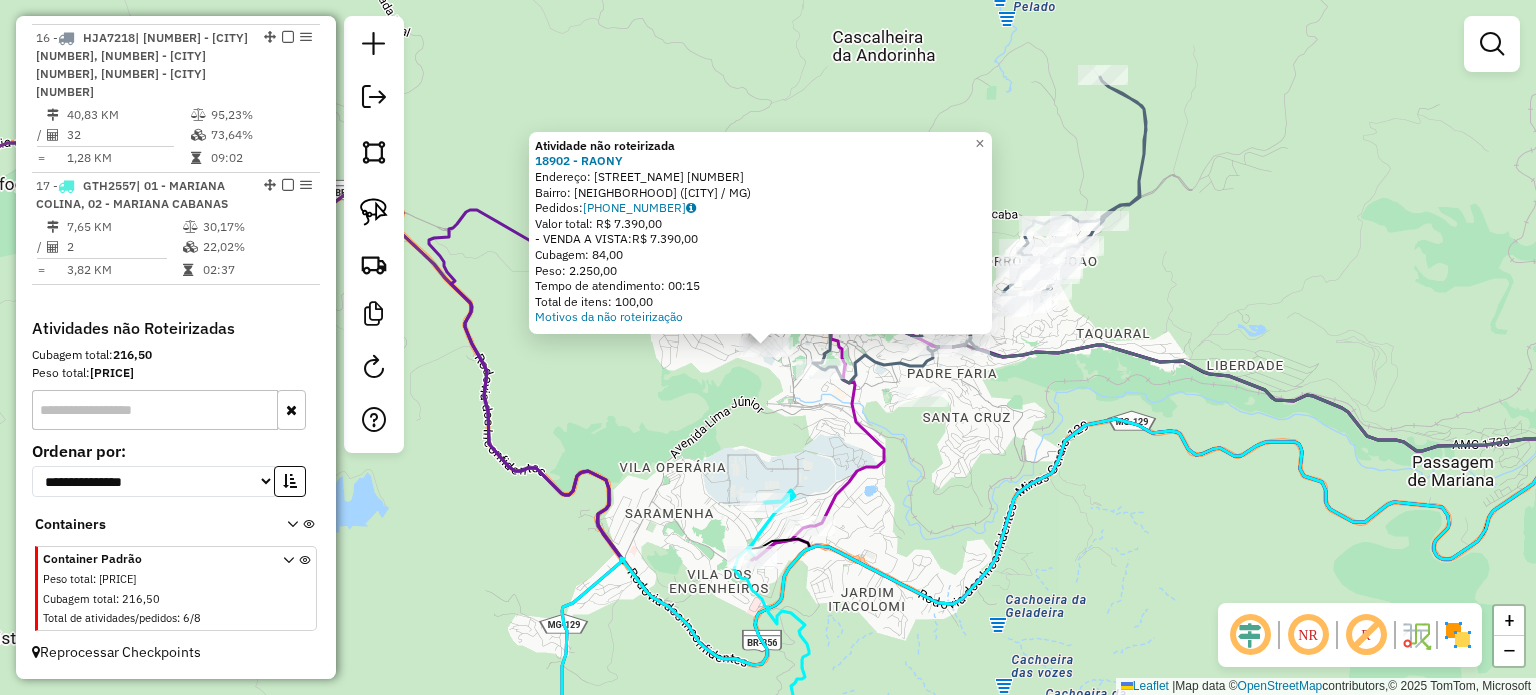 click on "Atividade não roteirizada [NUMBER] - [NAME]  Endereço:  [STREET_NAME] [NUMBER]   Bairro: [NEIGHBORHOOD] ([CITY] / MG)   Pedidos:  [PHONE_NUMBER]   Valor total: [CURRENCY] [PRICE]   - VENDA A VISTA:  [CURRENCY] [PRICE]   Cubagem: [PRICE]   Peso: [PRICE]   Tempo de atendimento: [TIME]   Total de itens: [PRICE]  Motivos da não roteirização × Janela de atendimento Grade de atendimento Capacidade Transportadoras Veículos Cliente Pedidos  Rotas Selecione os dias de semana para filtrar as janelas de atendimento  Seg   Ter   Qua   Qui   Sex   Sáb   Dom  Informe o período da janela de atendimento: De: Até:  Filtrar exatamente a janela do cliente  Considerar janela de atendimento padrão  Selecione os dias de semana para filtrar as grades de atendimento  Seg   Ter   Qua   Qui   Sex   Sáb   Dom   Considerar clientes sem dia de atendimento cadastrado  Clientes fora do dia de atendimento selecionado Filtrar as atividades entre os valores definidos abaixo:  Peso mínimo:   Peso máximo:   Cubagem mínima:   Cubagem máxima:   De:   Até:" 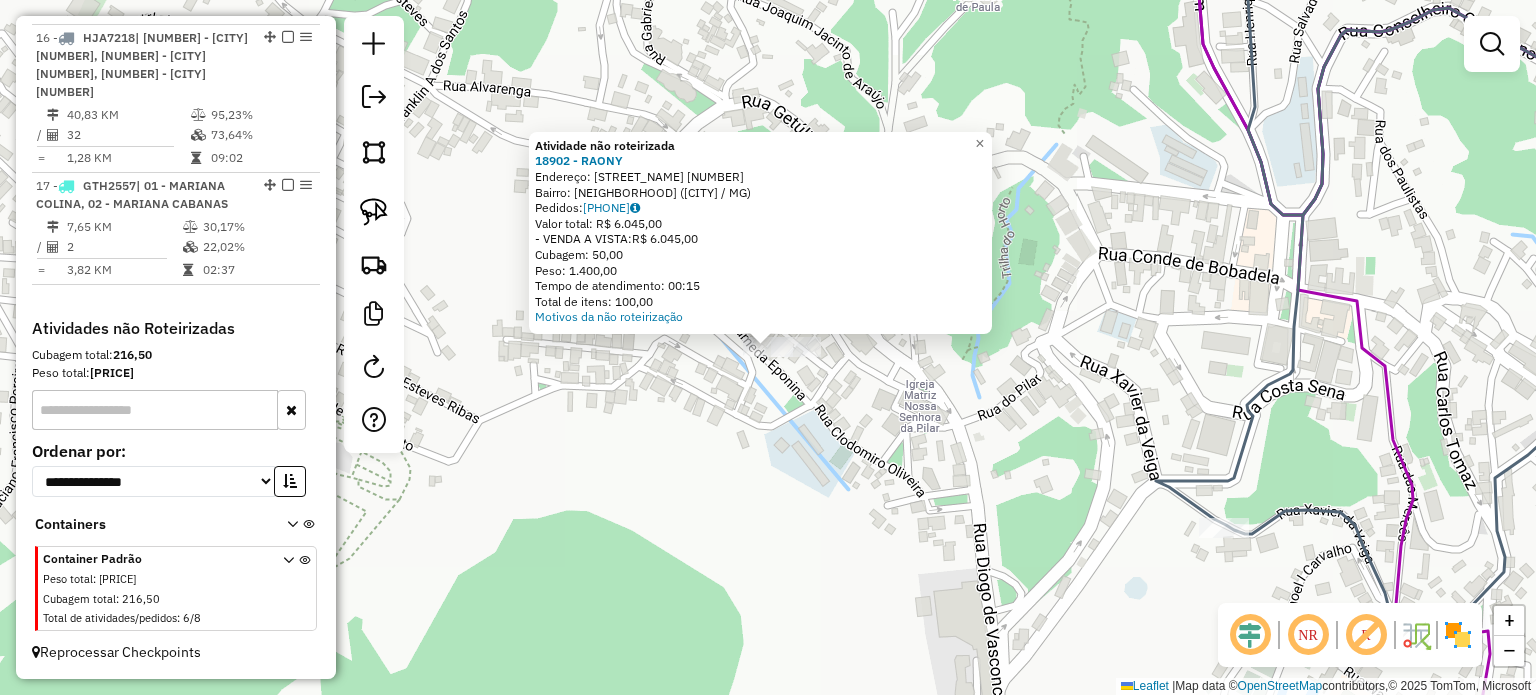 click on "Atividade não roteirizada [NUMBER] - [NAME]  Endereço:  [STREET_NAME] [NUMBER]   Bairro: [NEIGHBORHOOD] ([CITY] / MG)   Pedidos:  [PHONE_NUMBER]   Valor total: [CURRENCY] [PRICE]   - VENDA A VISTA:  [CURRENCY] [PRICE]   Cubagem: [PRICE]   Peso: [PRICE]   Tempo de atendimento: [TIME]   Total de itens: [PRICE]  Motivos da não roteirização × Janela de atendimento Grade de atendimento Capacidade Transportadoras Veículos Cliente Pedidos  Rotas Selecione os dias de semana para filtrar as janelas de atendimento  Seg   Ter   Qua   Qui   Sex   Sáb   Dom  Informe o período da janela de atendimento: De: Até:  Filtrar exatamente a janela do cliente  Considerar janela de atendimento padrão  Selecione os dias de semana para filtrar as grades de atendimento  Seg   Ter   Qua   Qui   Sex   Sáb   Dom   Considerar clientes sem dia de atendimento cadastrado  Clientes fora do dia de atendimento selecionado Filtrar as atividades entre os valores definidos abaixo:  Peso mínimo:   Peso máximo:   Cubagem mínima:   Cubagem máxima:   De:   Até:" 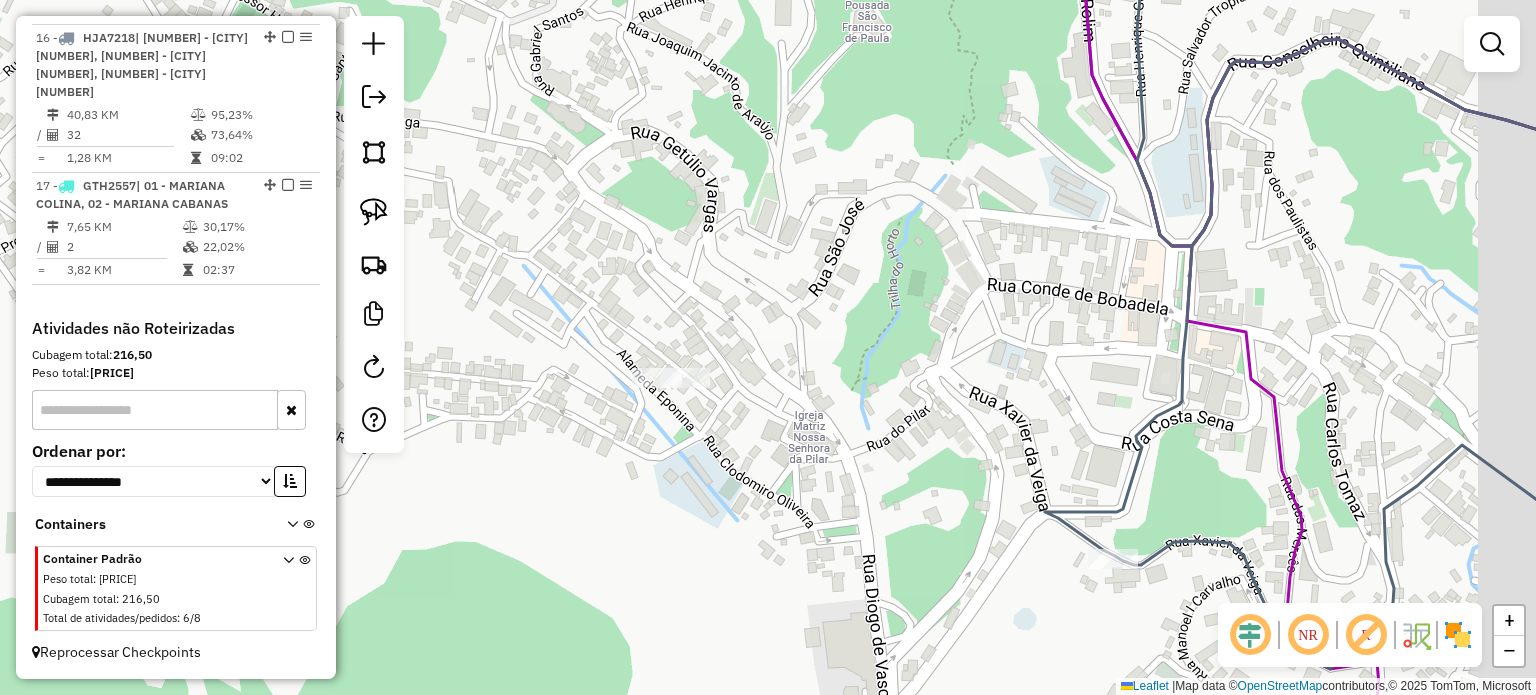 drag, startPoint x: 933, startPoint y: 394, endPoint x: 728, endPoint y: 397, distance: 205.02196 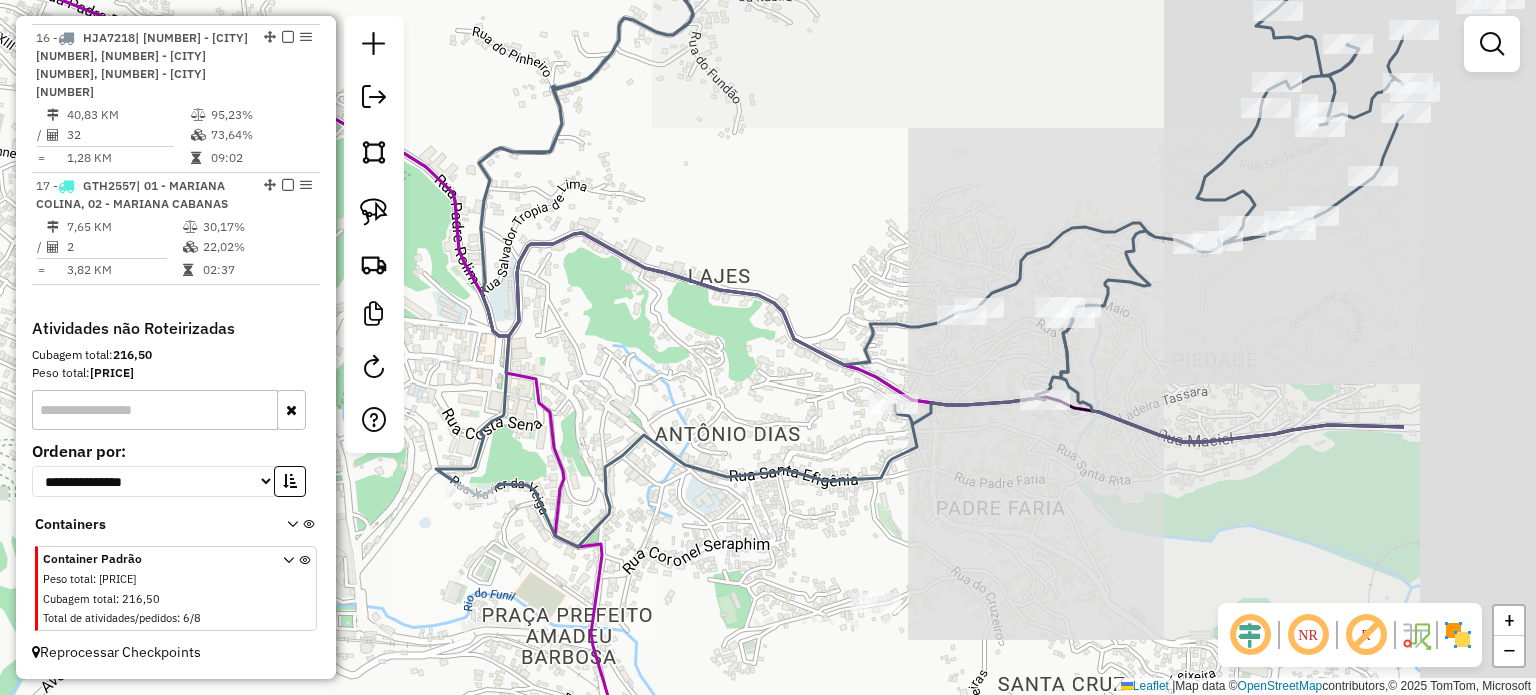 drag, startPoint x: 881, startPoint y: 367, endPoint x: 764, endPoint y: 367, distance: 117 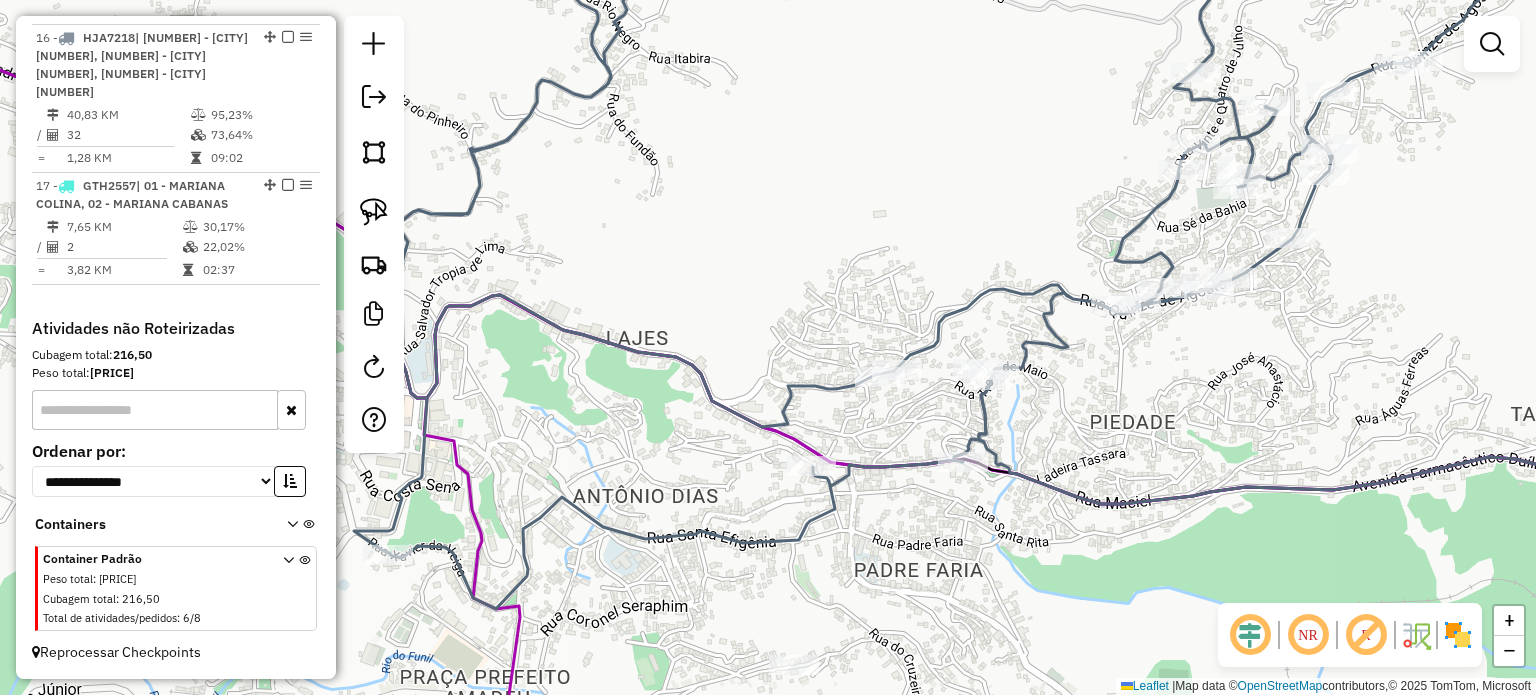 drag, startPoint x: 1022, startPoint y: 323, endPoint x: 840, endPoint y: 432, distance: 212.14381 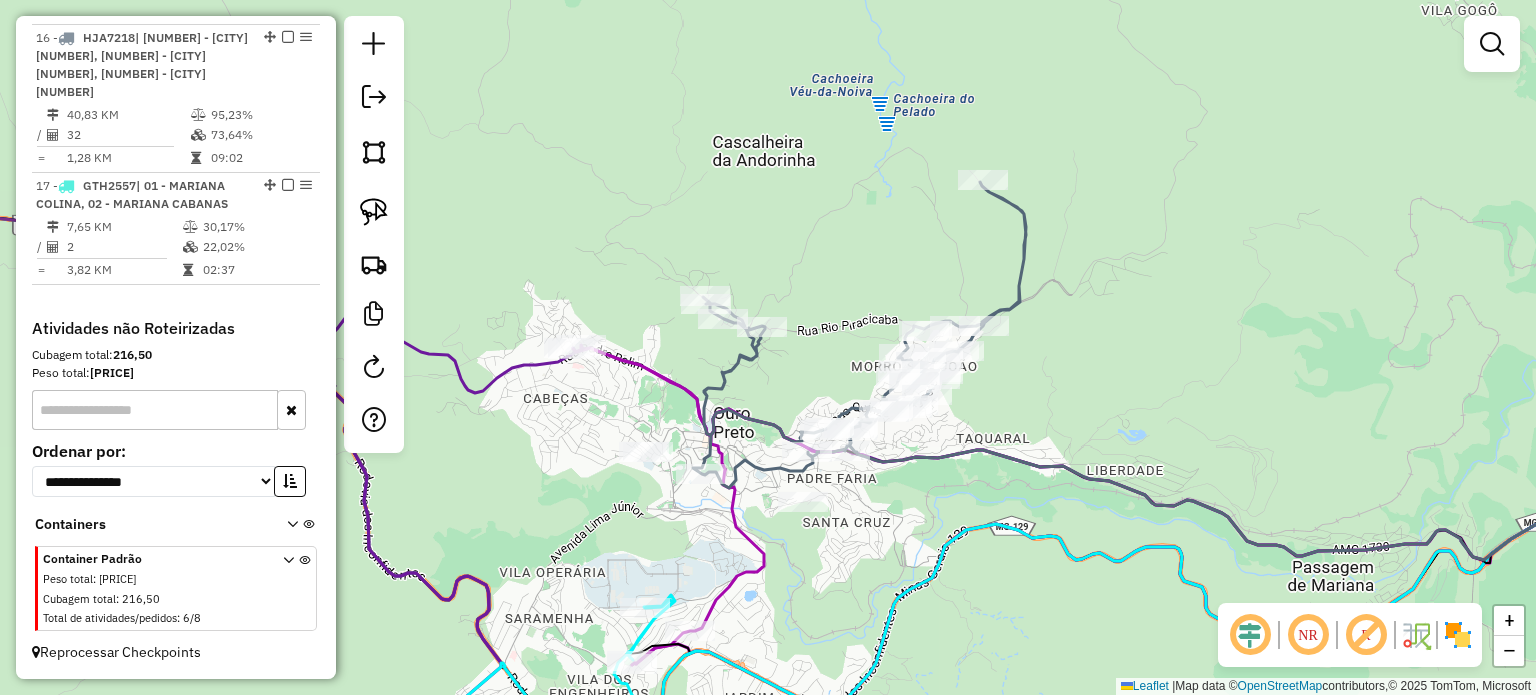 click 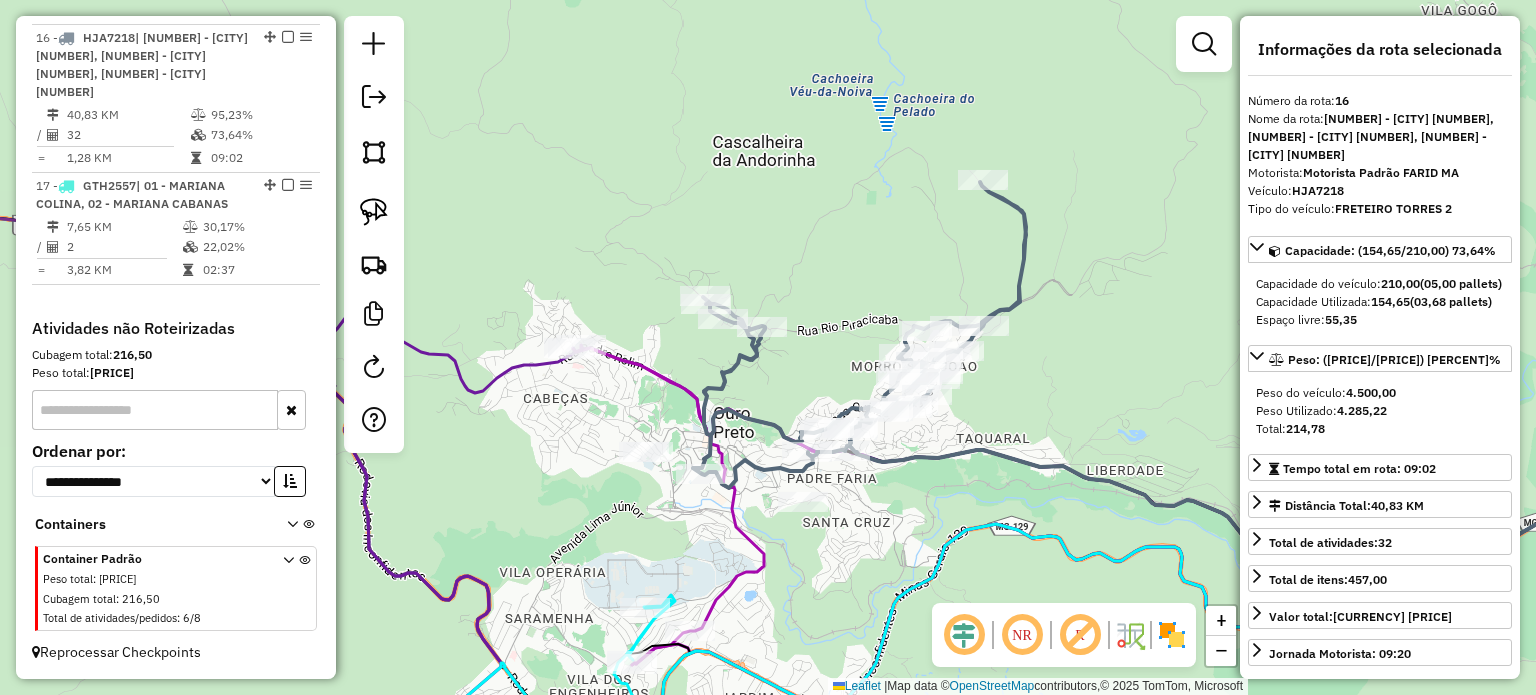 drag, startPoint x: 592, startPoint y: 443, endPoint x: 770, endPoint y: 395, distance: 184.35835 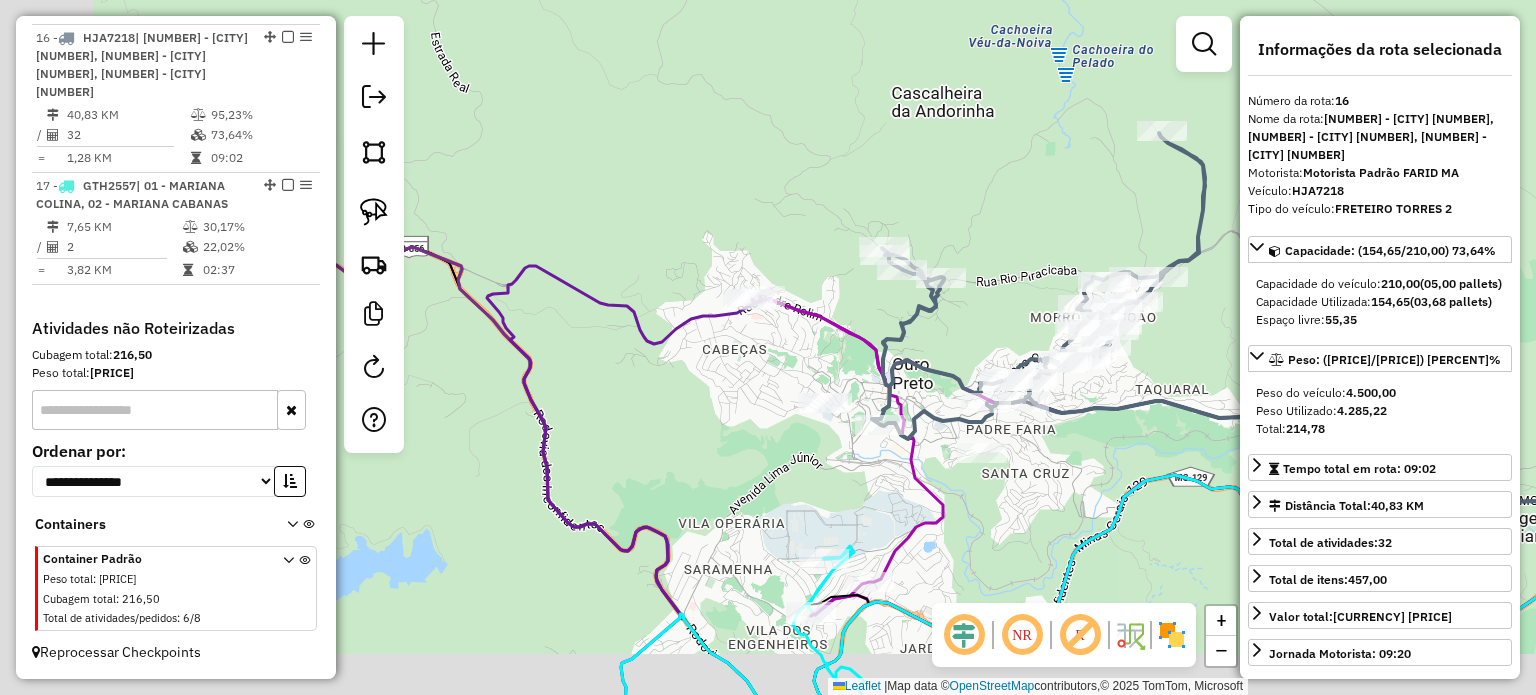 click on "Janela de atendimento Grade de atendimento Capacidade Transportadoras Veículos Cliente Pedidos  Rotas Selecione os dias de semana para filtrar as janelas de atendimento  Seg   Ter   Qua   Qui   Sex   Sáb   Dom  Informe o período da janela de atendimento: De: Até:  Filtrar exatamente a janela do cliente  Considerar janela de atendimento padrão  Selecione os dias de semana para filtrar as grades de atendimento  Seg   Ter   Qua   Qui   Sex   Sáb   Dom   Considerar clientes sem dia de atendimento cadastrado  Clientes fora do dia de atendimento selecionado Filtrar as atividades entre os valores definidos abaixo:  Peso mínimo:   Peso máximo:   Cubagem mínima:   Cubagem máxima:   De:   Até:  Filtrar as atividades entre o tempo de atendimento definido abaixo:  De:   Até:   Considerar capacidade total dos clientes não roteirizados Transportadora: Selecione um ou mais itens Tipo de veículo: Selecione um ou mais itens Veículo: Selecione um ou mais itens Motorista: Selecione um ou mais itens Nome: Rótulo:" 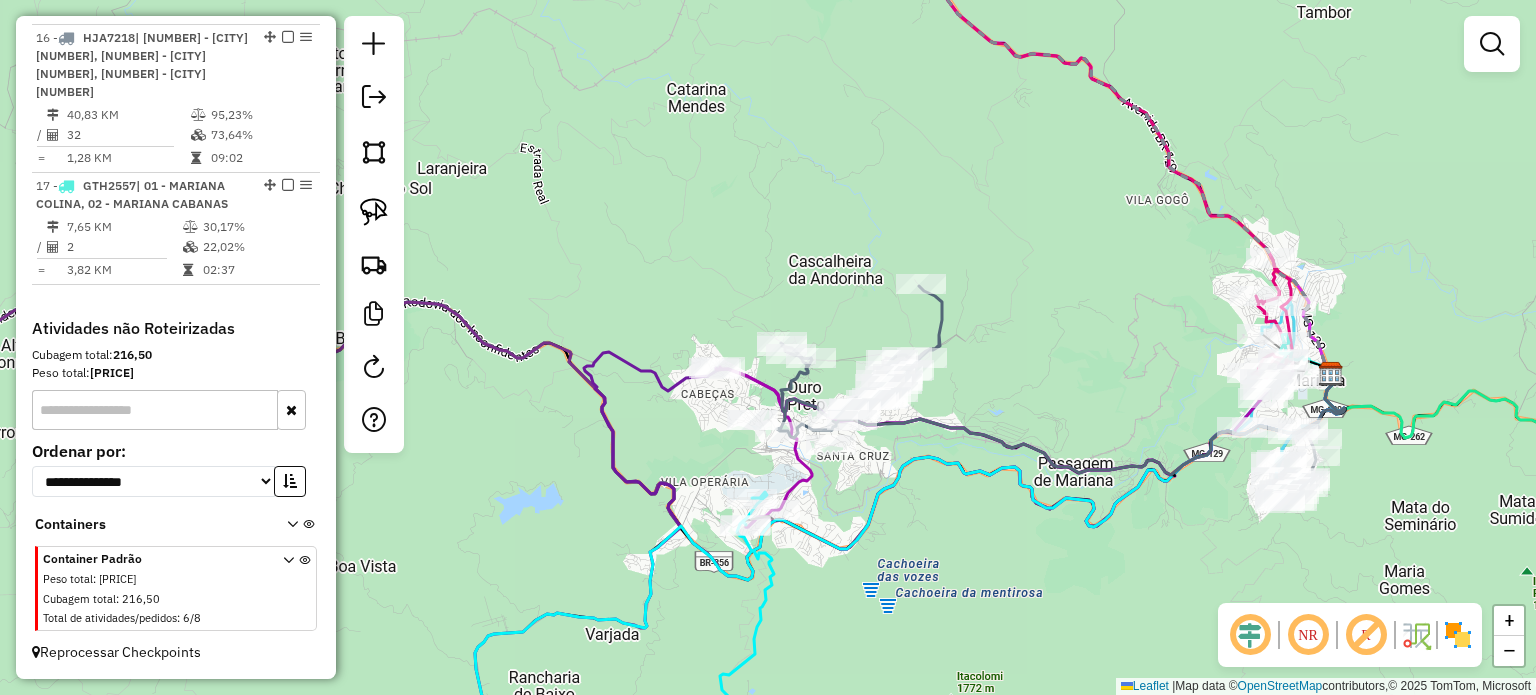 click 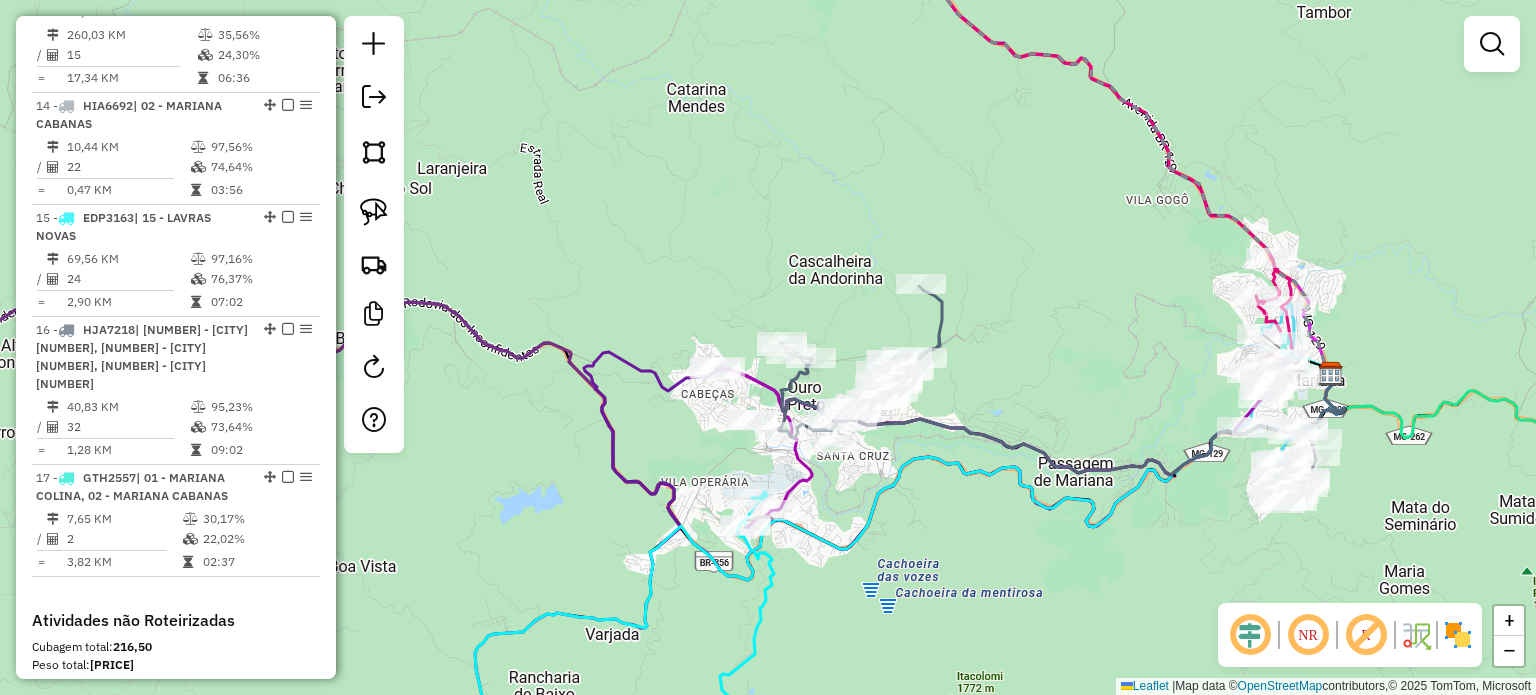 select on "**********" 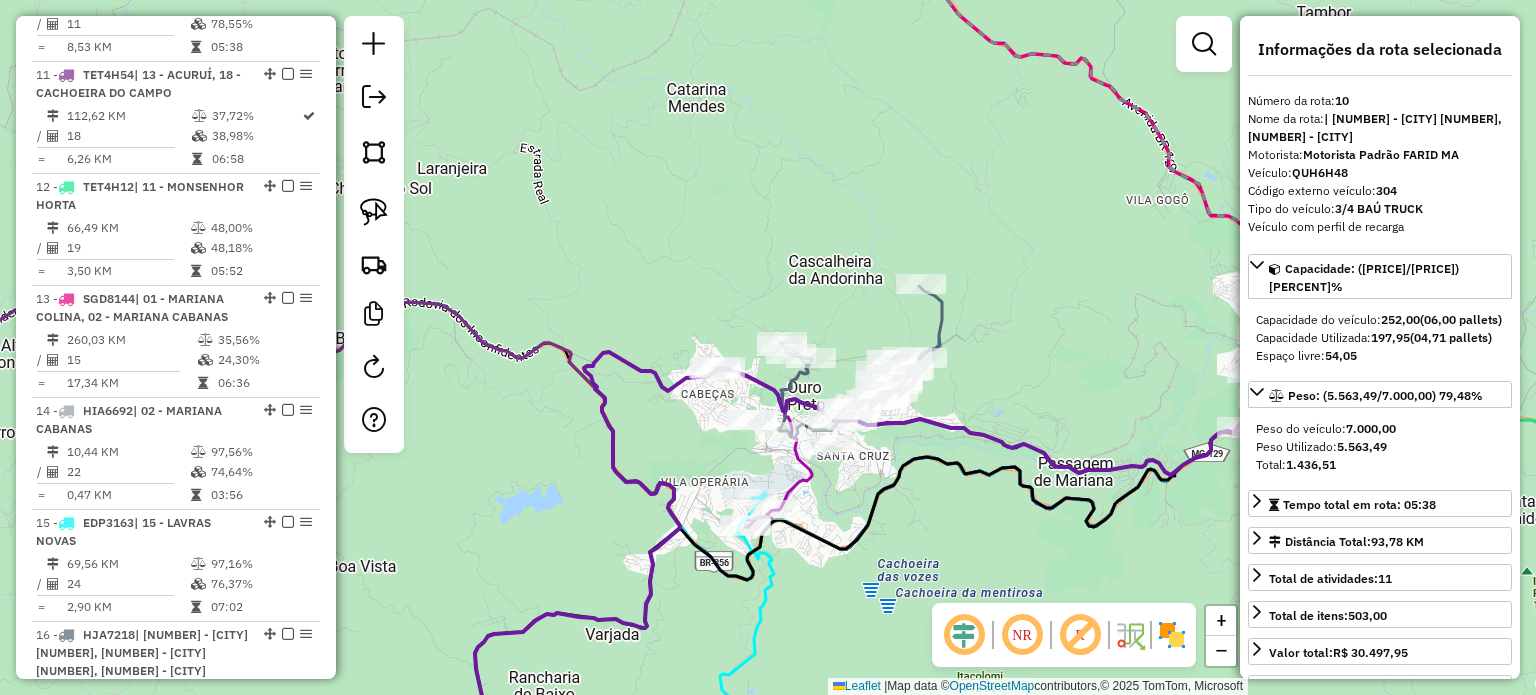scroll, scrollTop: 1787, scrollLeft: 0, axis: vertical 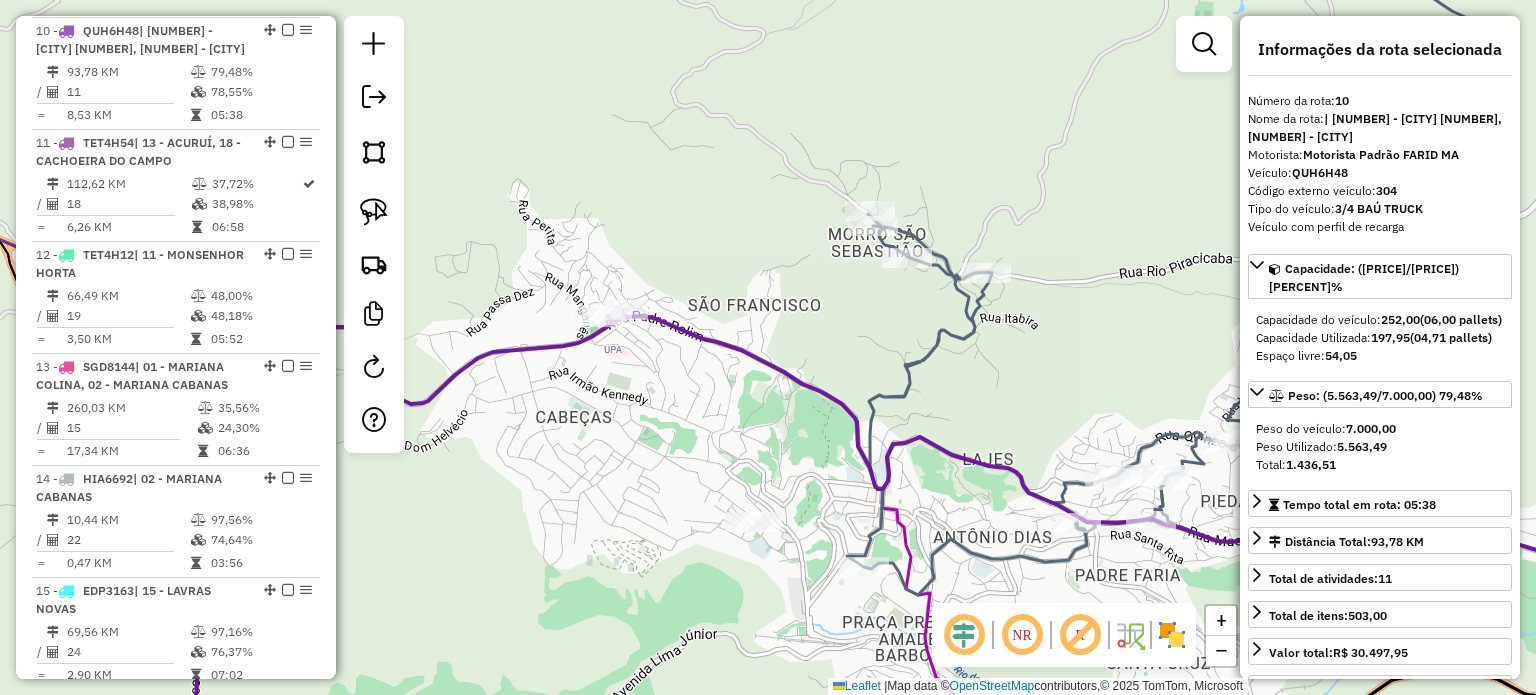 drag, startPoint x: 873, startPoint y: 491, endPoint x: 584, endPoint y: 364, distance: 315.6739 